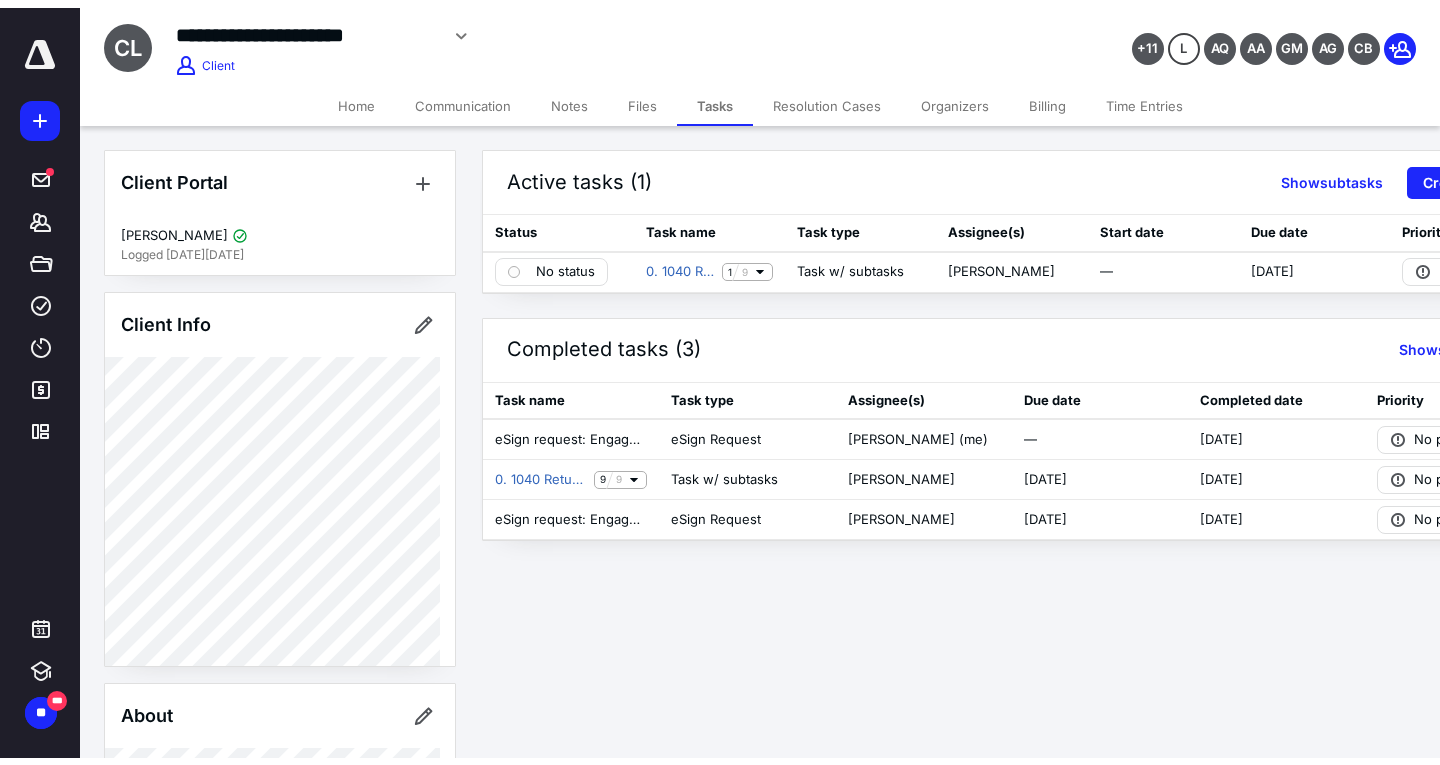scroll, scrollTop: 0, scrollLeft: 0, axis: both 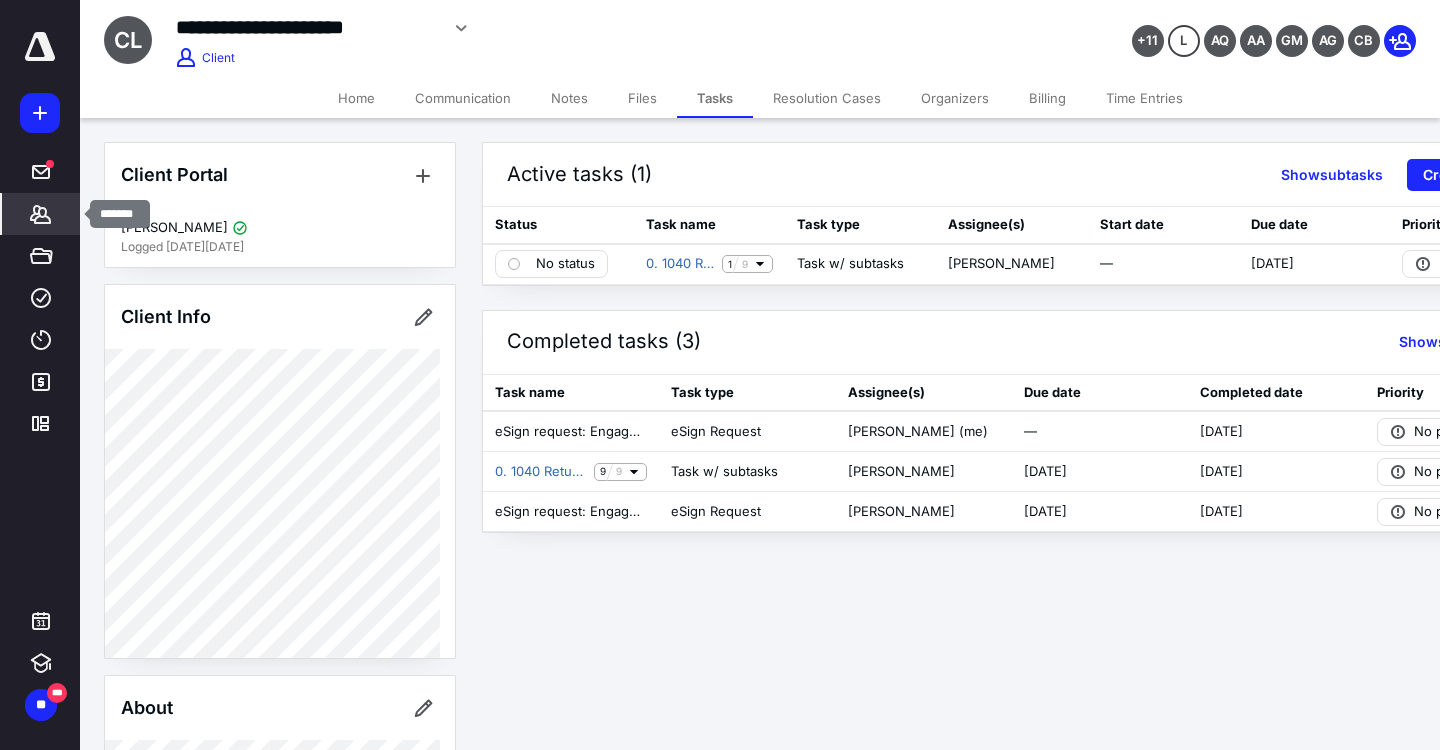 click on "*******" at bounding box center (41, 214) 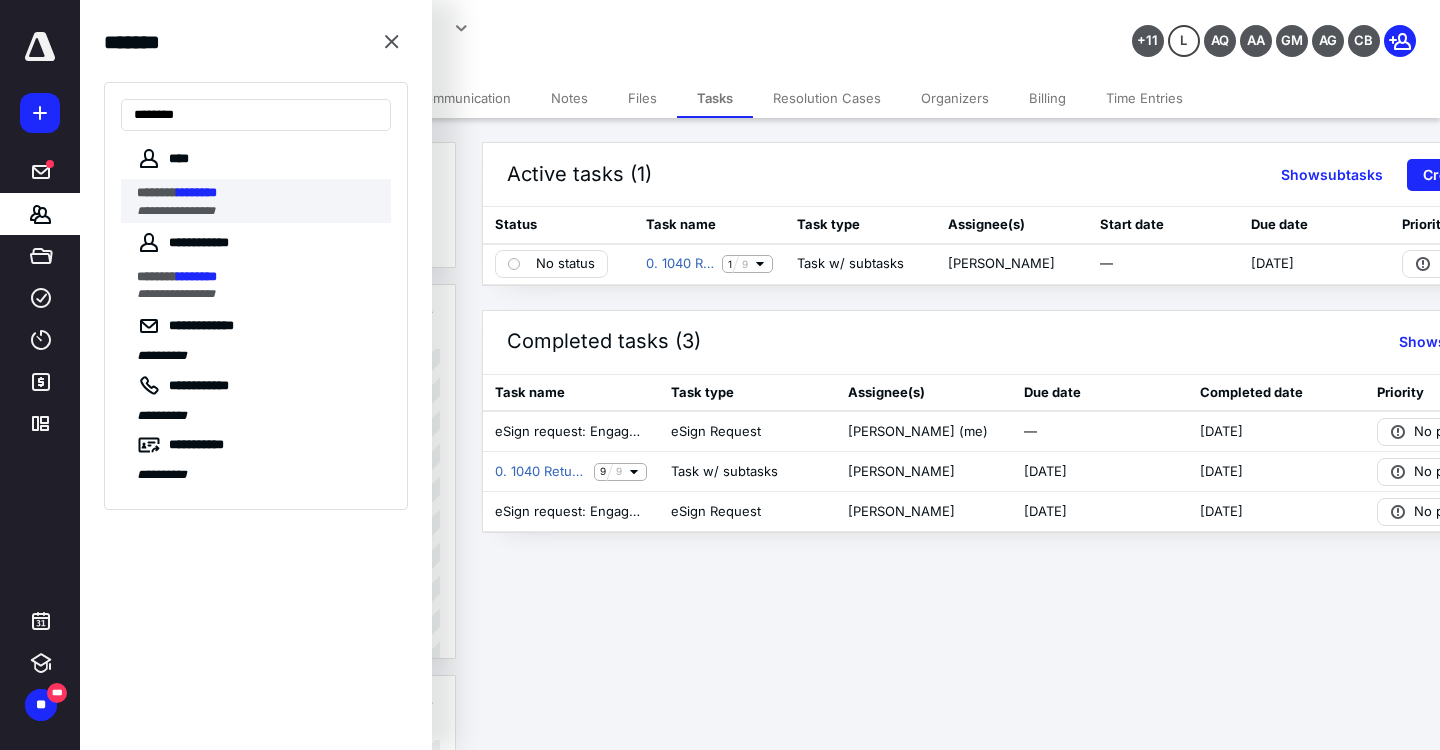 type on "********" 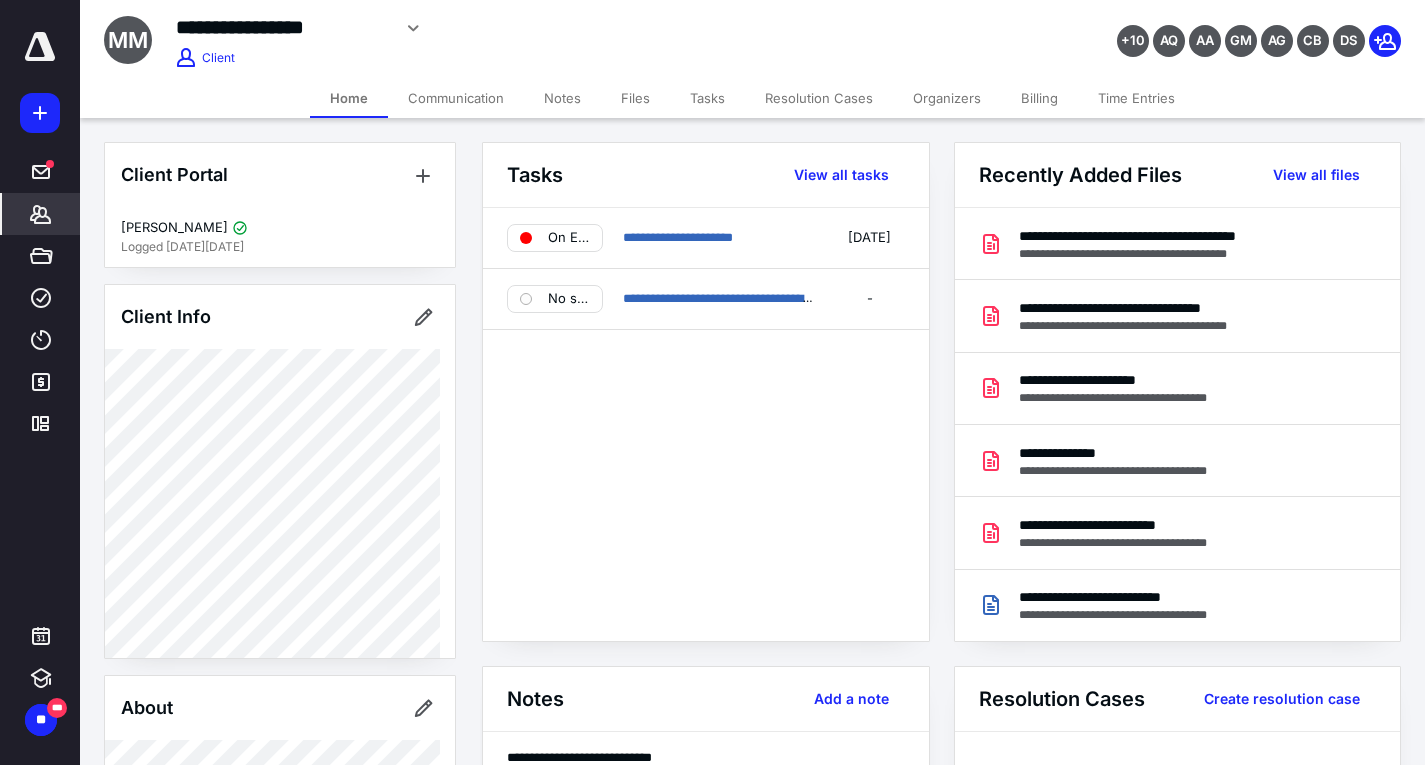 click on "Files" at bounding box center [635, 98] 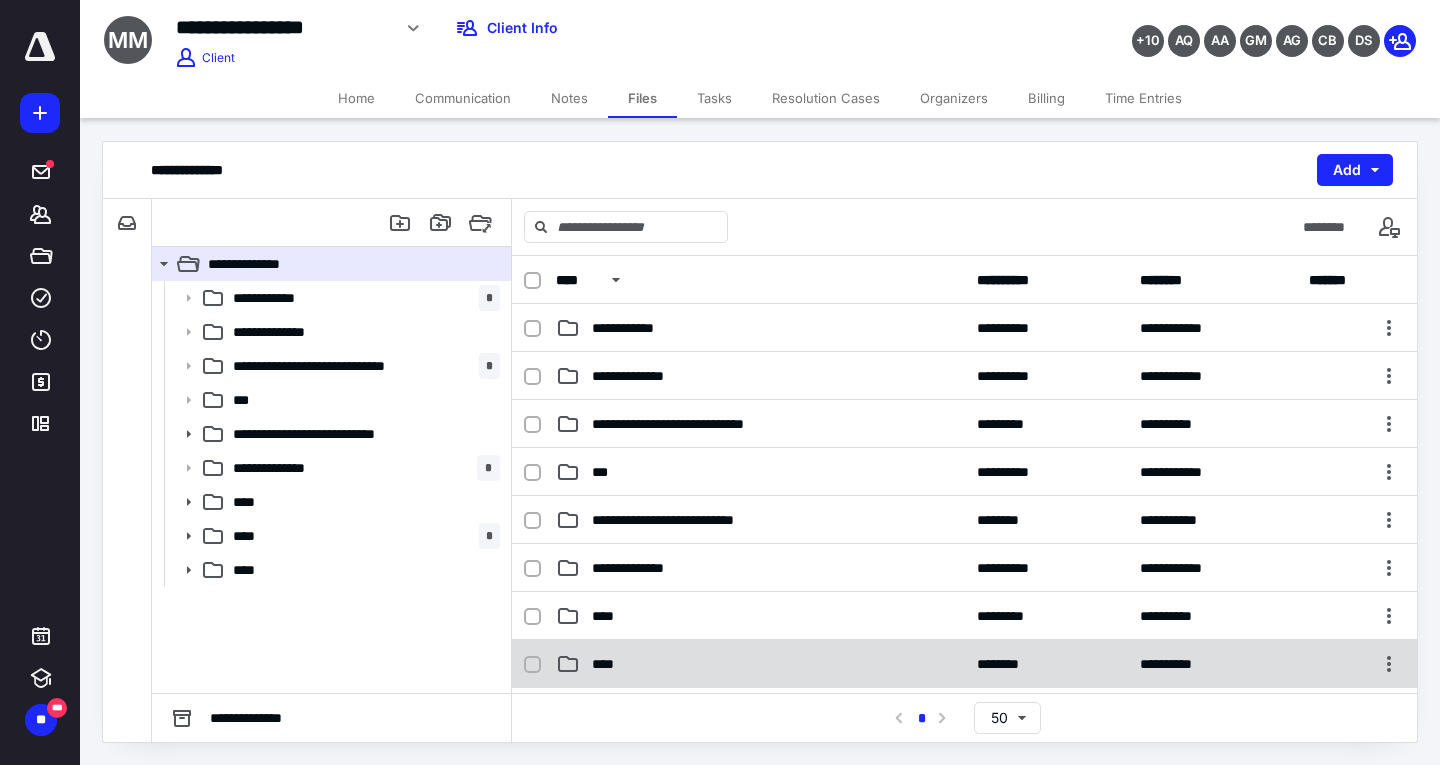 click 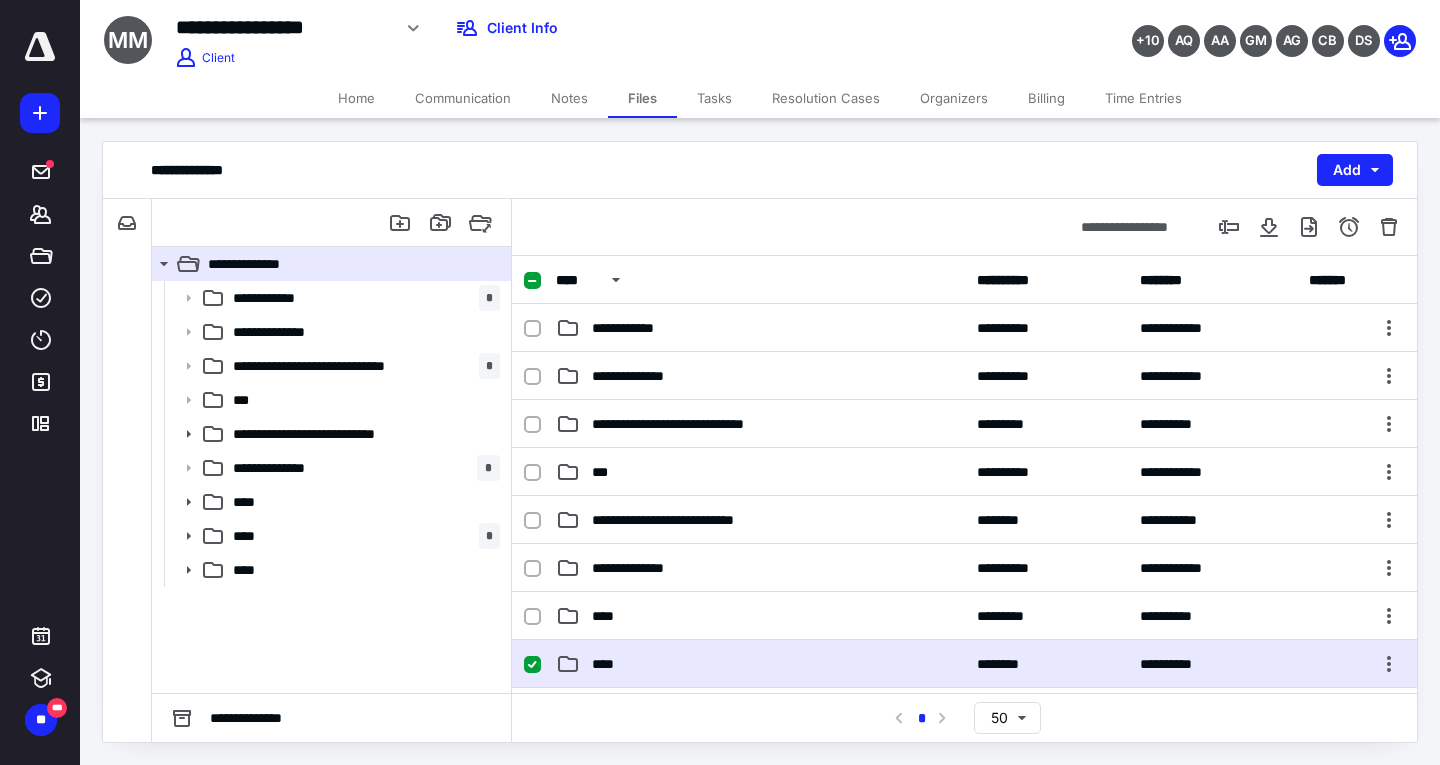 click 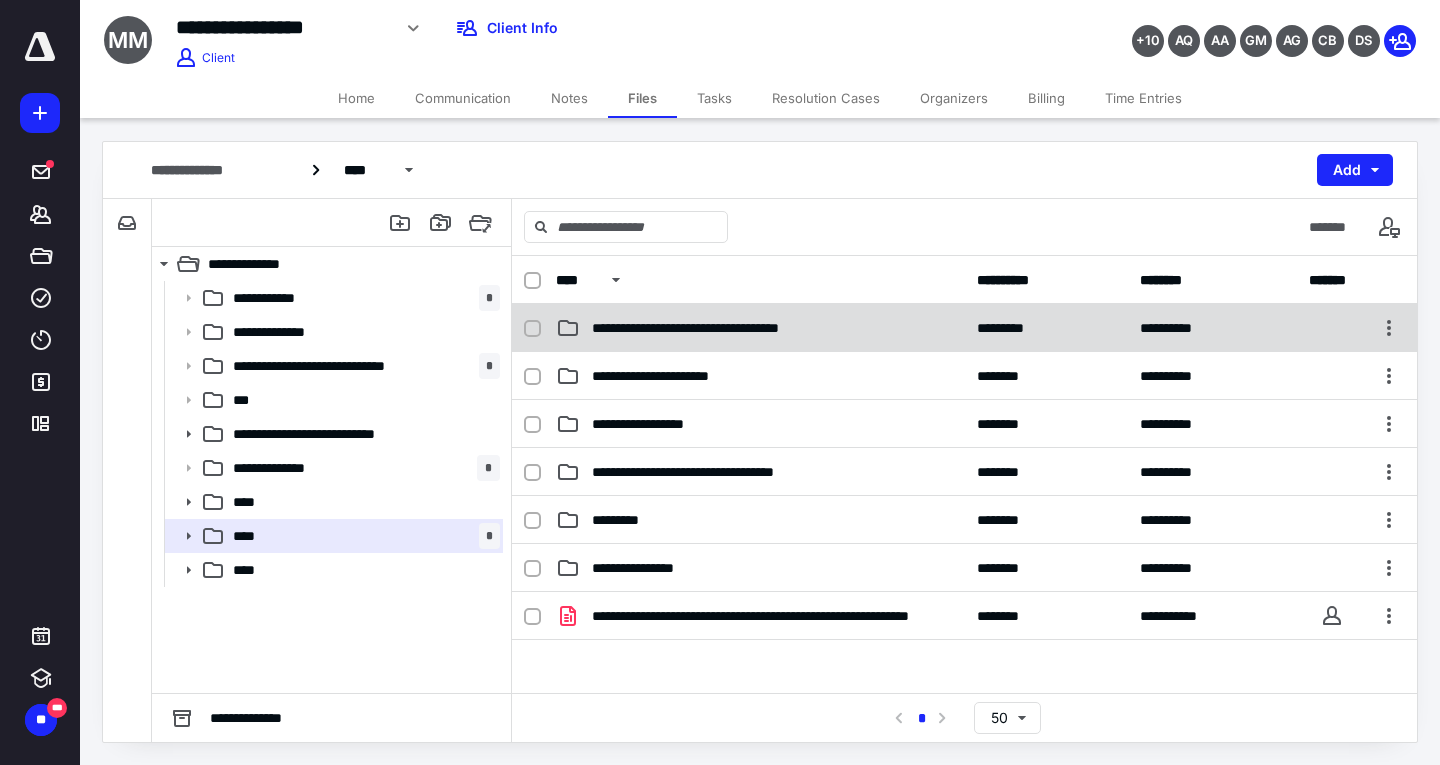 click 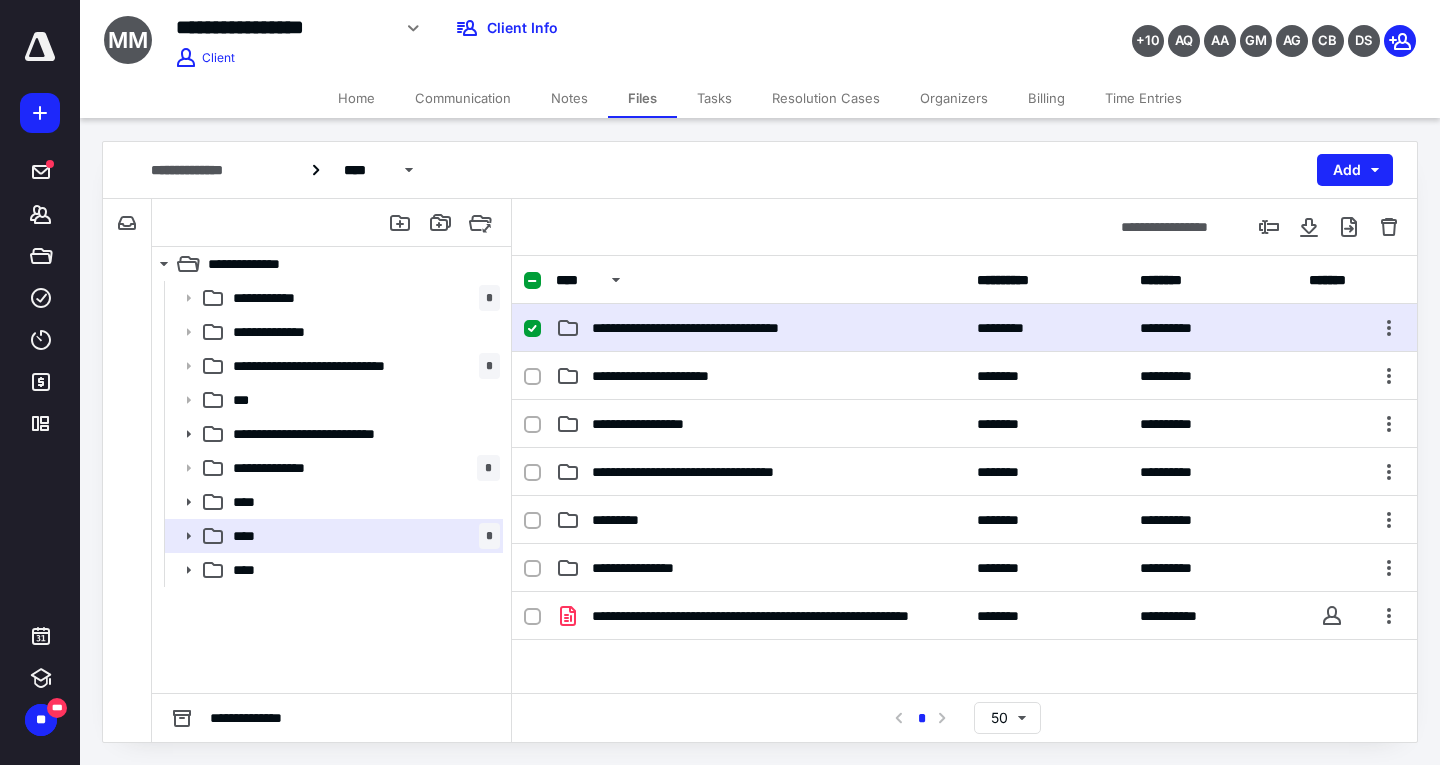 click 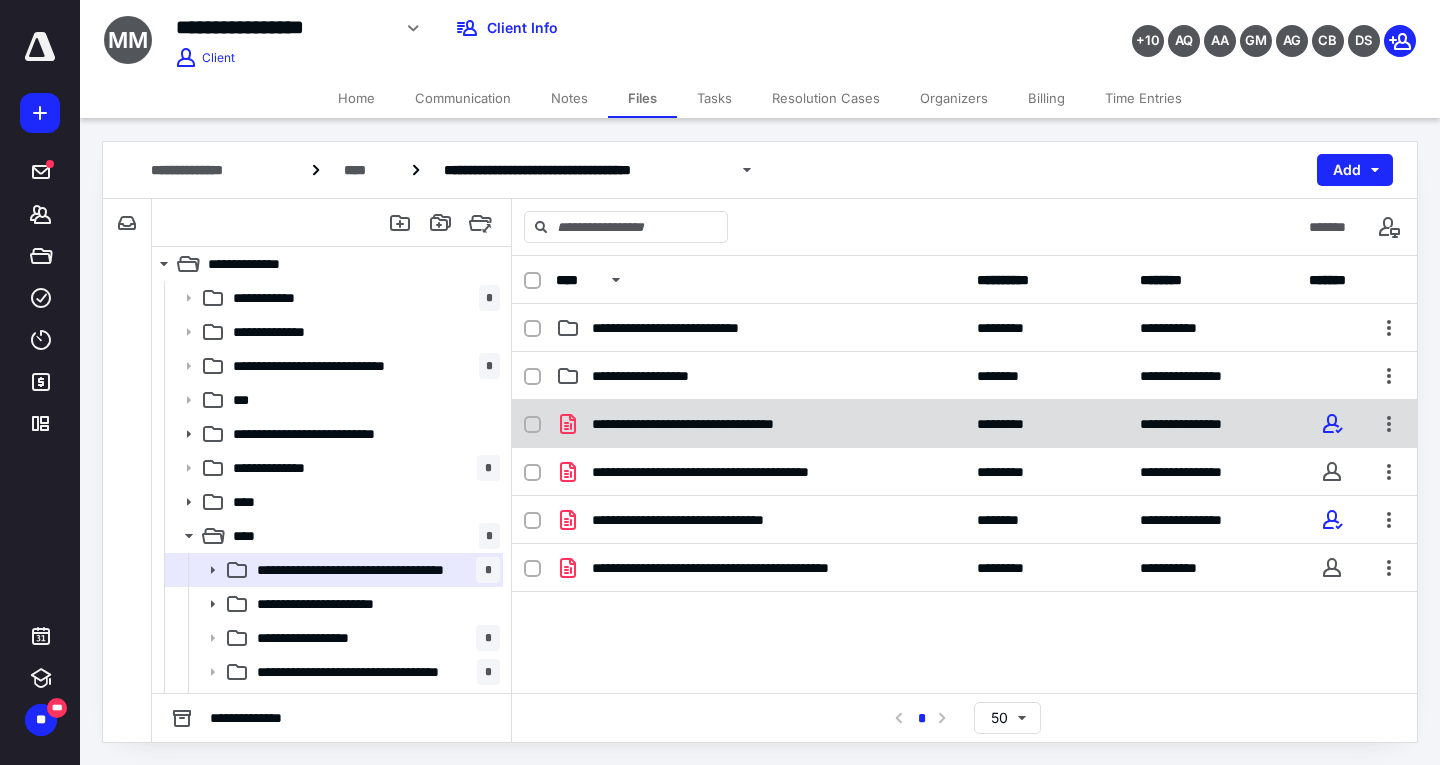 click 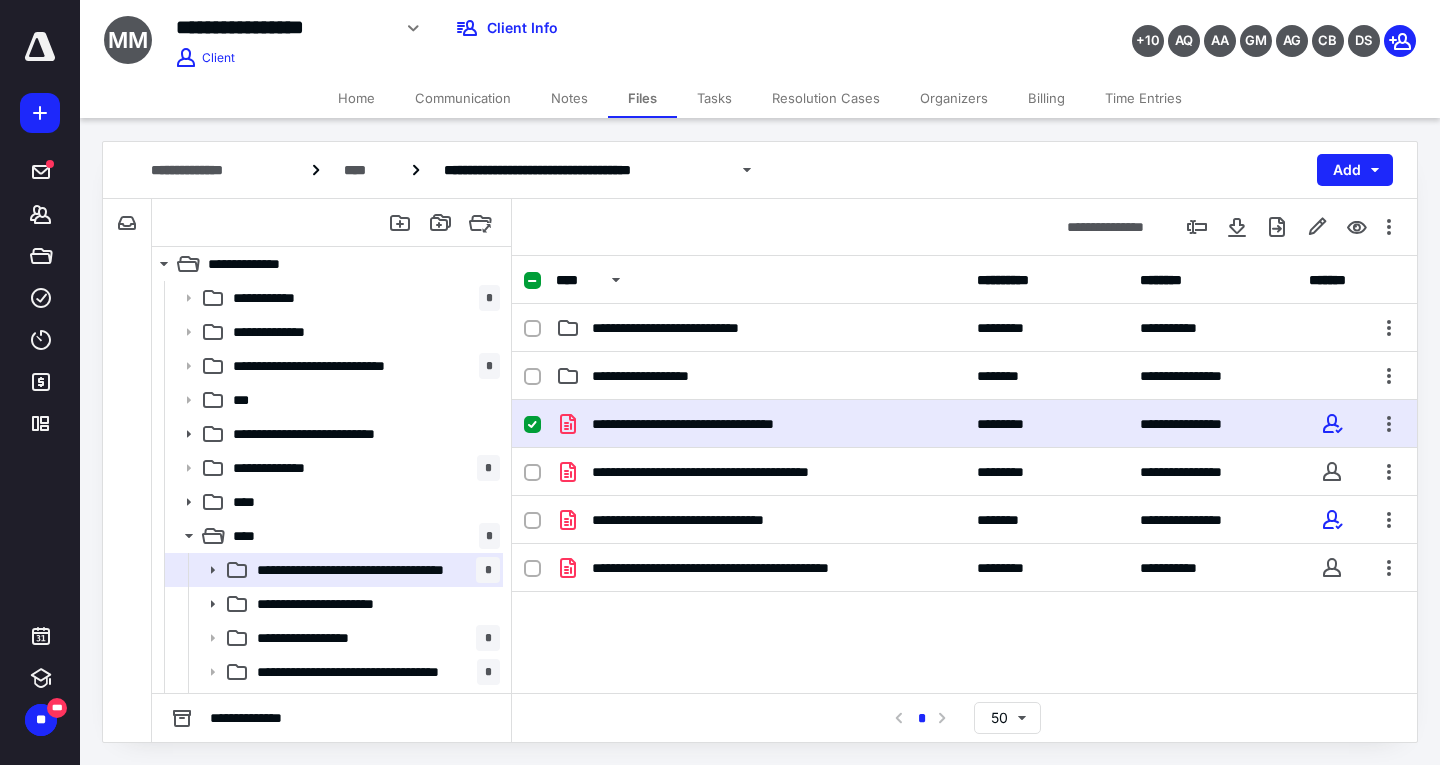 click 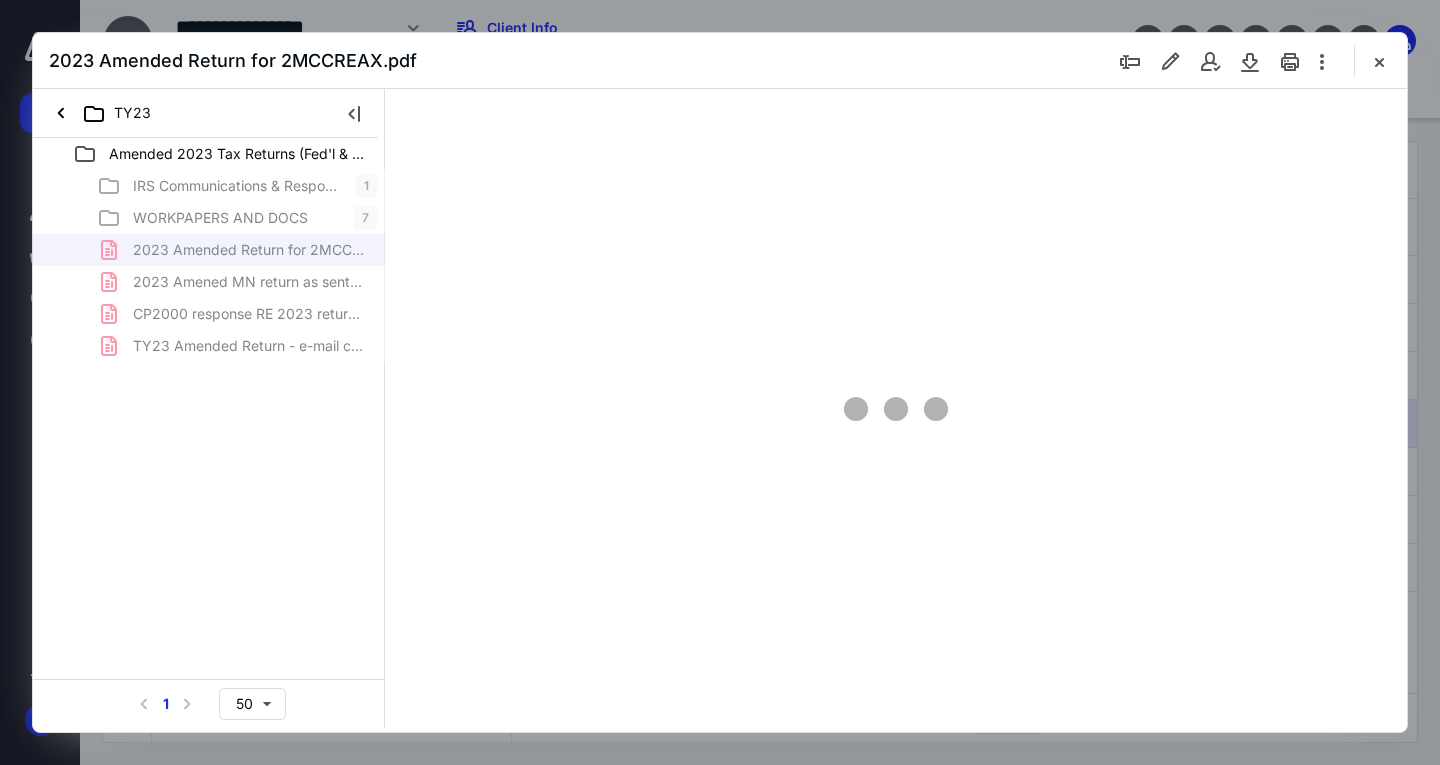 scroll, scrollTop: 0, scrollLeft: 0, axis: both 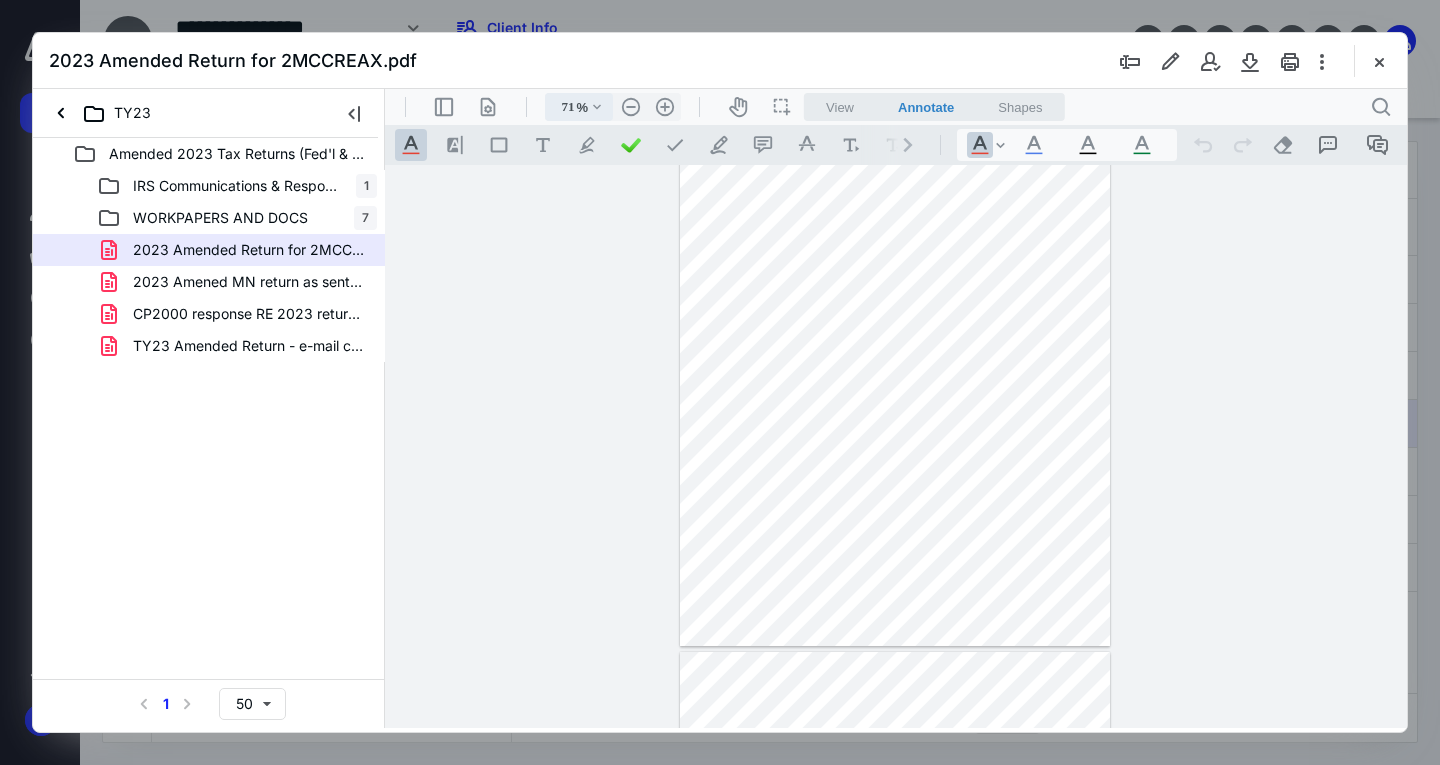 click on ".cls-1{fill:#abb0c4;} icon - chevron - down" at bounding box center (597, 107) 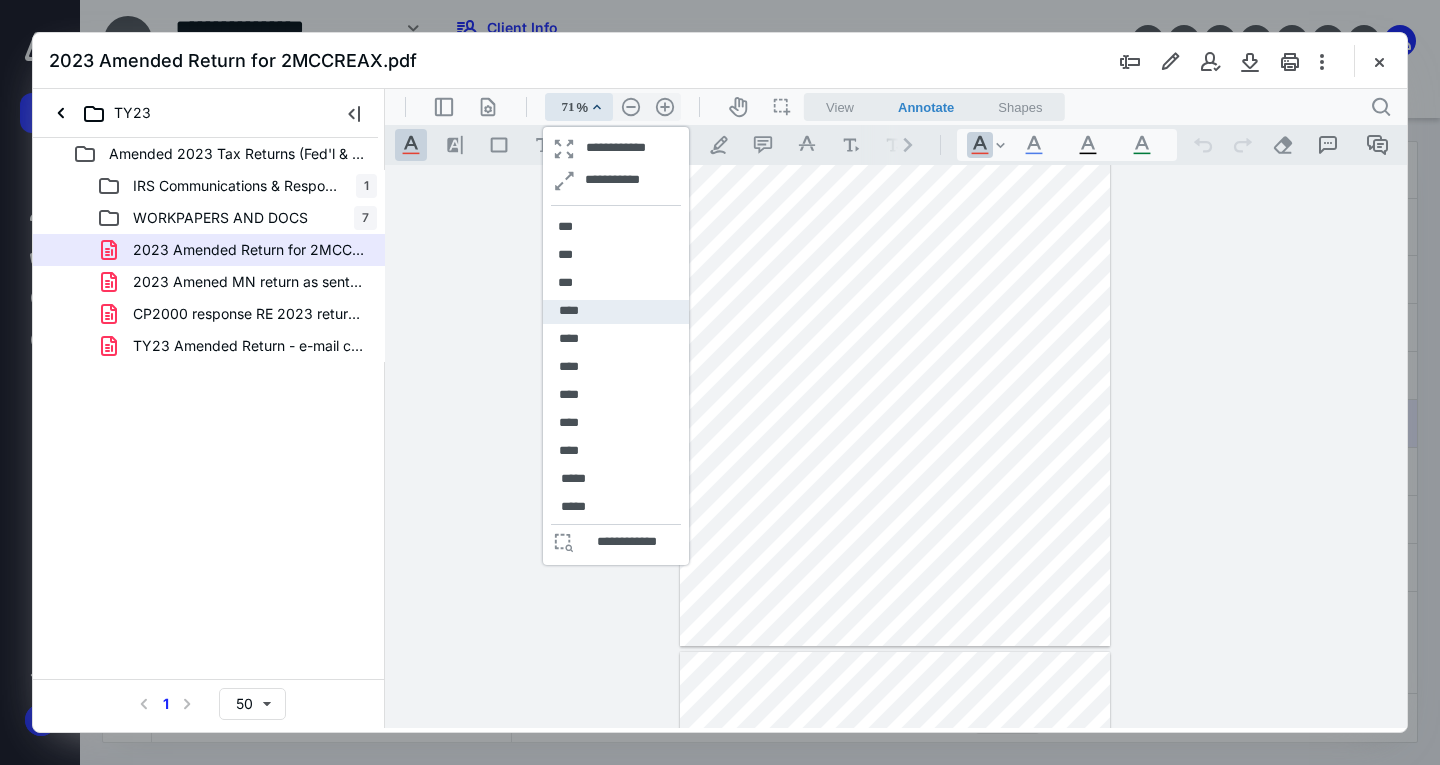 click on "****" at bounding box center [616, 312] 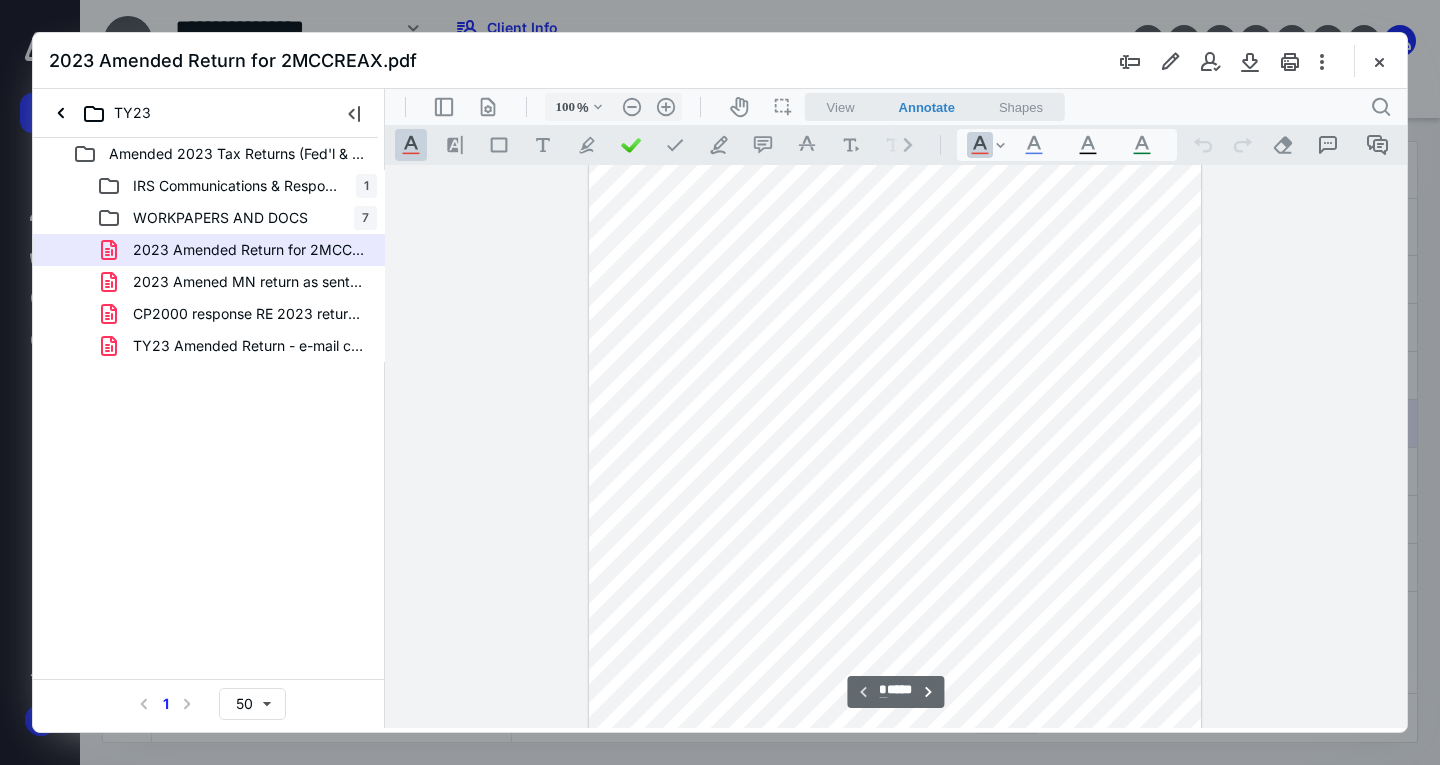 scroll, scrollTop: 215, scrollLeft: 0, axis: vertical 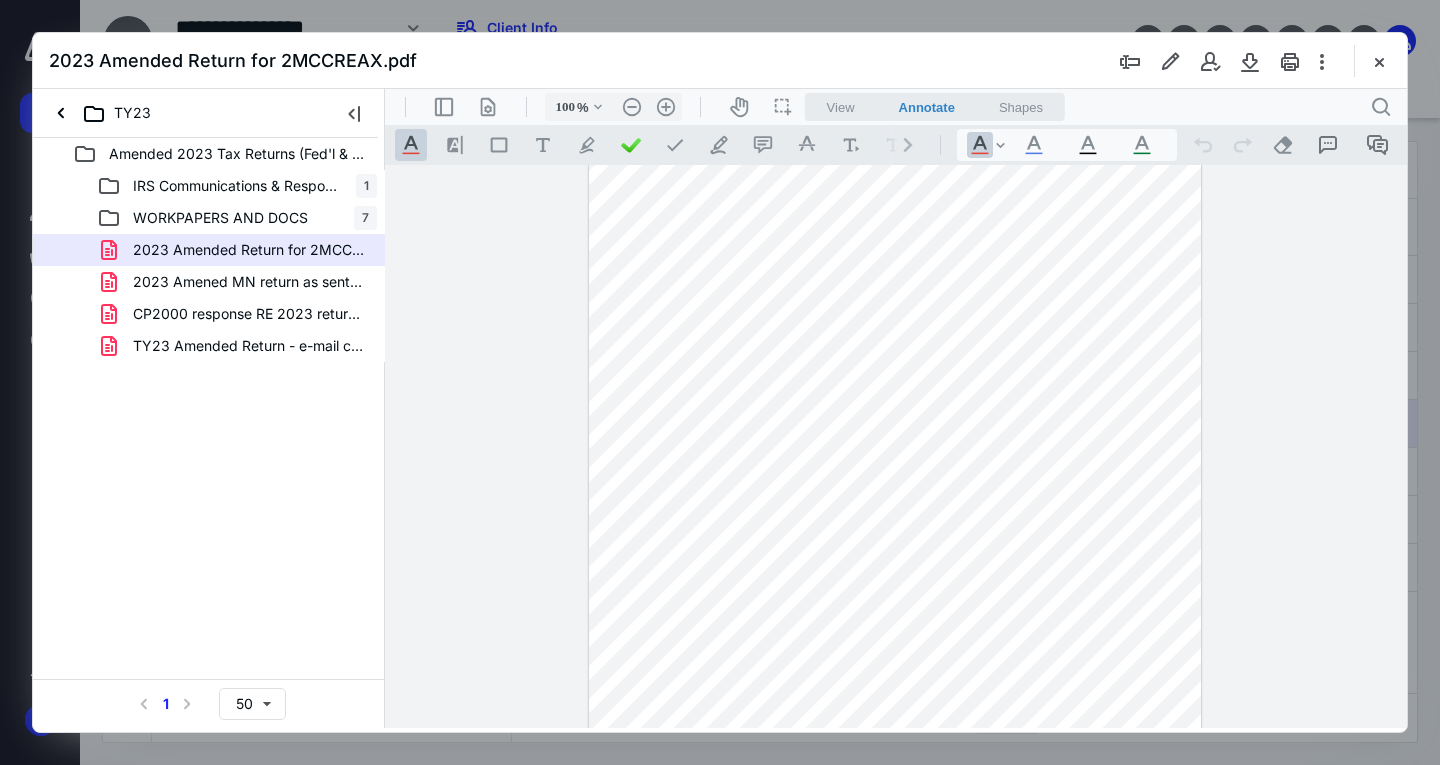 type on "*" 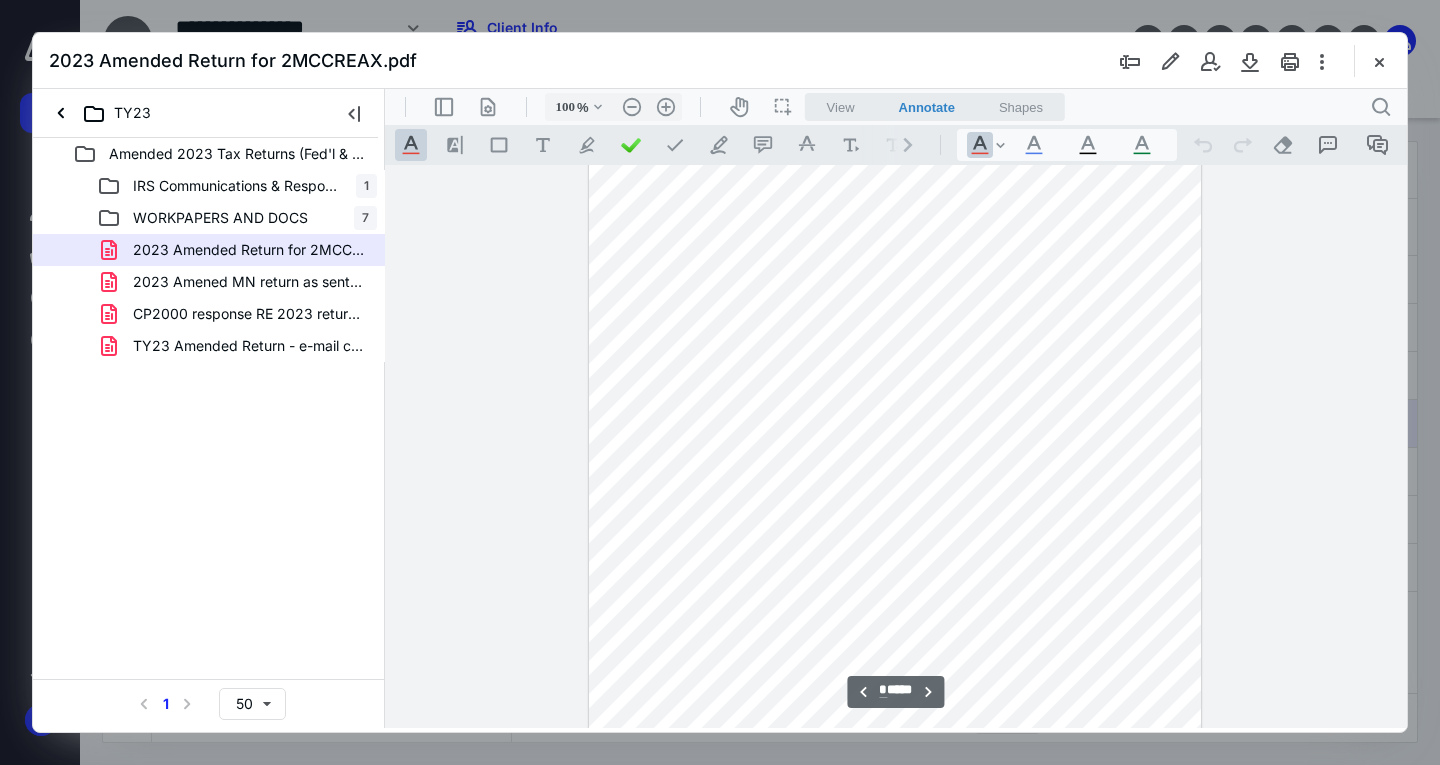 scroll, scrollTop: 915, scrollLeft: 0, axis: vertical 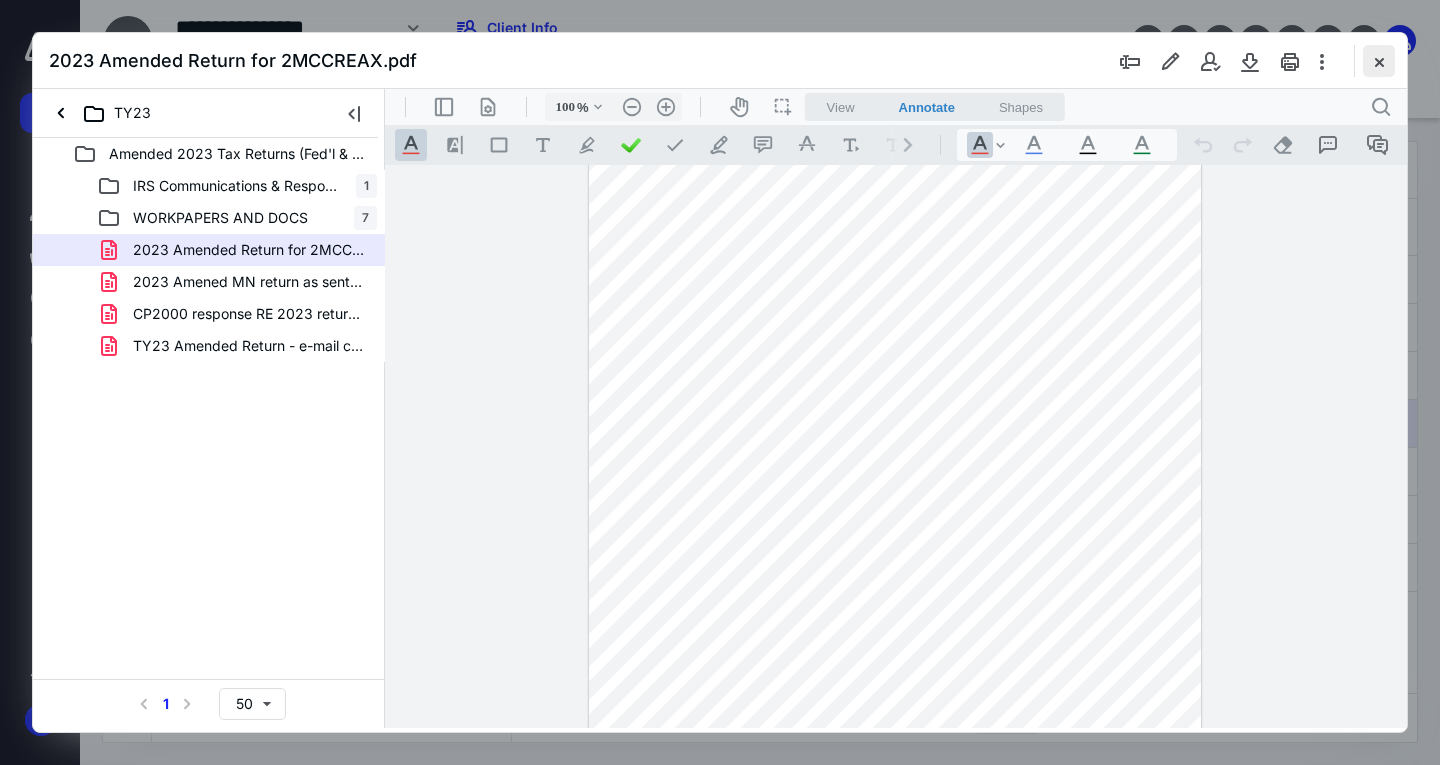 click at bounding box center (1379, 61) 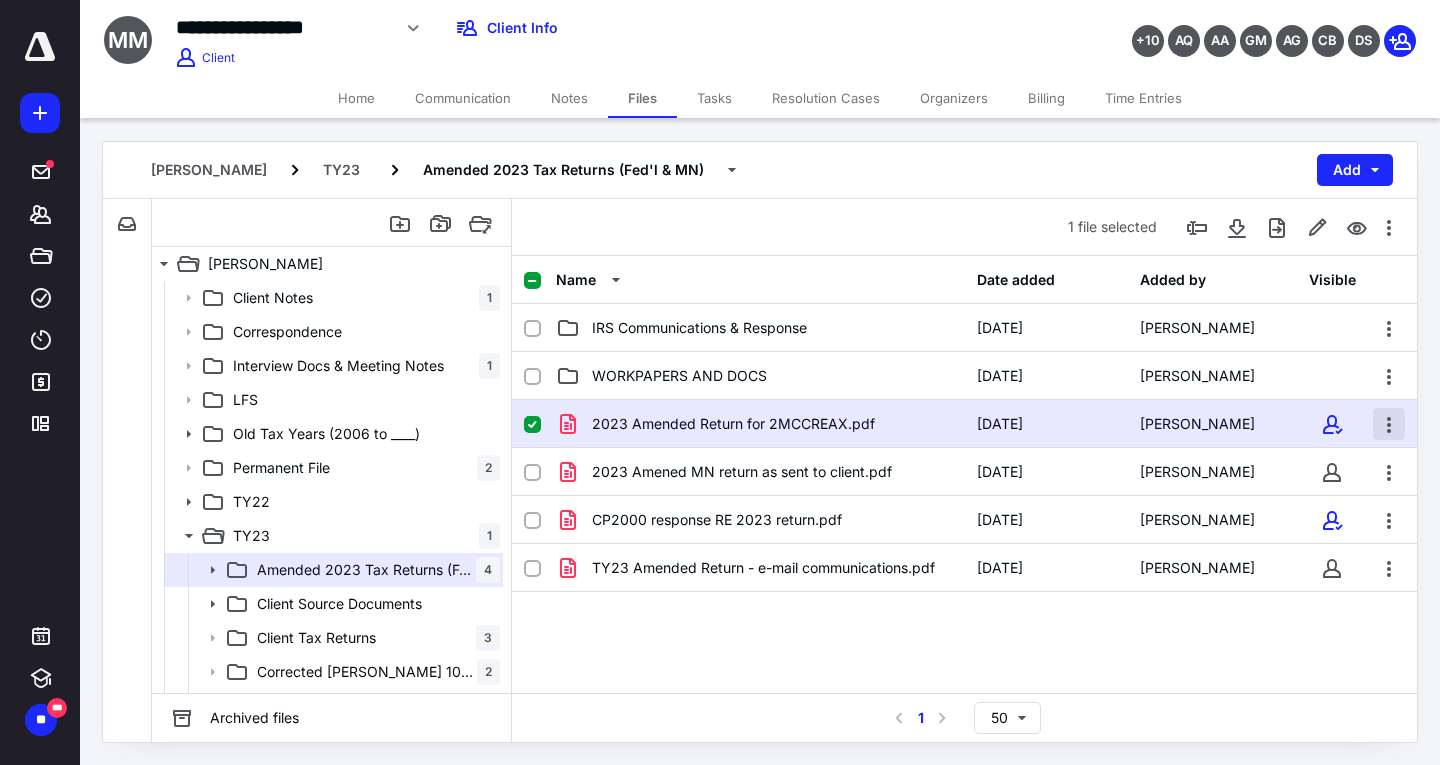 click at bounding box center (1389, 424) 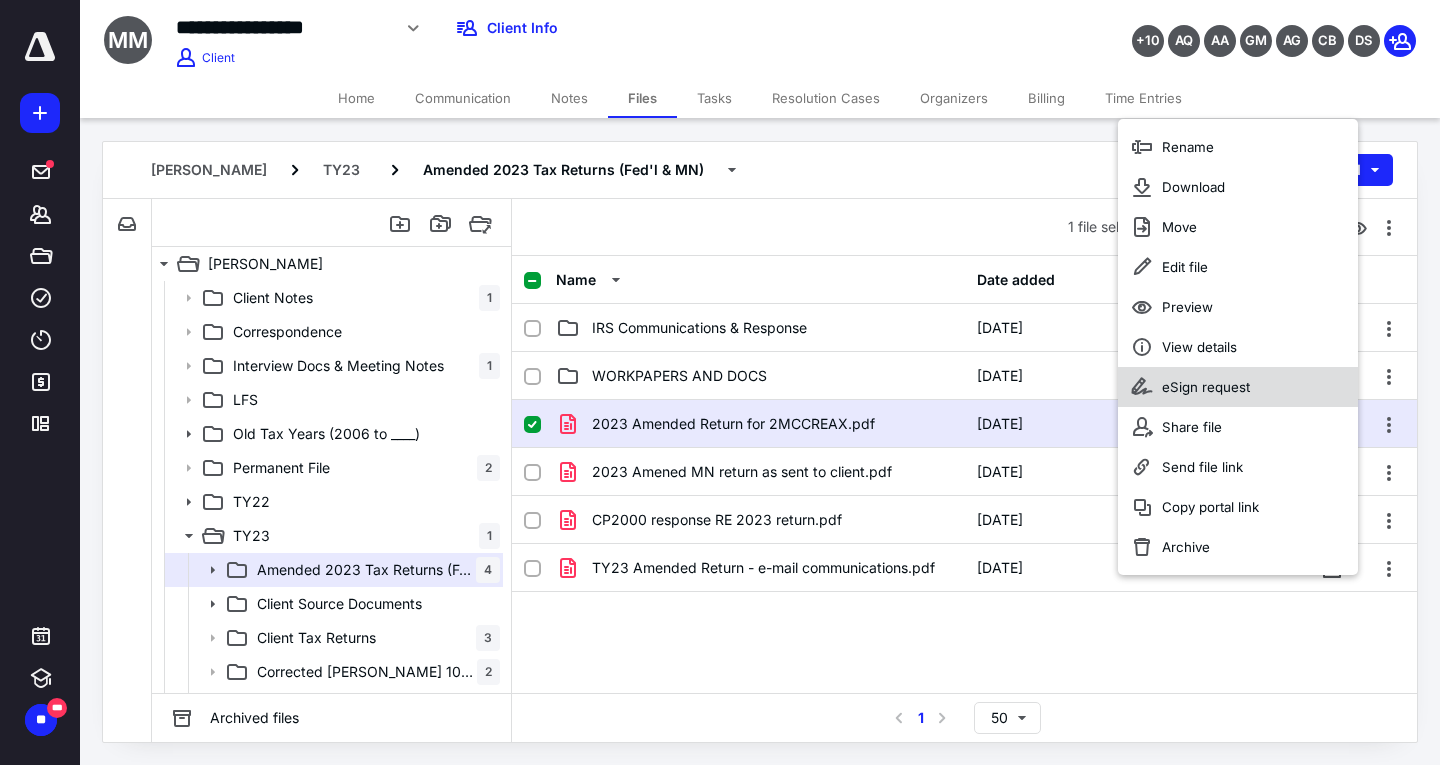click on "eSign request" at bounding box center [1206, 387] 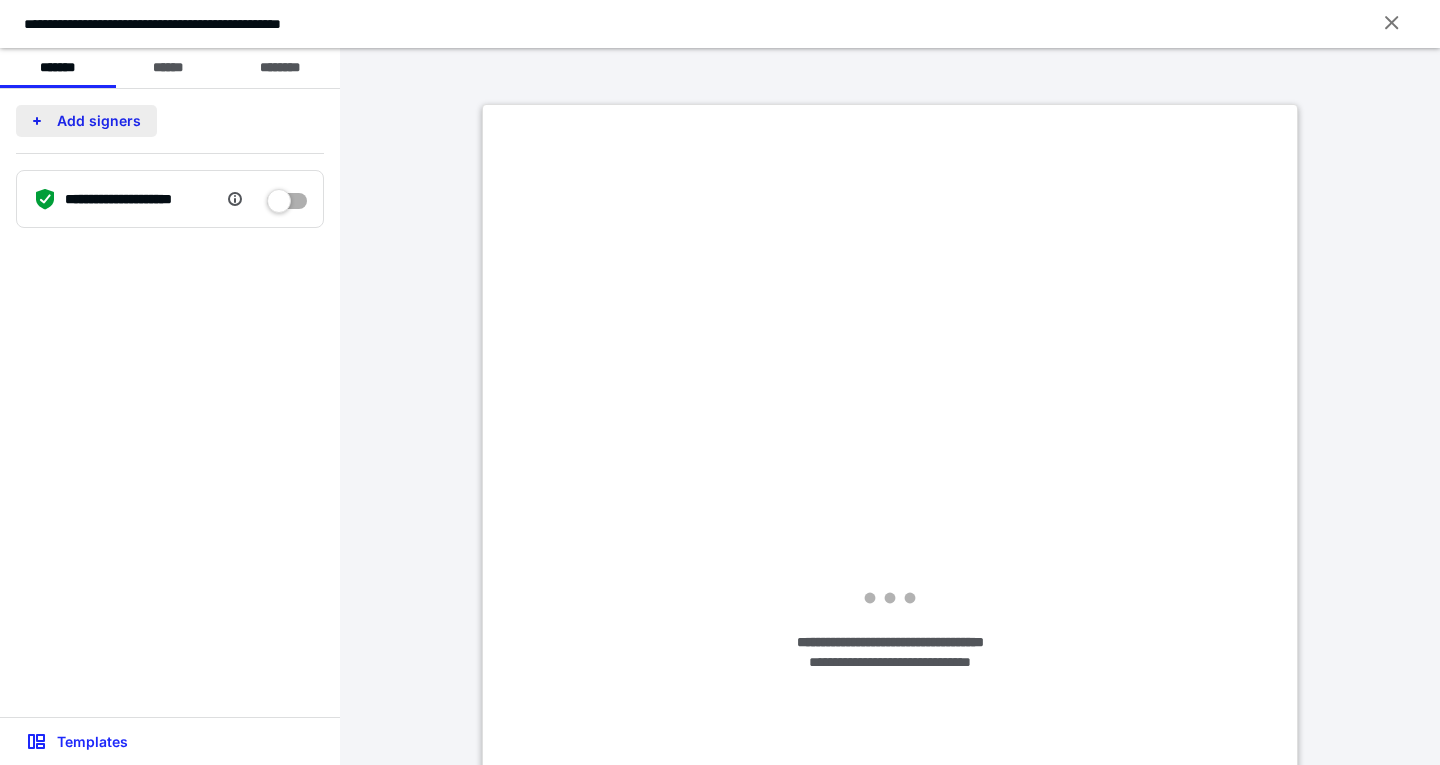 click on "Add signers" at bounding box center [86, 121] 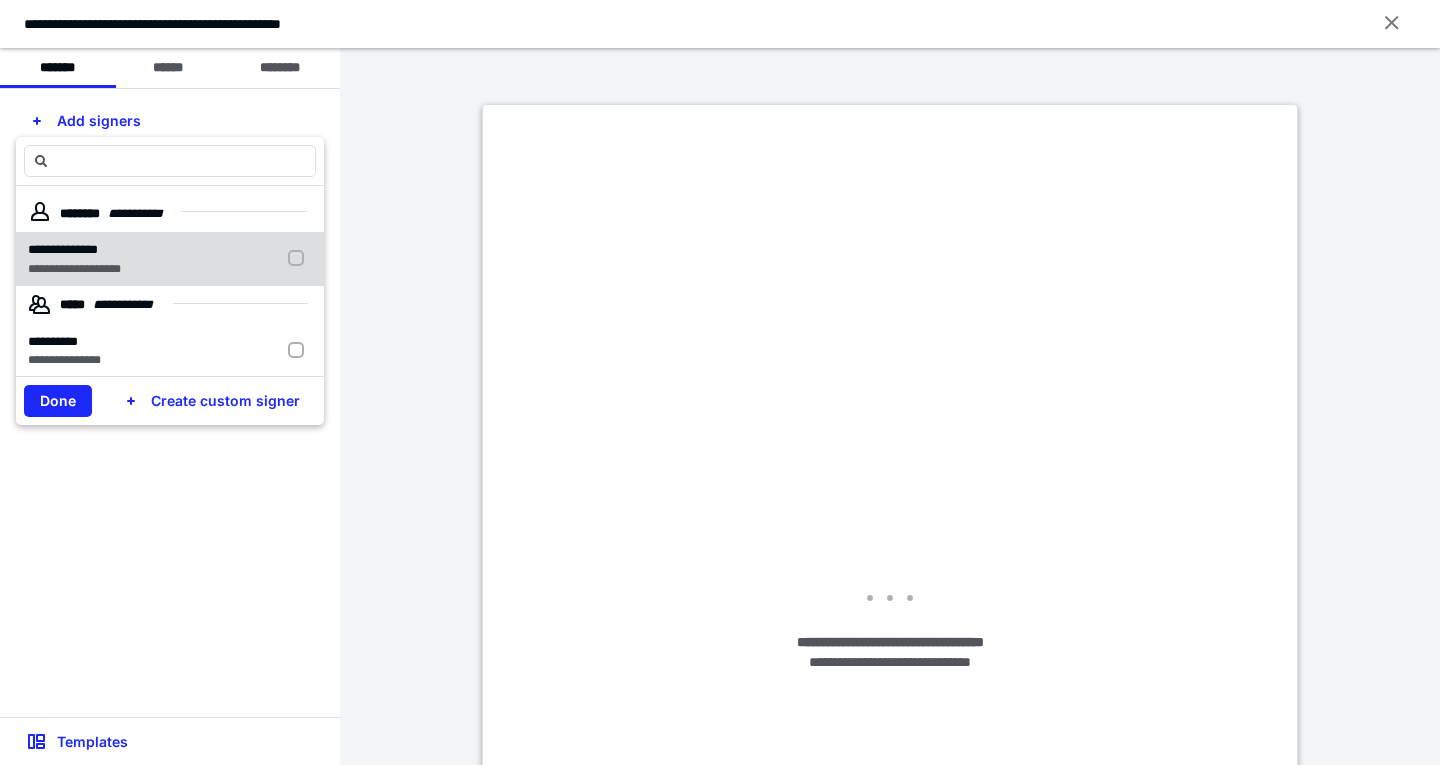 click at bounding box center (300, 259) 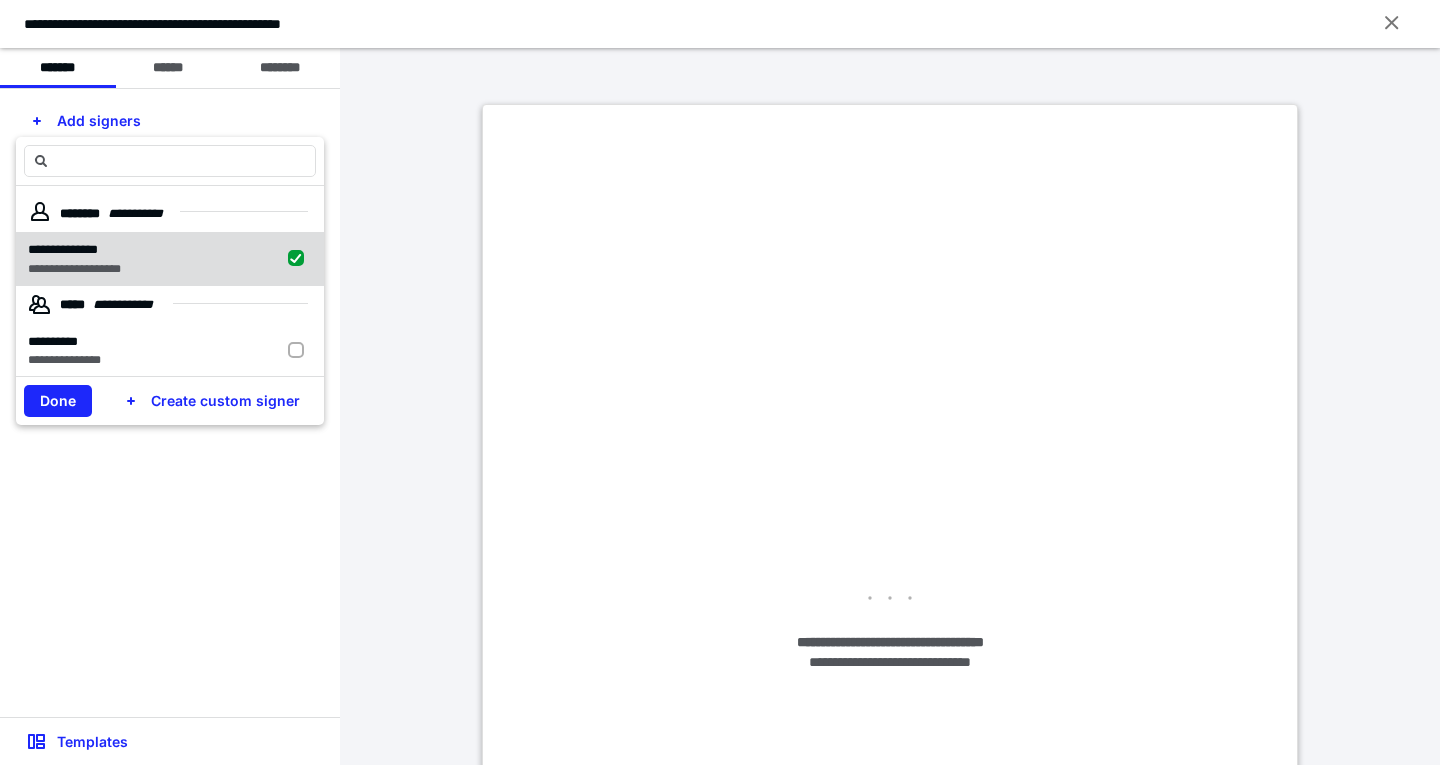 checkbox on "true" 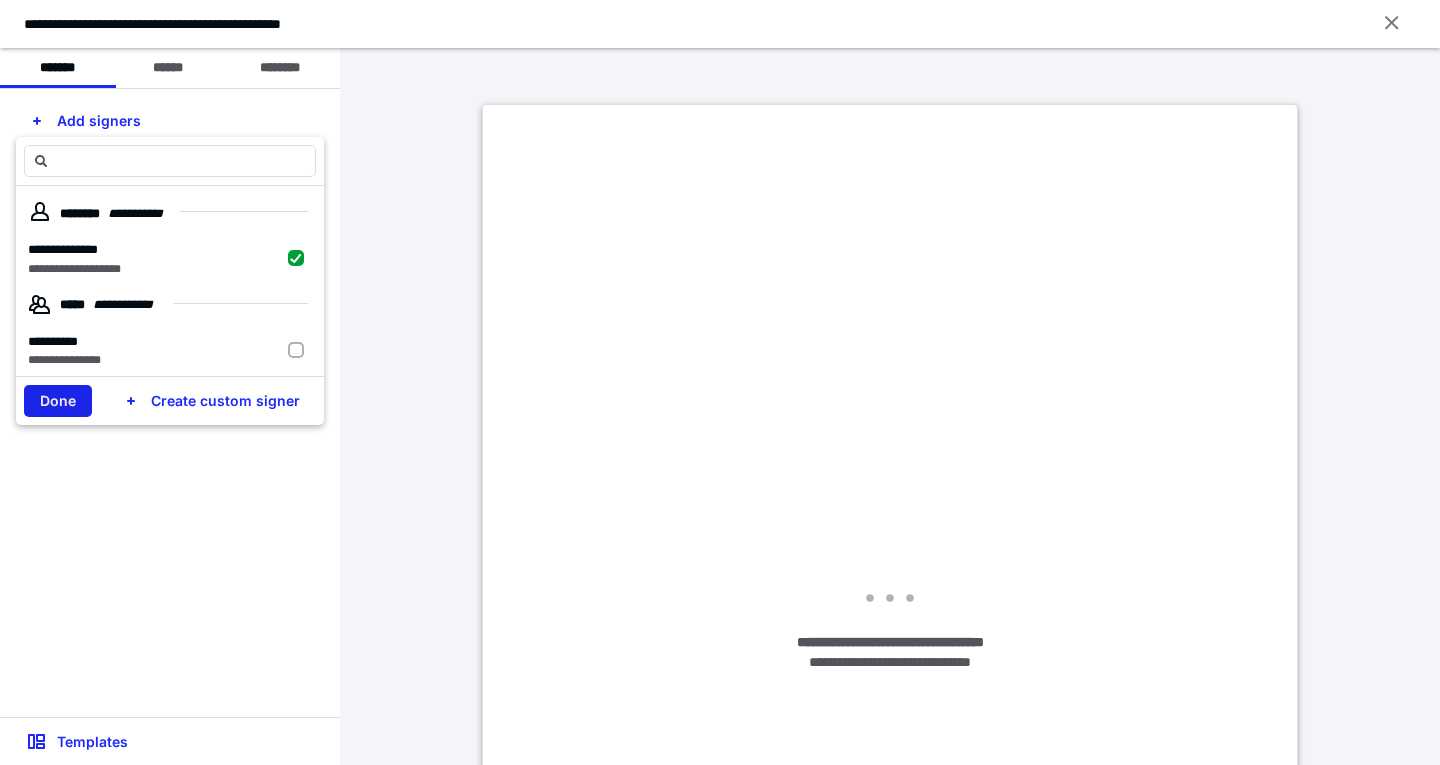 click on "Done" at bounding box center (58, 401) 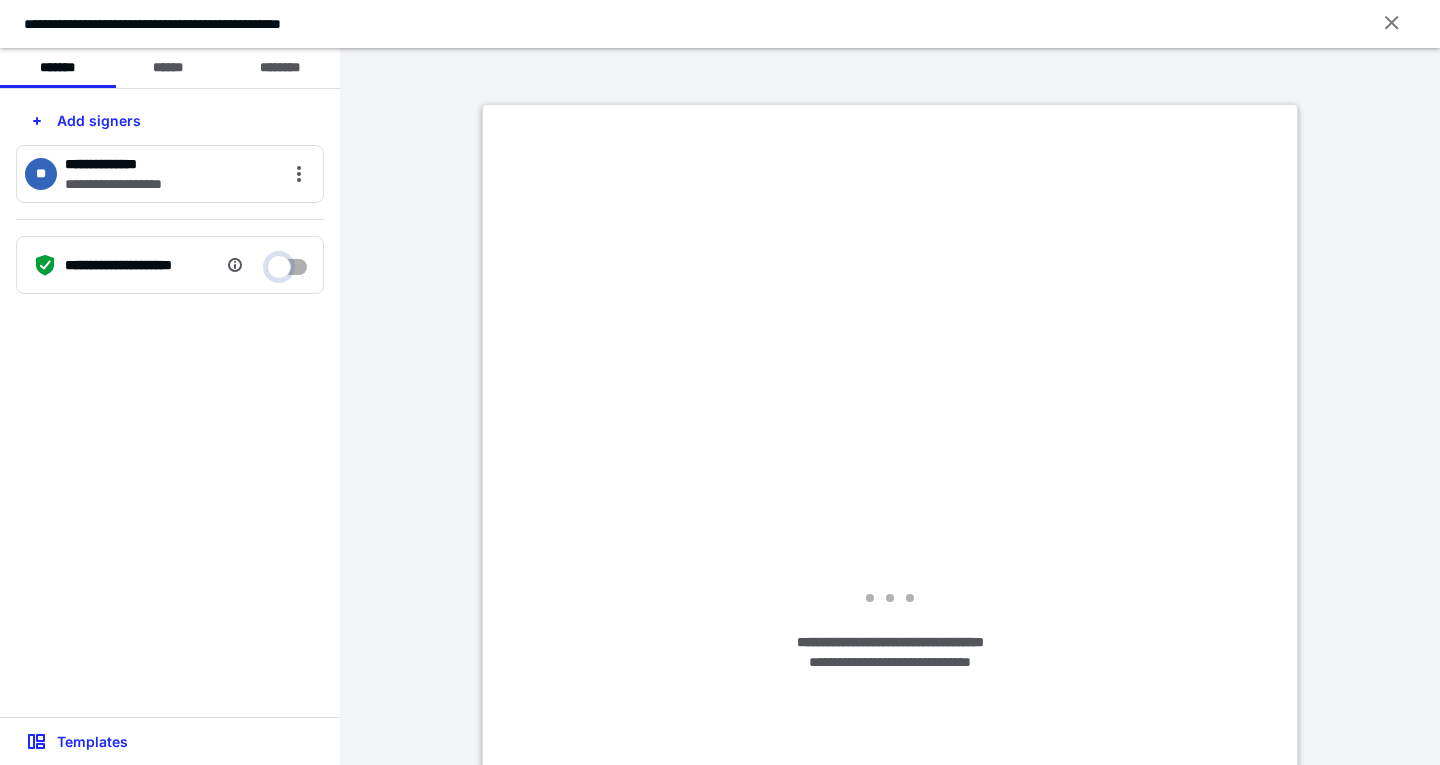 click at bounding box center (287, 262) 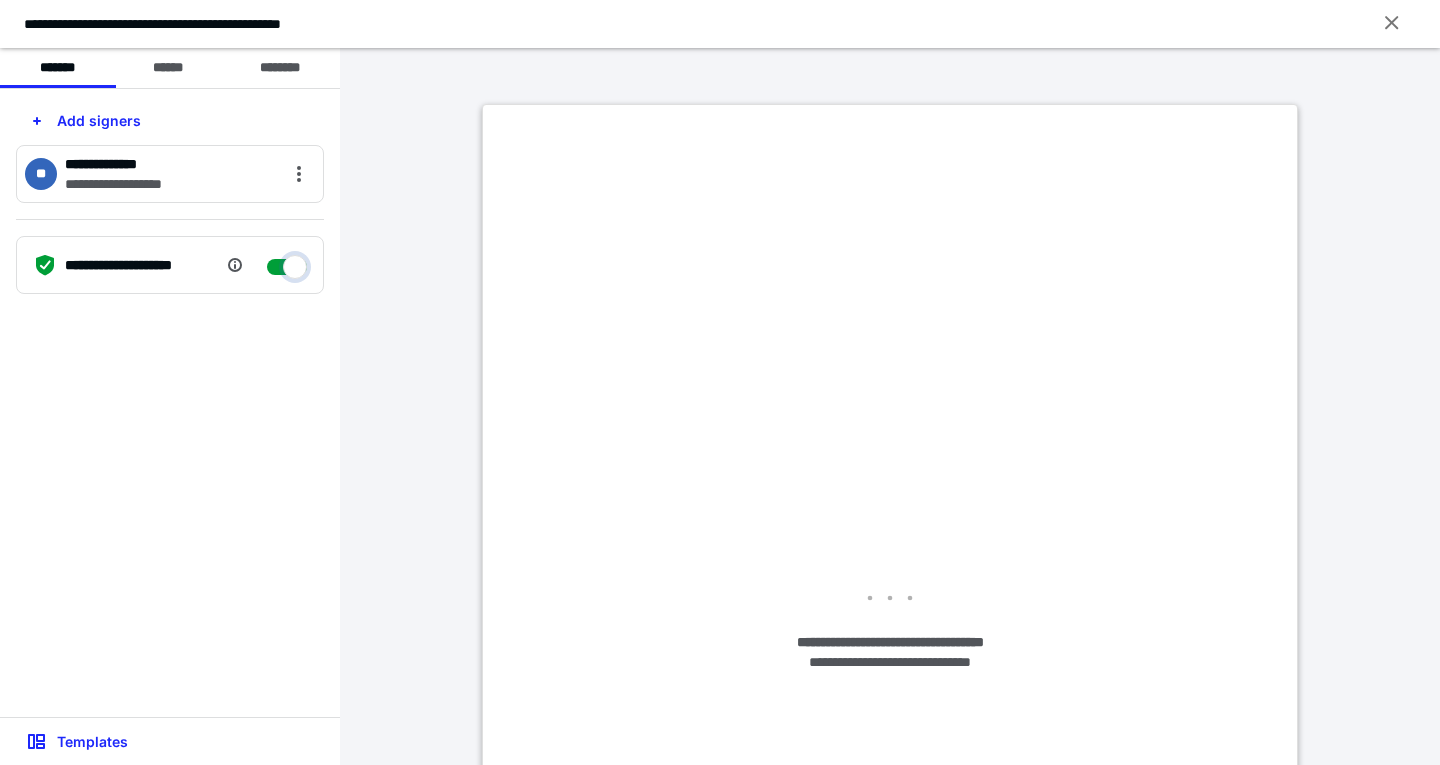 checkbox on "****" 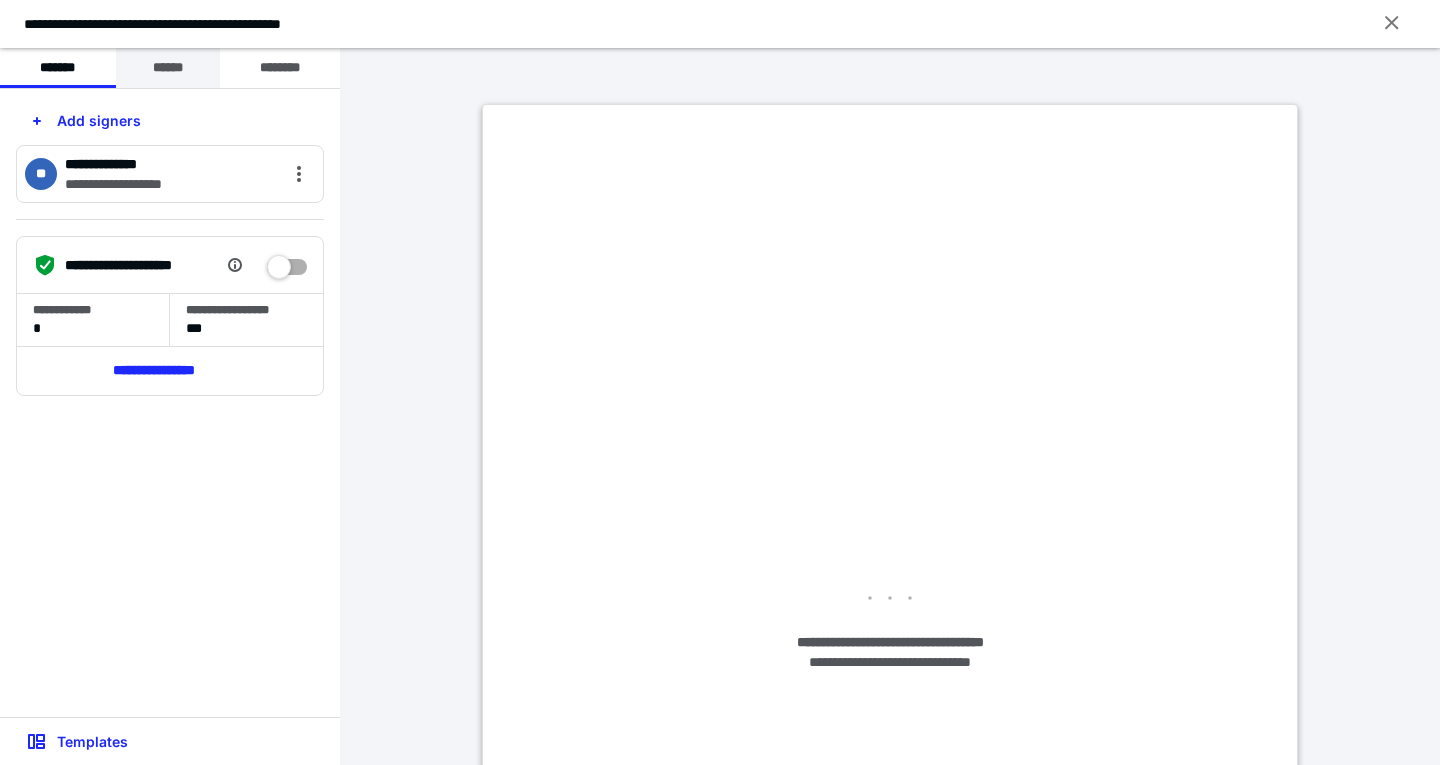 click on "******" at bounding box center [168, 68] 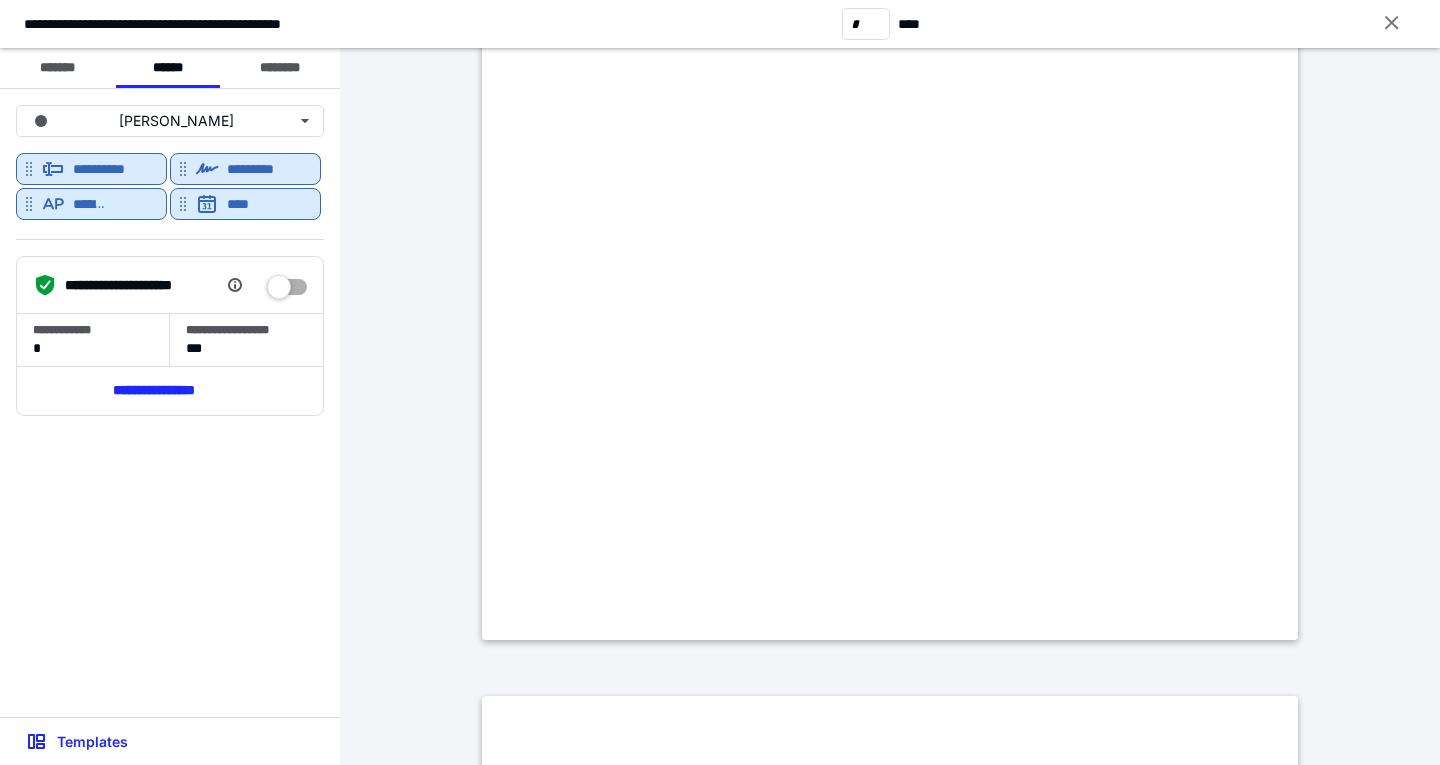 scroll, scrollTop: 2700, scrollLeft: 0, axis: vertical 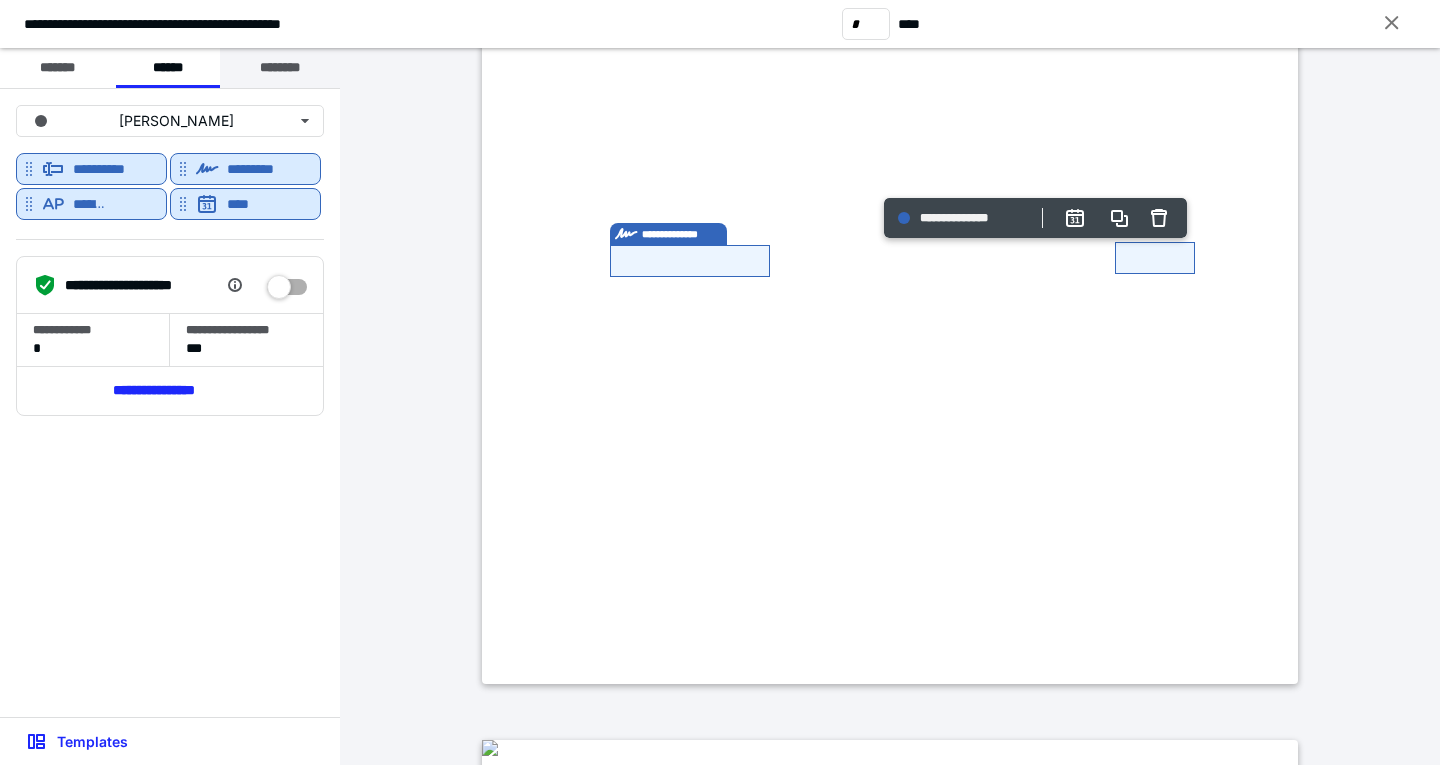 click on "********" at bounding box center [280, 68] 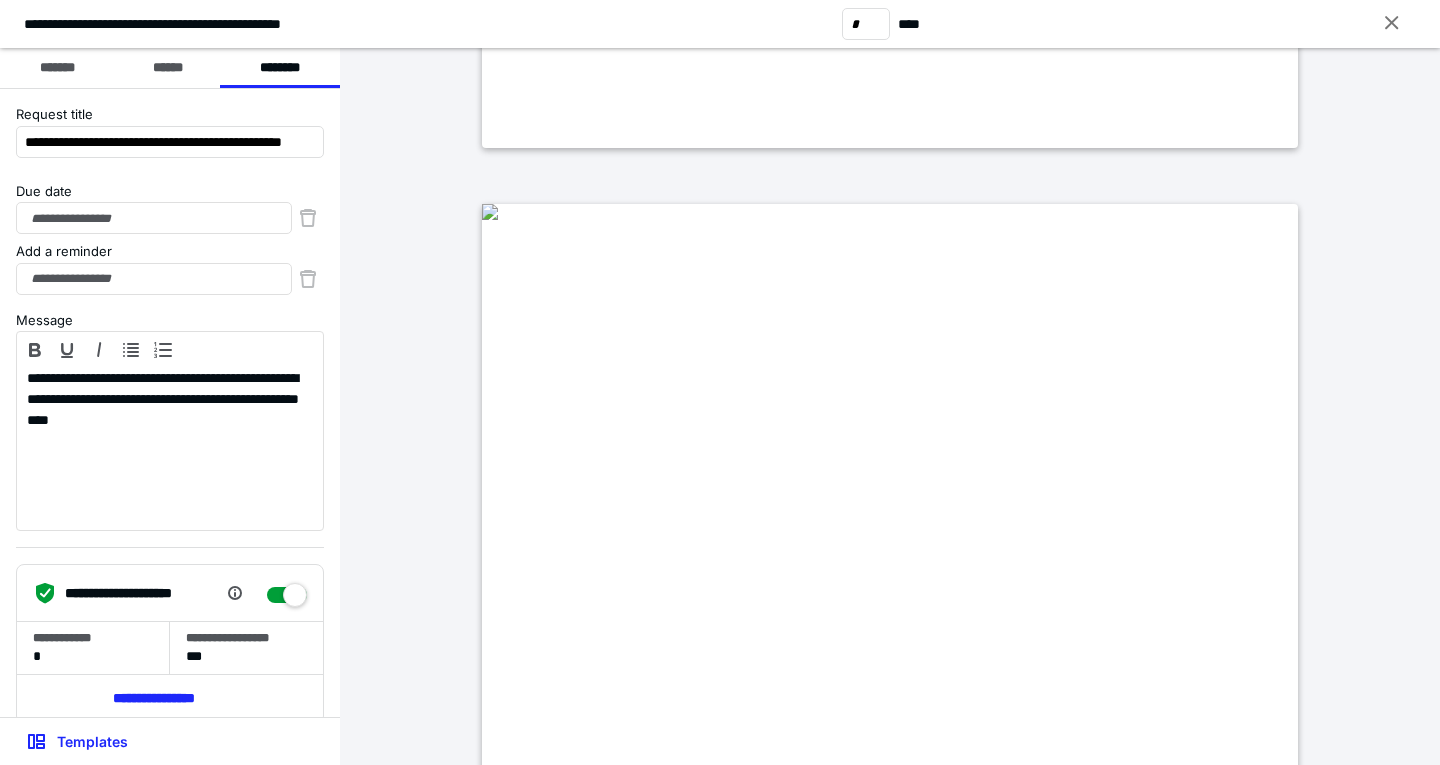type on "*" 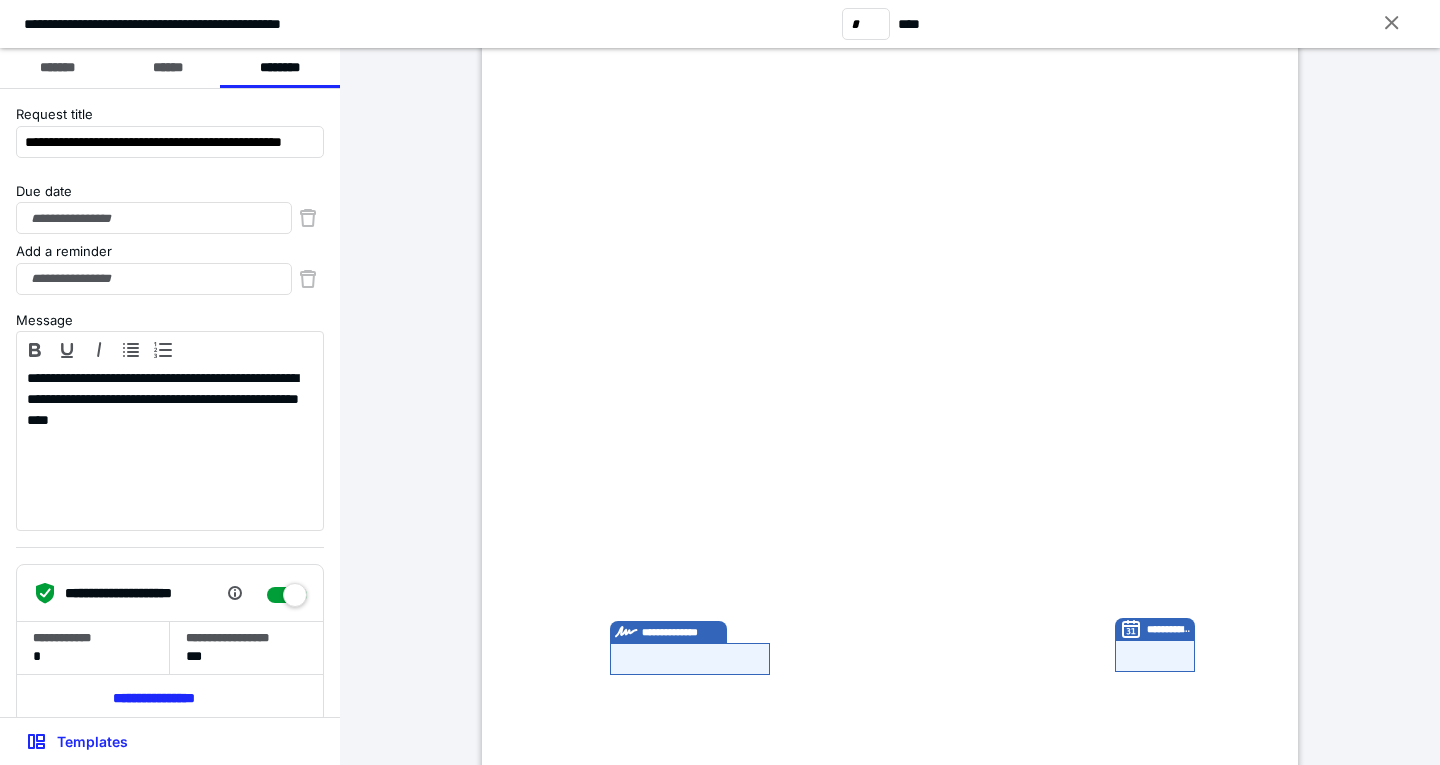 scroll, scrollTop: 2300, scrollLeft: 0, axis: vertical 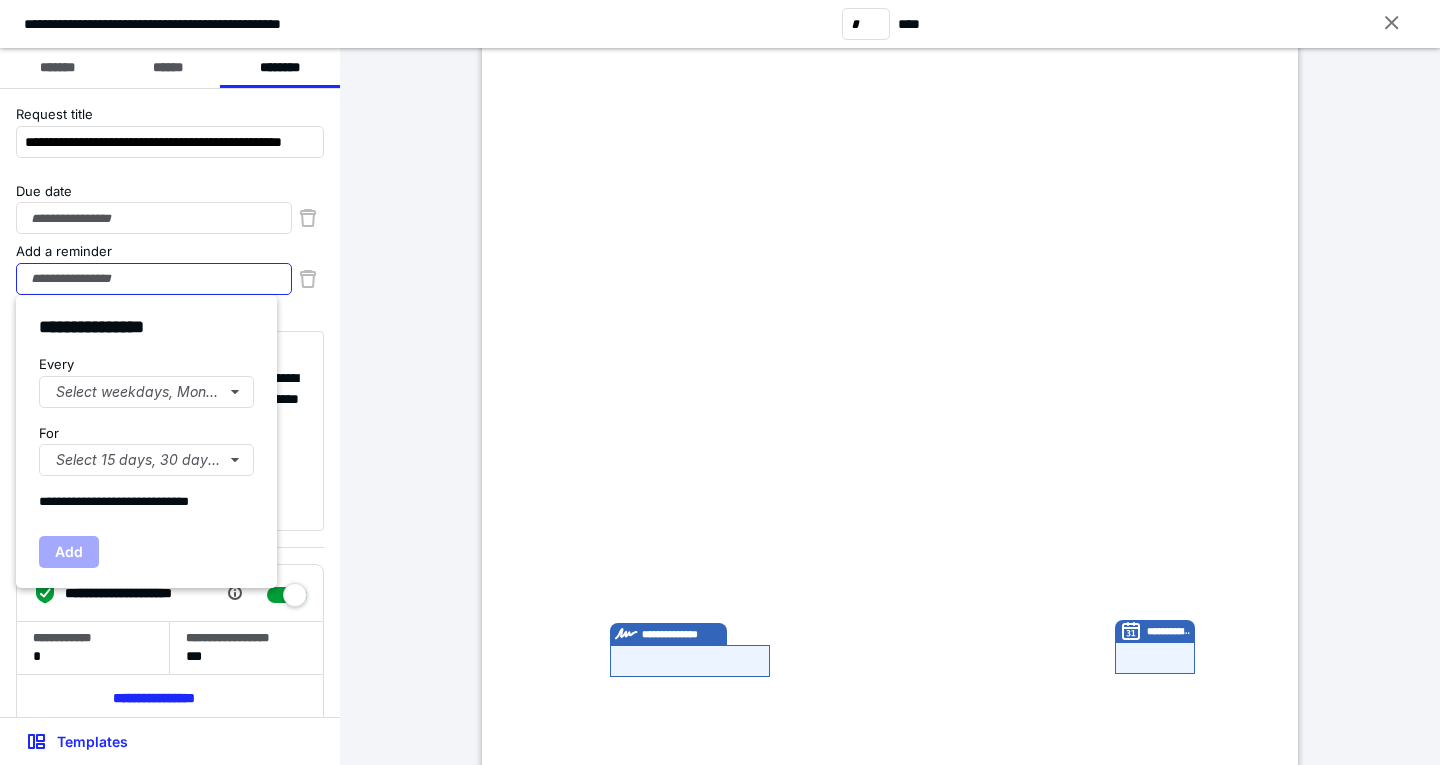 click on "Add a reminder" at bounding box center (154, 279) 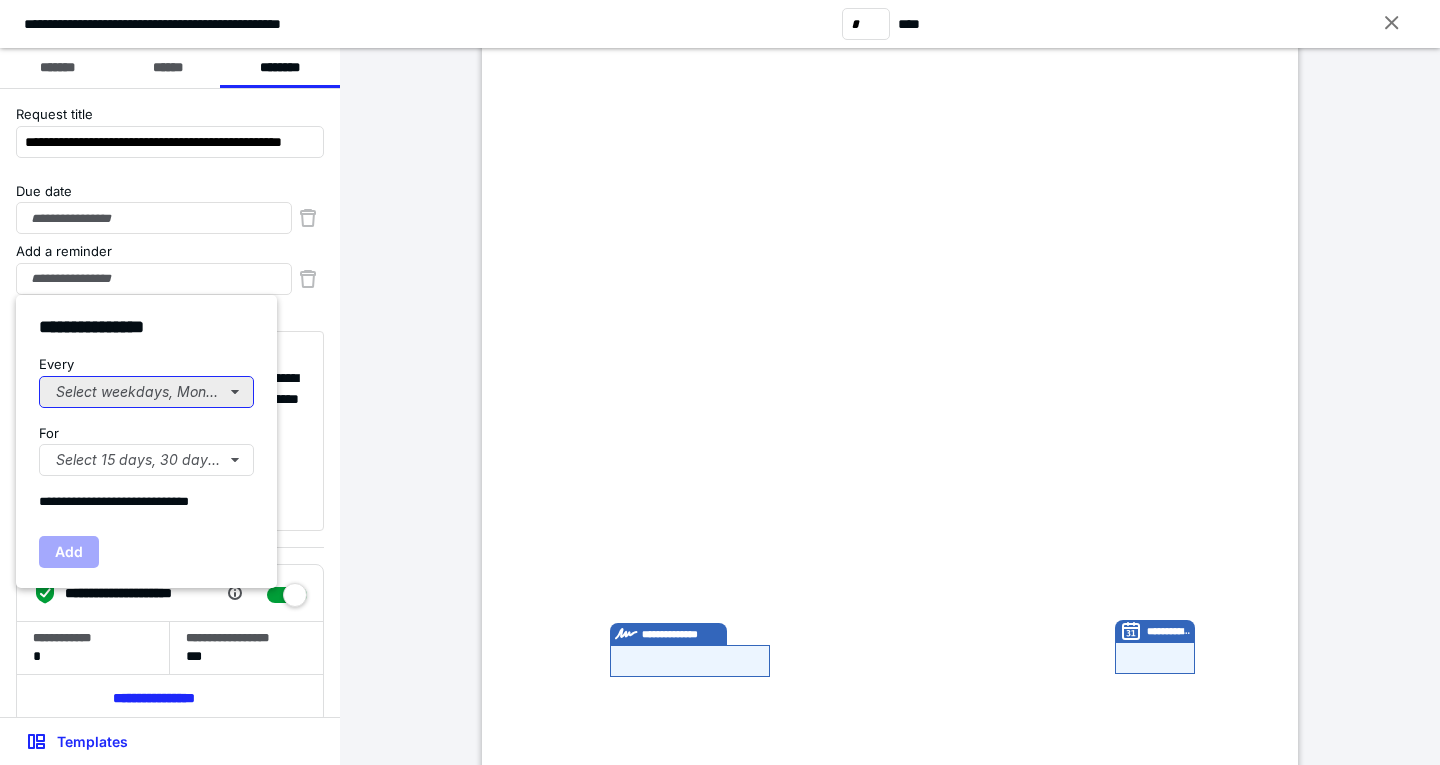 click on "Select weekdays, Mondays, or Tues..." at bounding box center (146, 392) 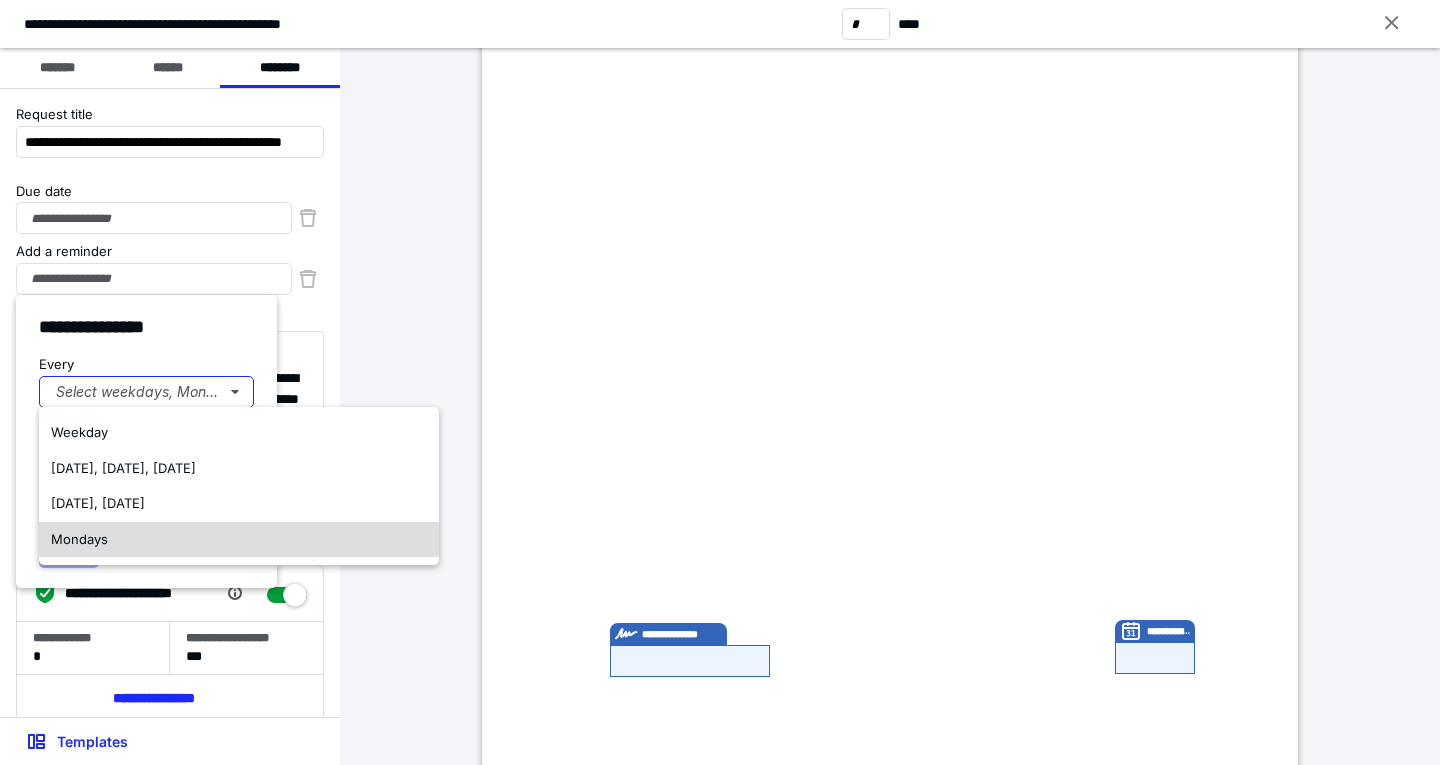 click on "Mondays" at bounding box center (239, 540) 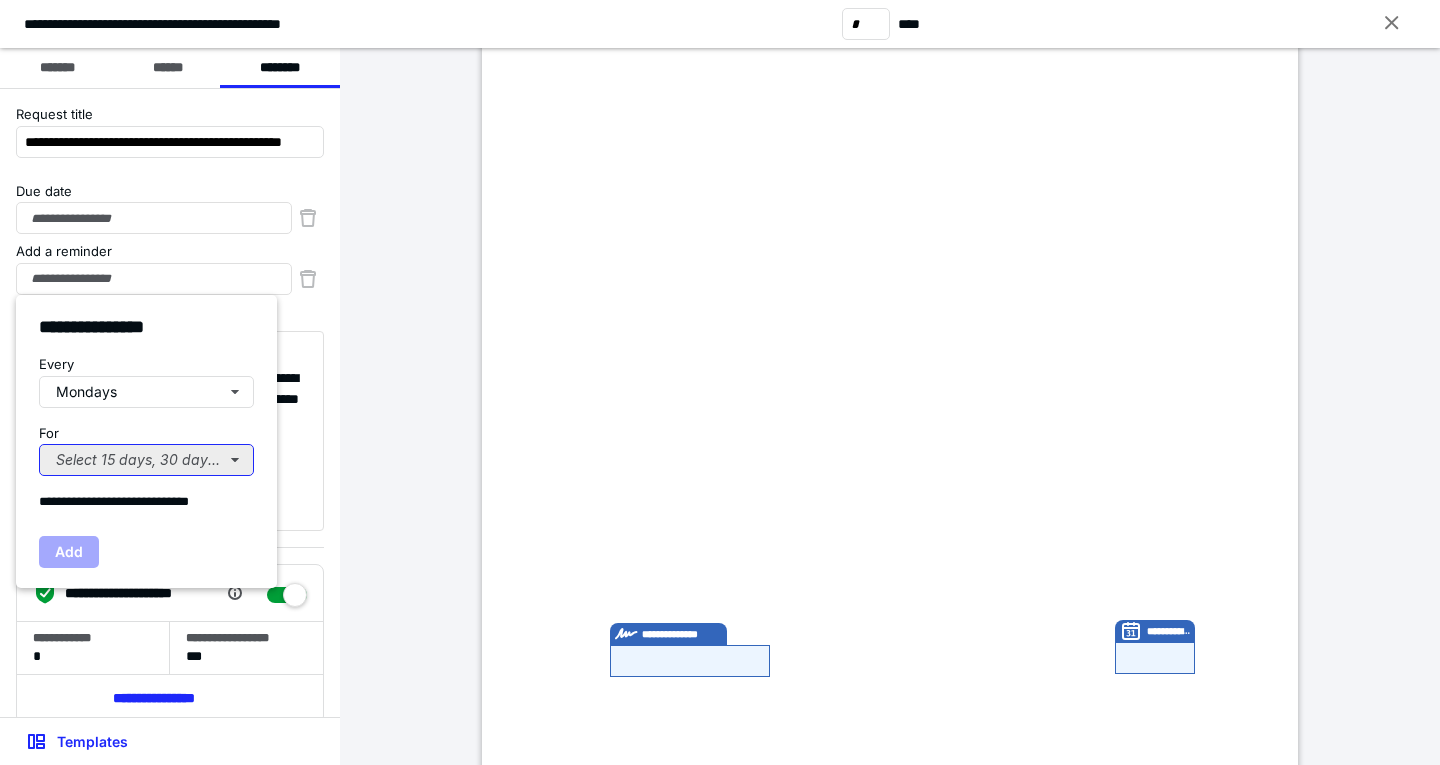 click on "Select 15 days, 30 days, or 45 days..." at bounding box center [146, 460] 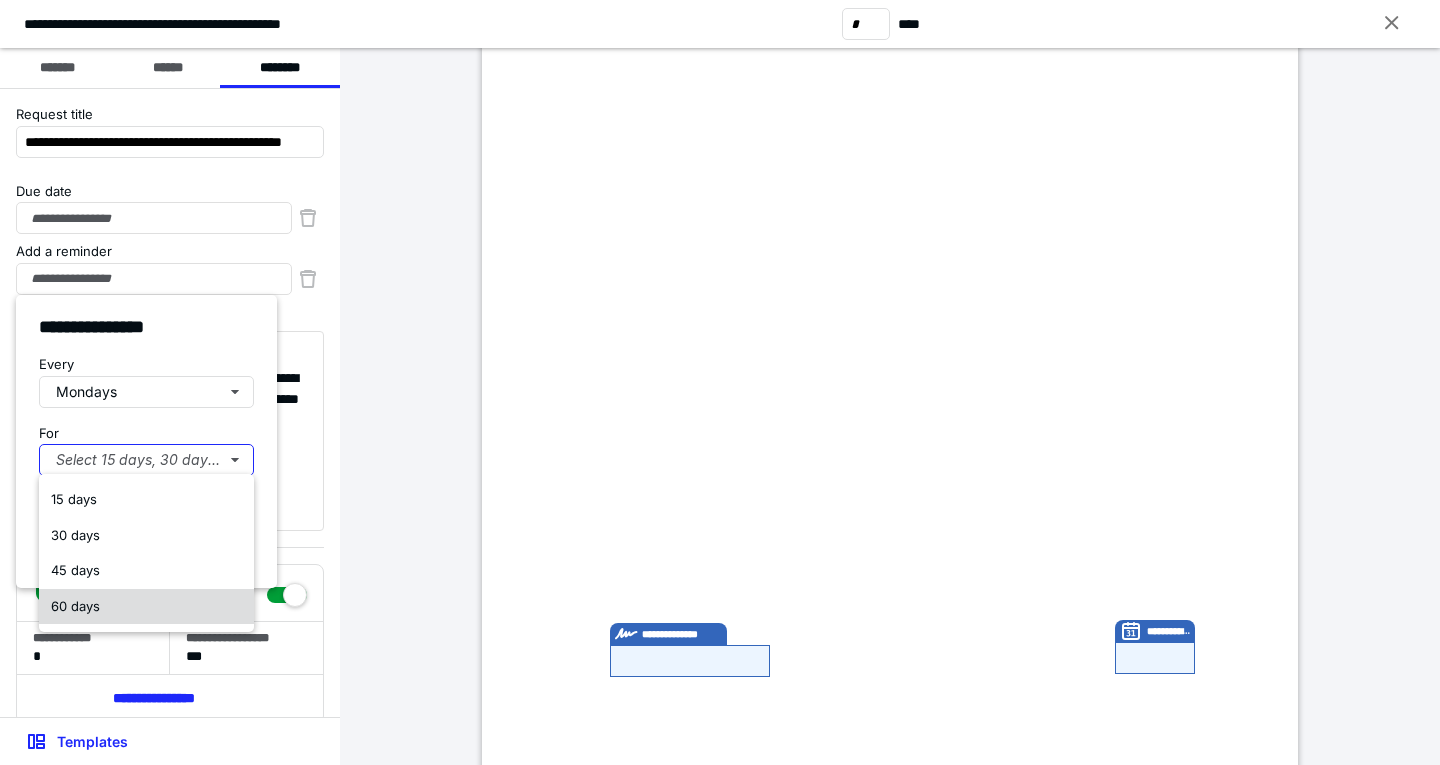 click on "60 days" at bounding box center [146, 607] 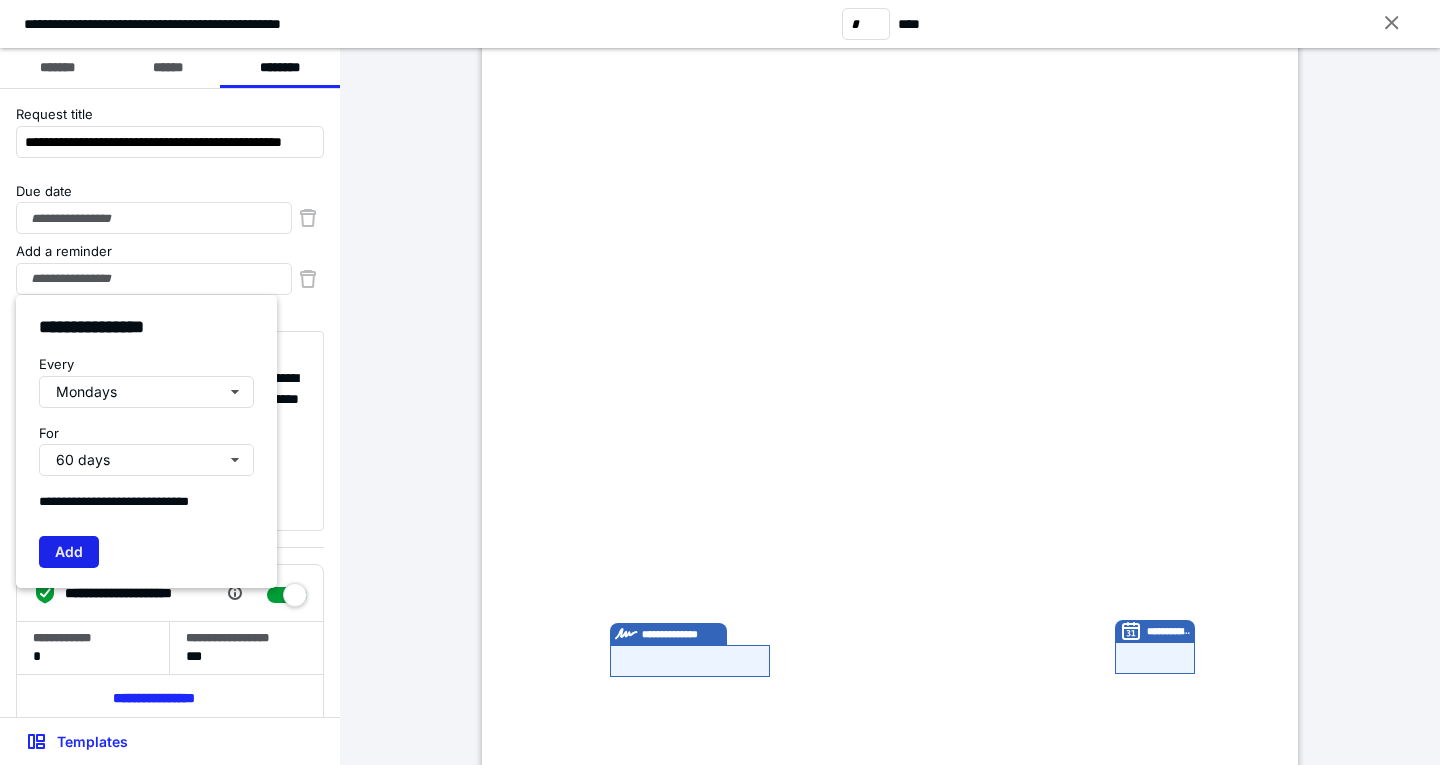 click on "Add" at bounding box center (69, 552) 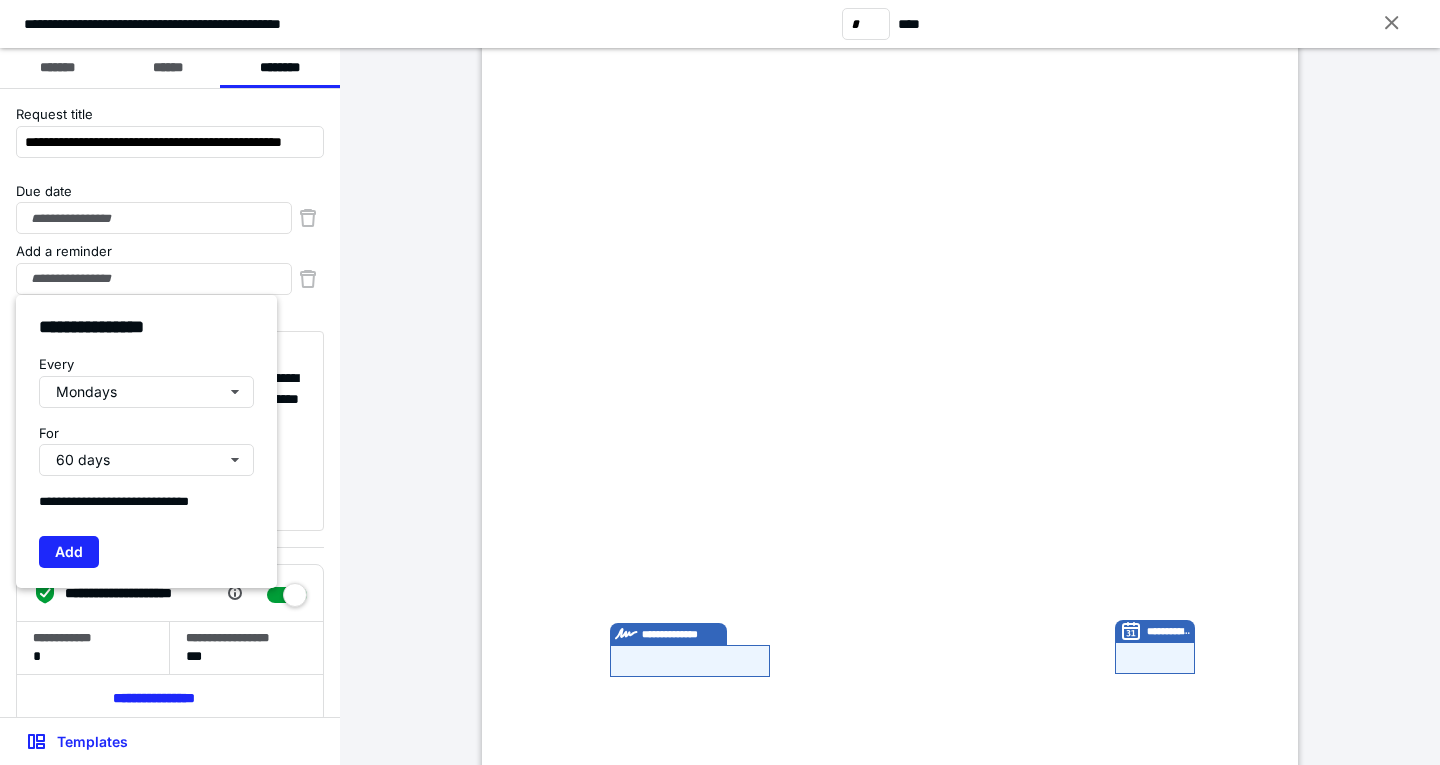 type on "**********" 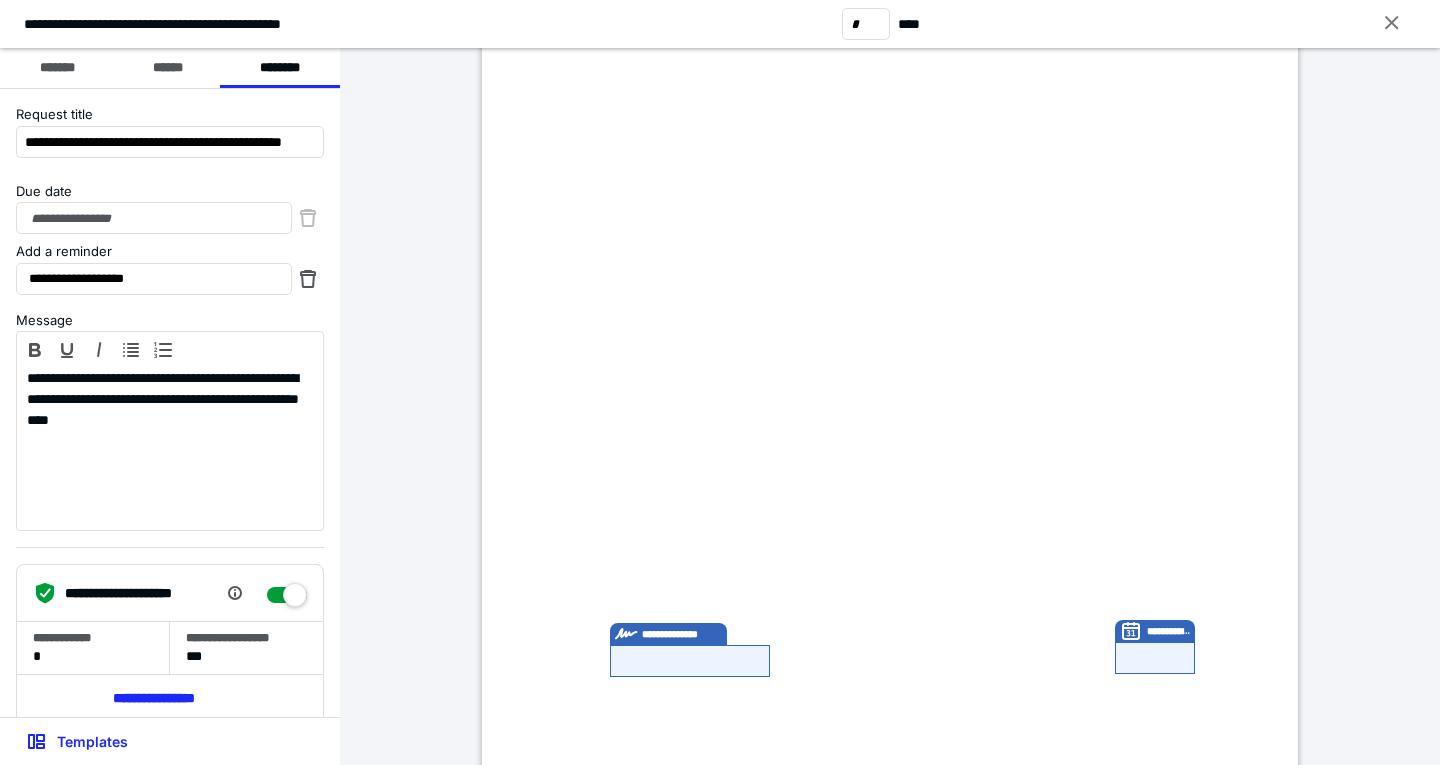 scroll, scrollTop: 63, scrollLeft: 0, axis: vertical 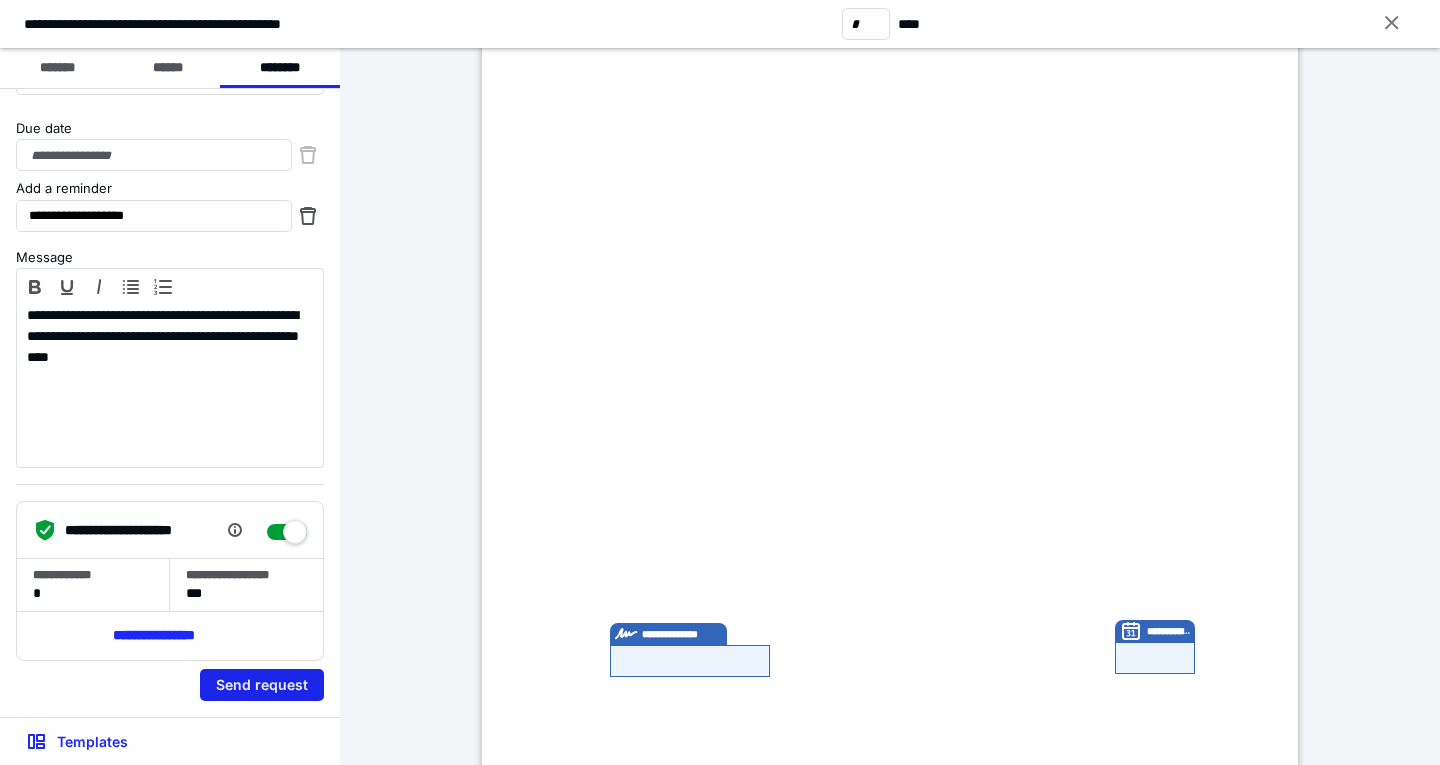 click on "Send request" at bounding box center [262, 685] 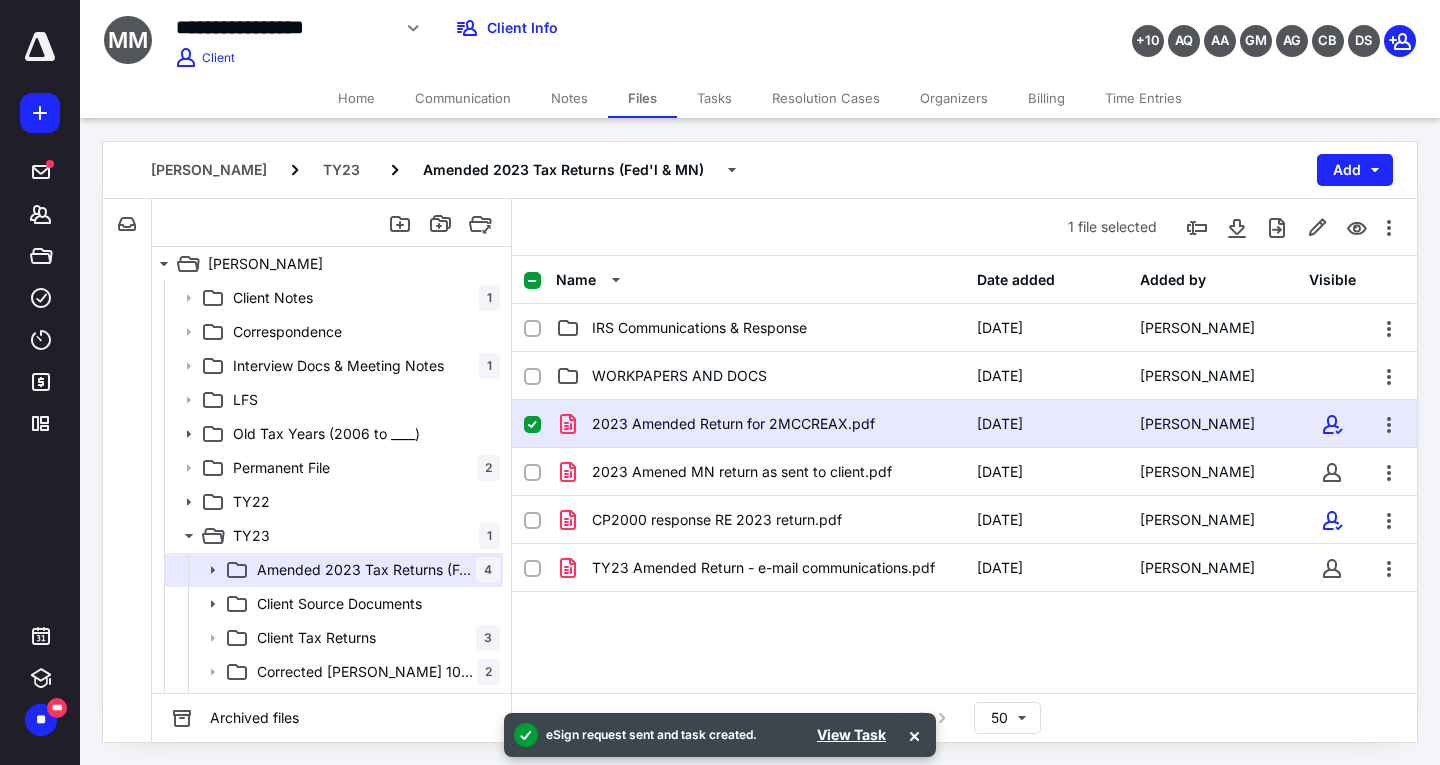 click on "Tasks" at bounding box center (714, 98) 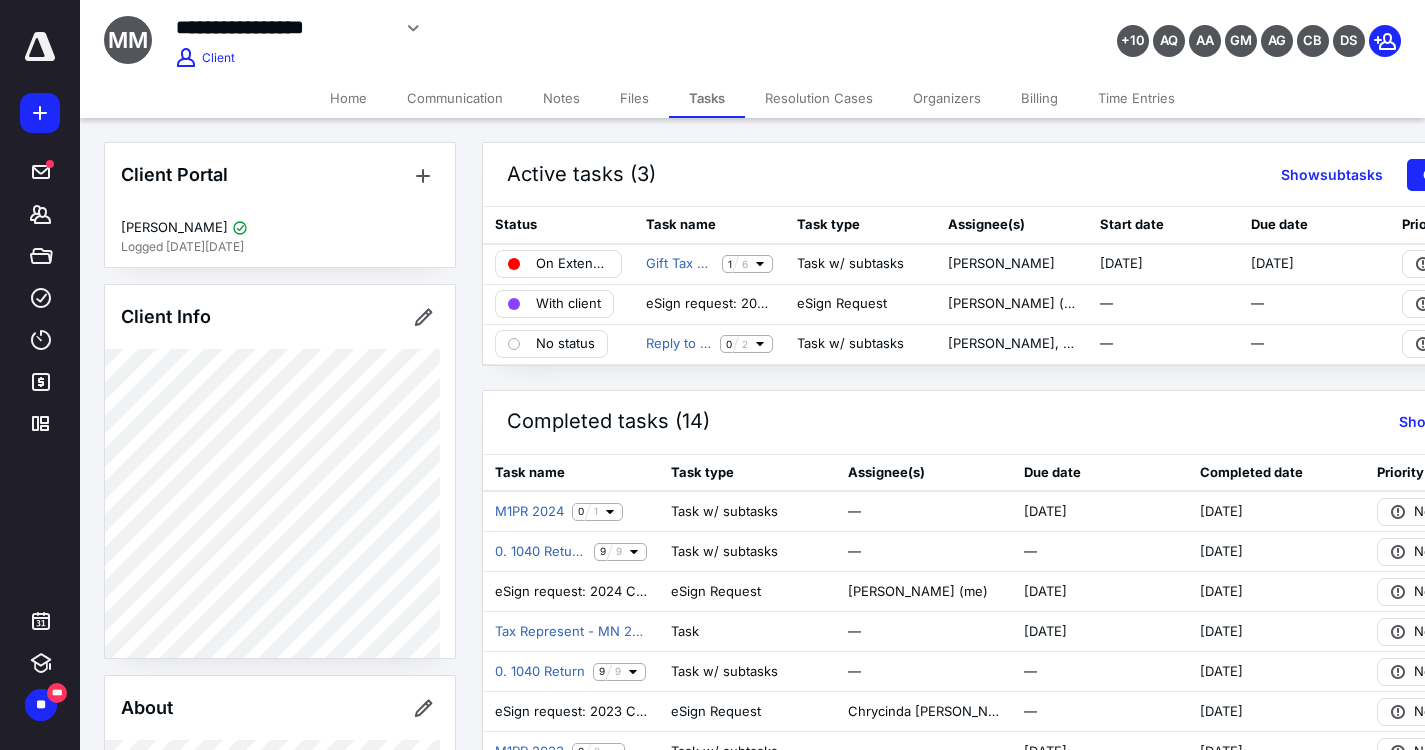 click on "Communication" at bounding box center (455, 98) 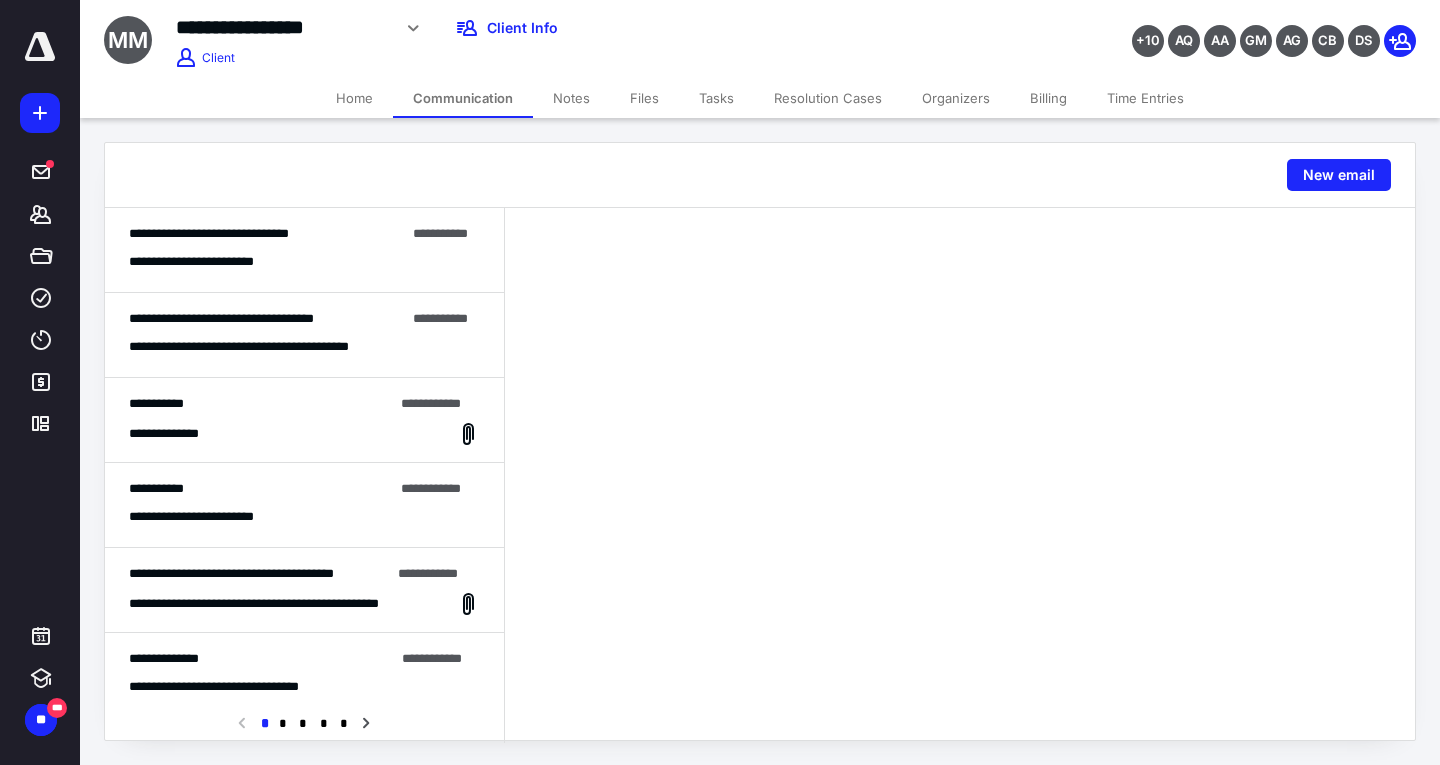 click on "**********" at bounding box center (304, 250) 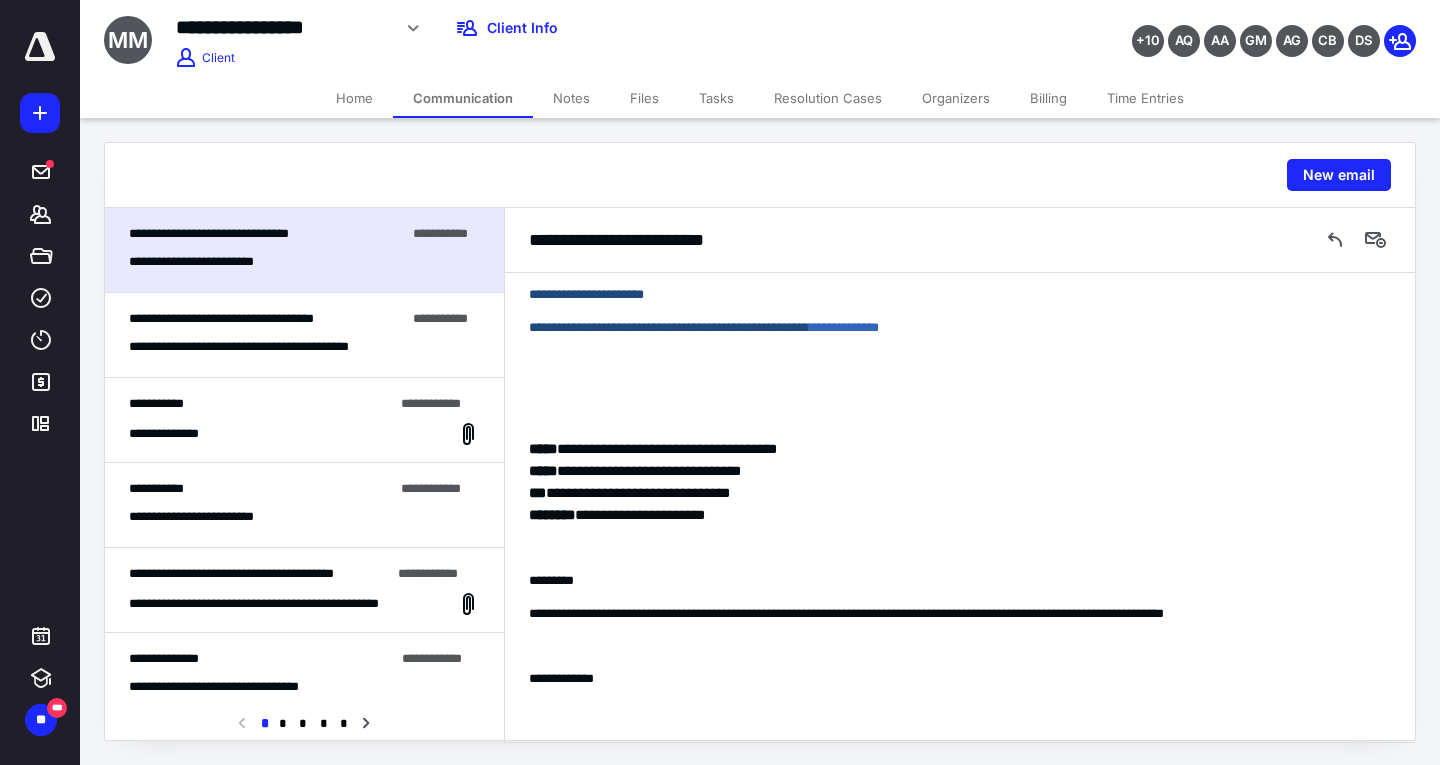 scroll, scrollTop: 261, scrollLeft: 0, axis: vertical 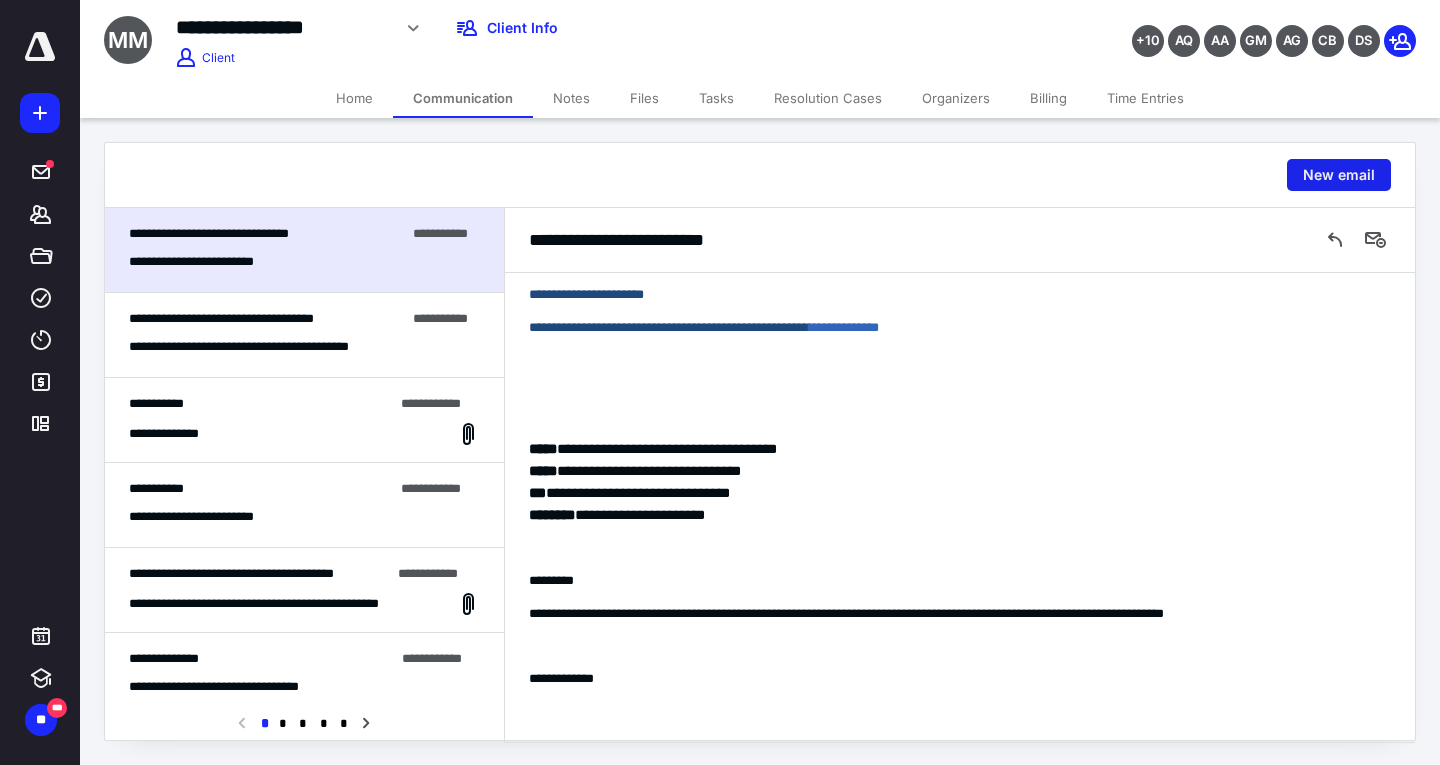 click on "New email" at bounding box center [1339, 175] 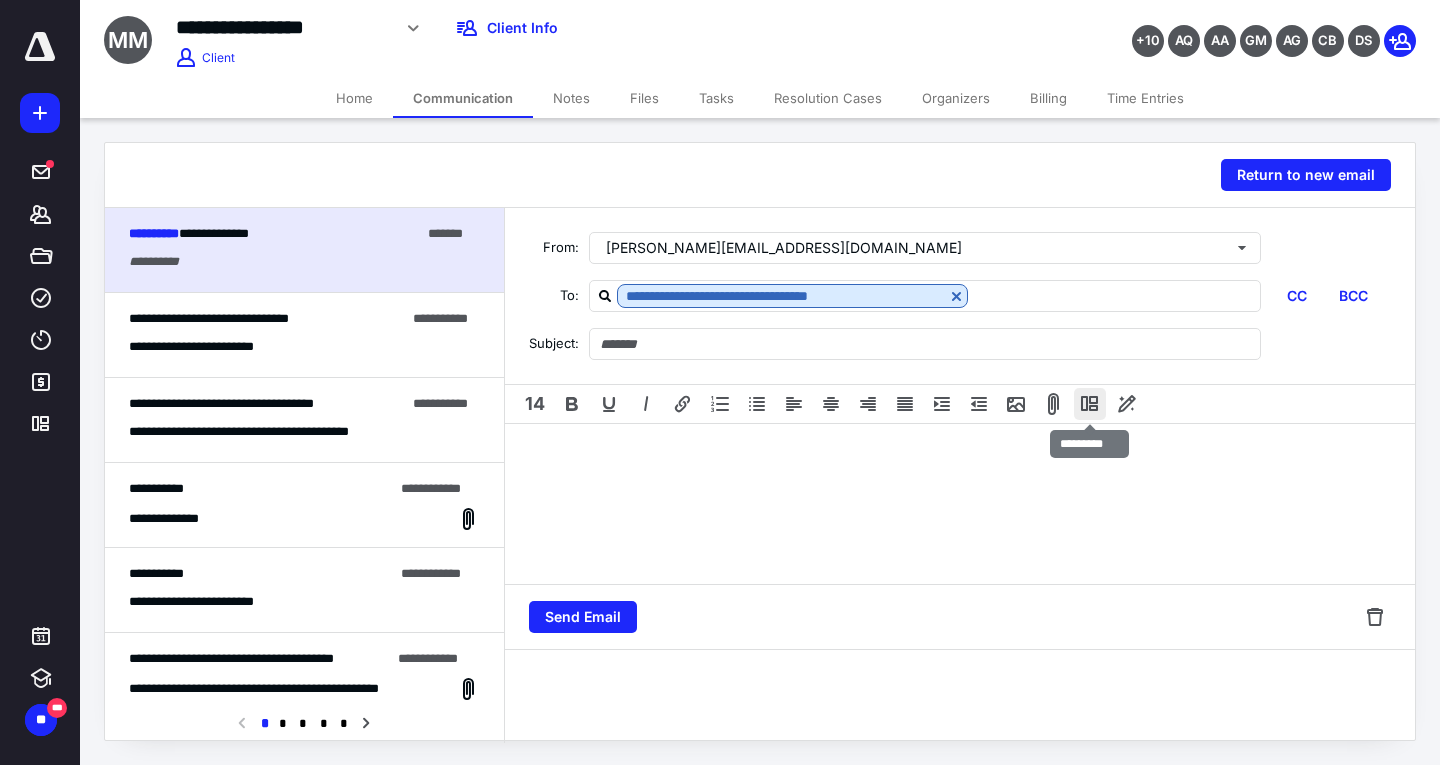 click at bounding box center (1090, 404) 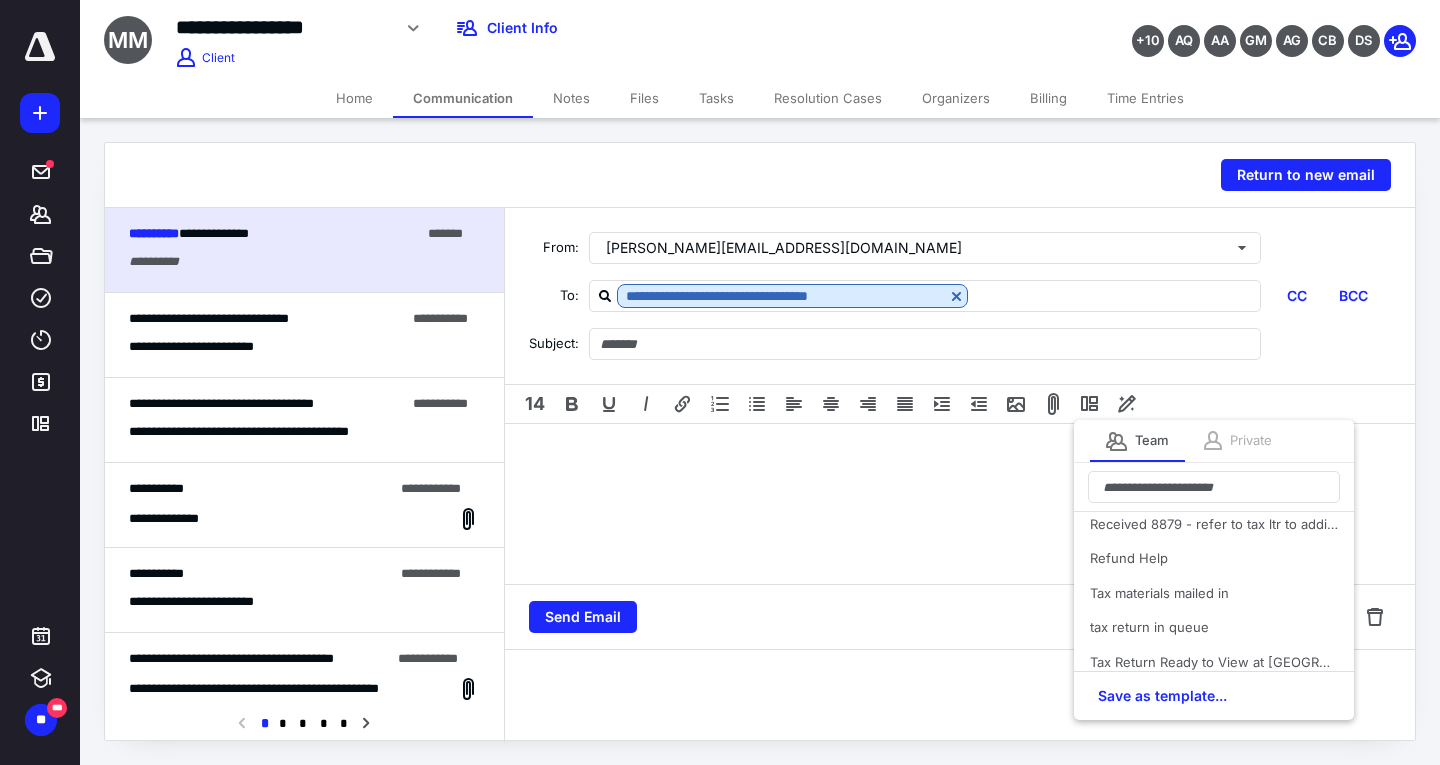 scroll, scrollTop: 429, scrollLeft: 0, axis: vertical 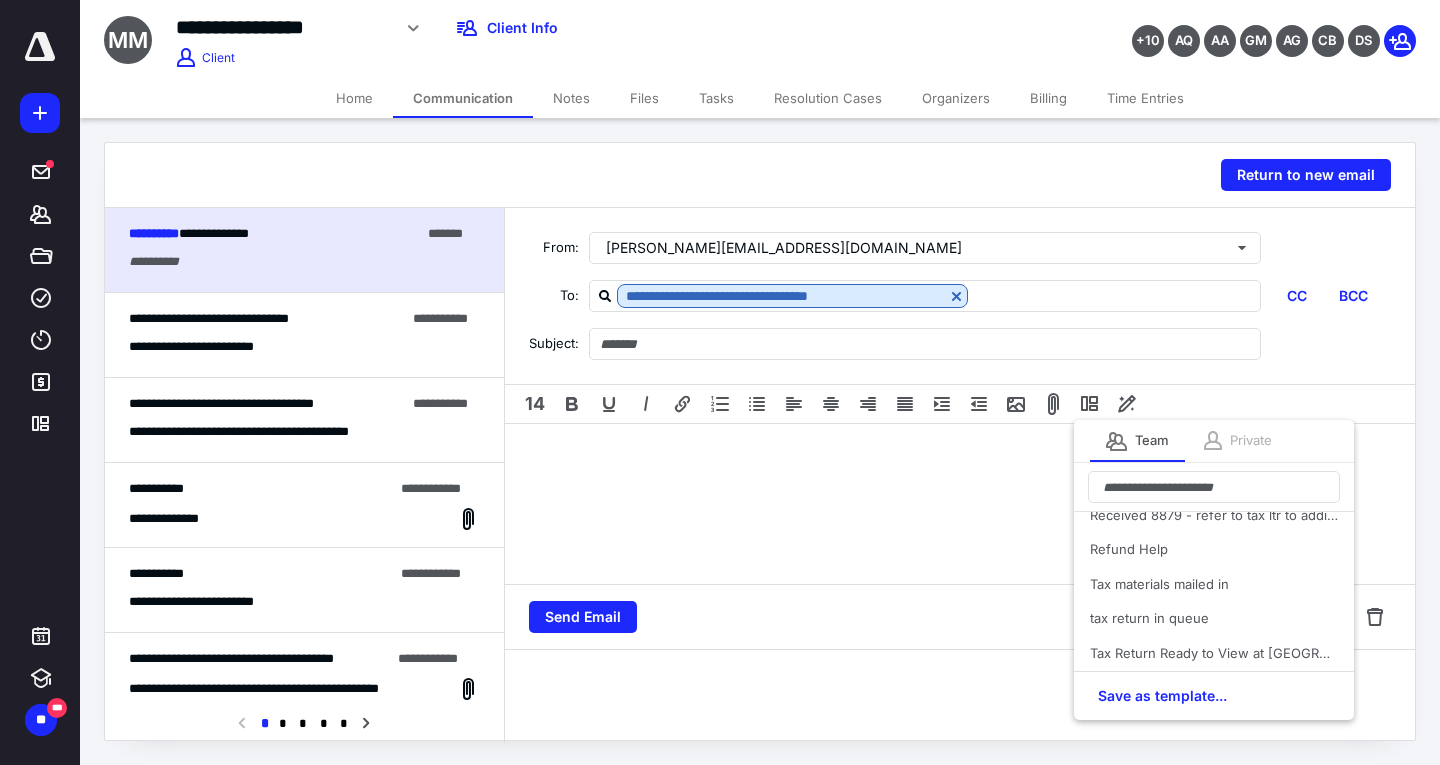 click on "Tax Return Ready to View at [GEOGRAPHIC_DATA]" at bounding box center (1214, 653) 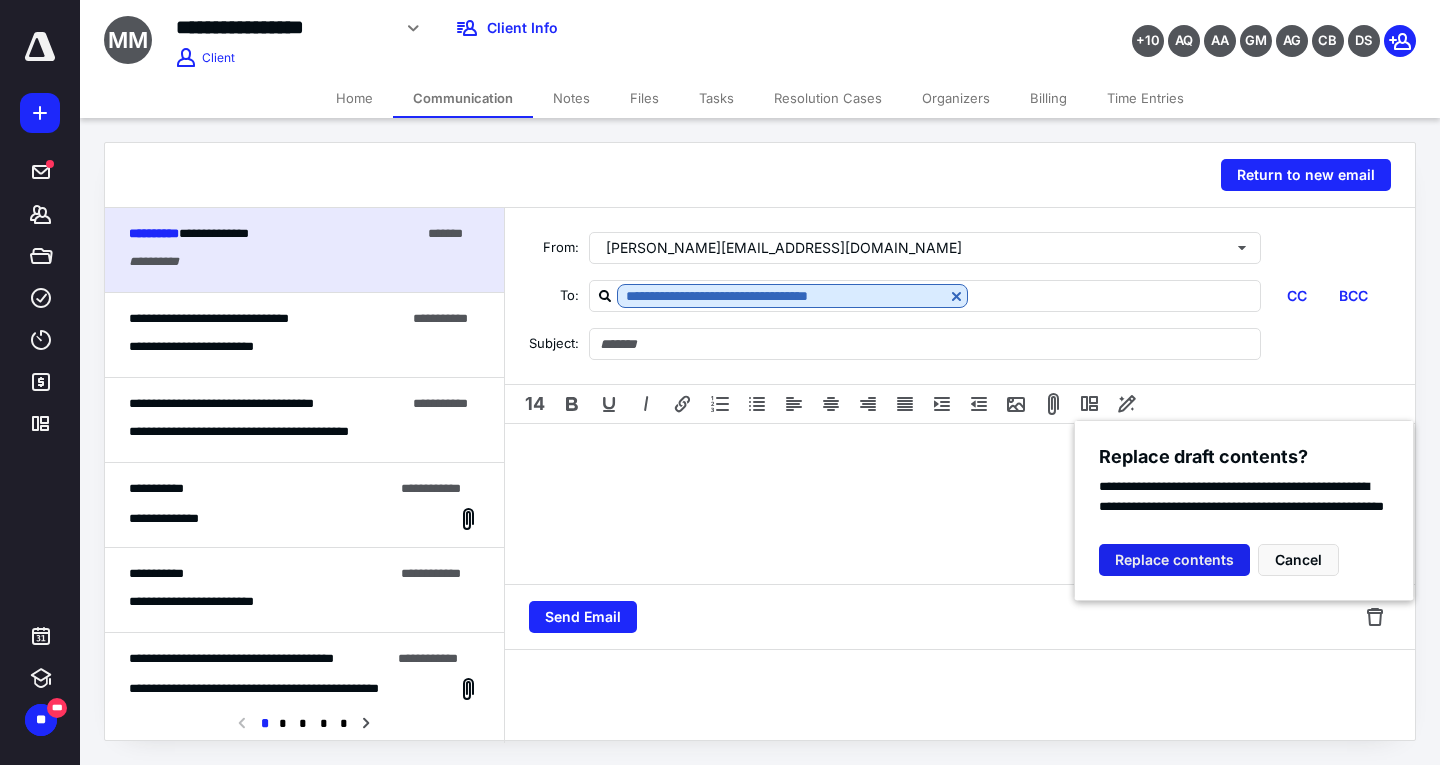 click on "Replace contents" at bounding box center [1174, 560] 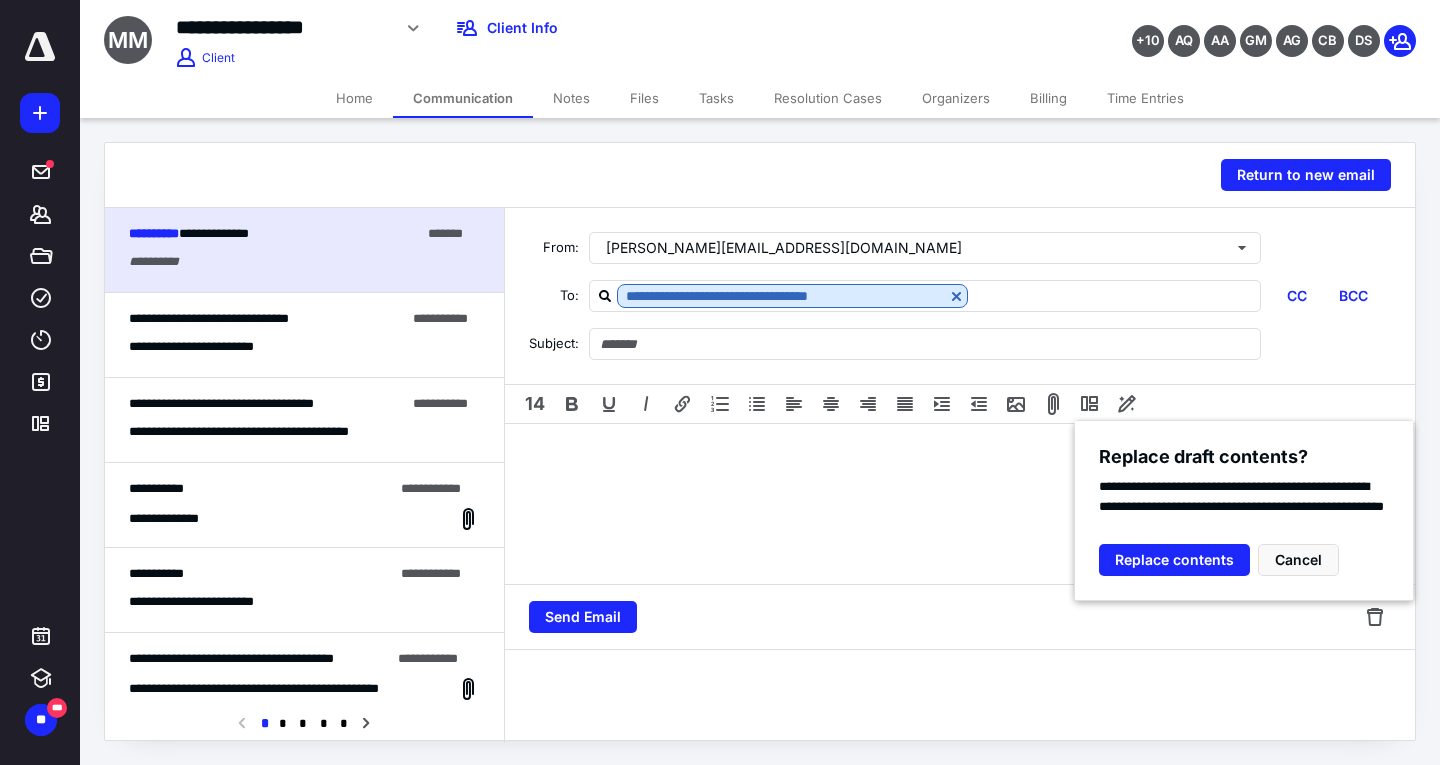 type 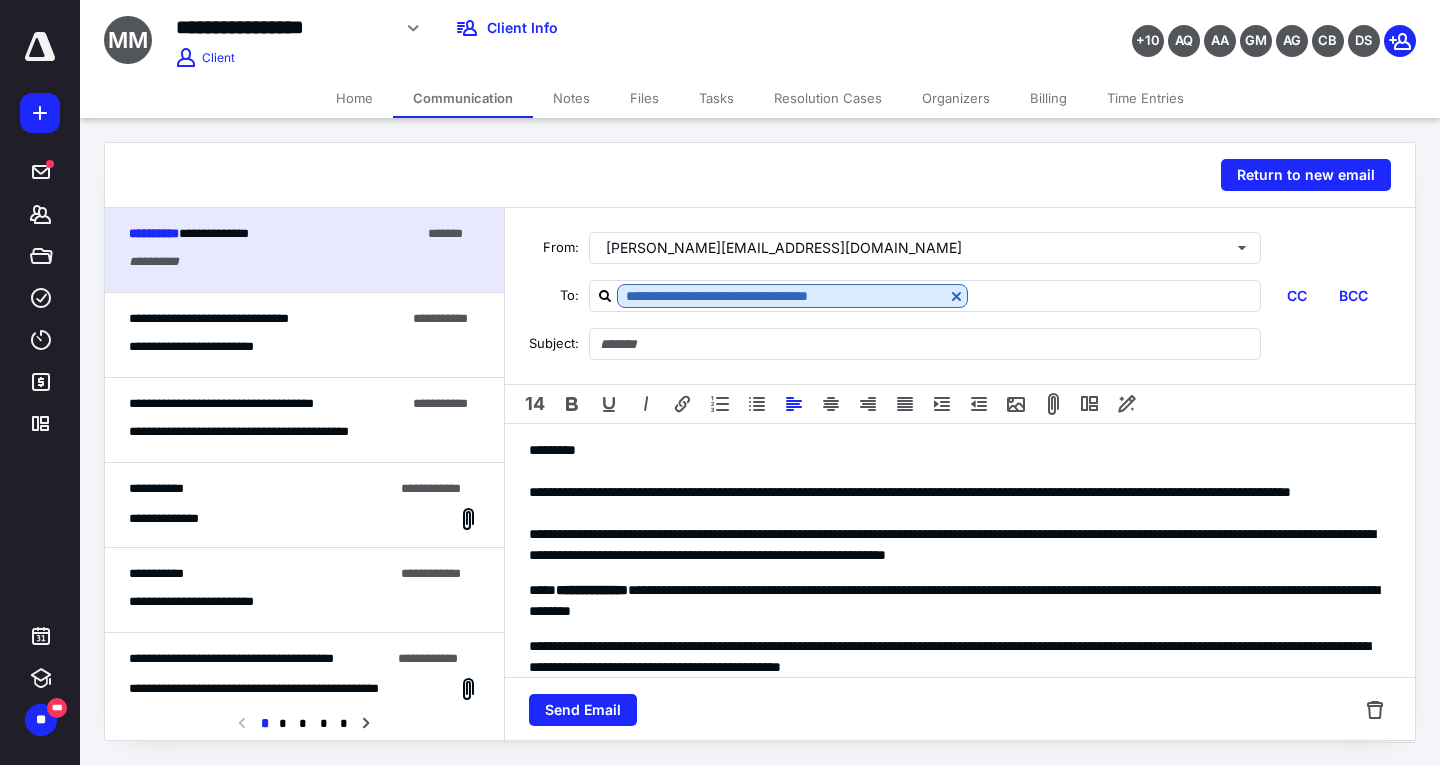 type on "**********" 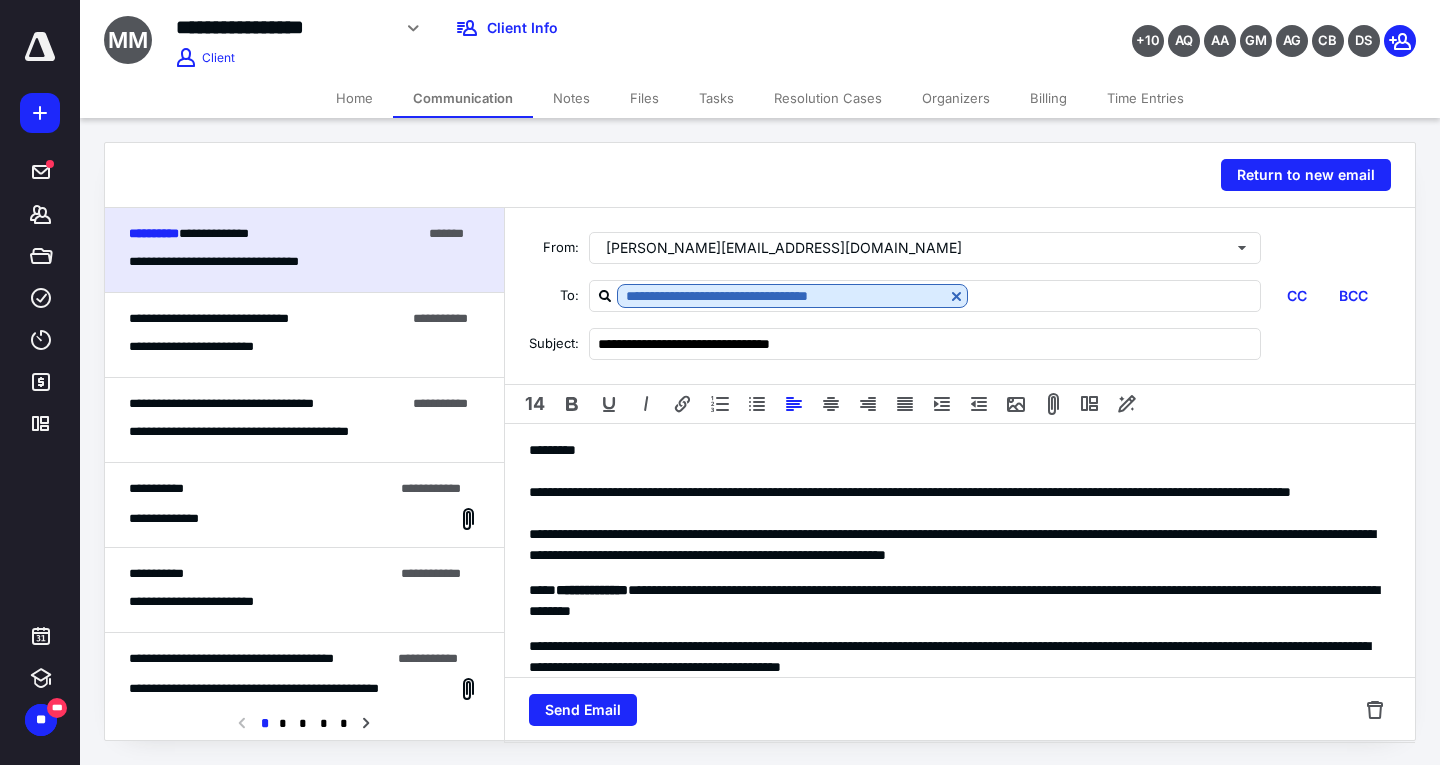 click on "**********" at bounding box center [910, 492] 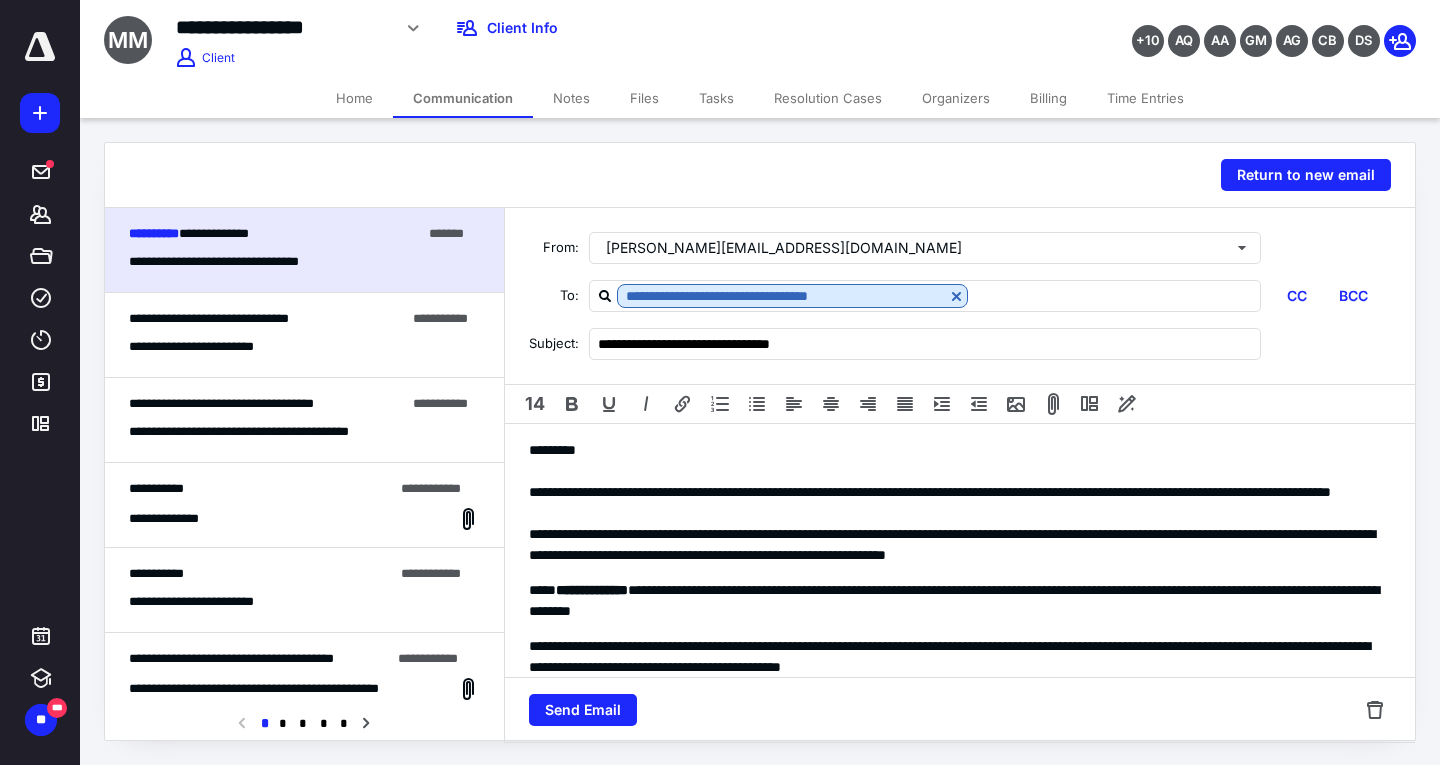 click at bounding box center [960, 471] 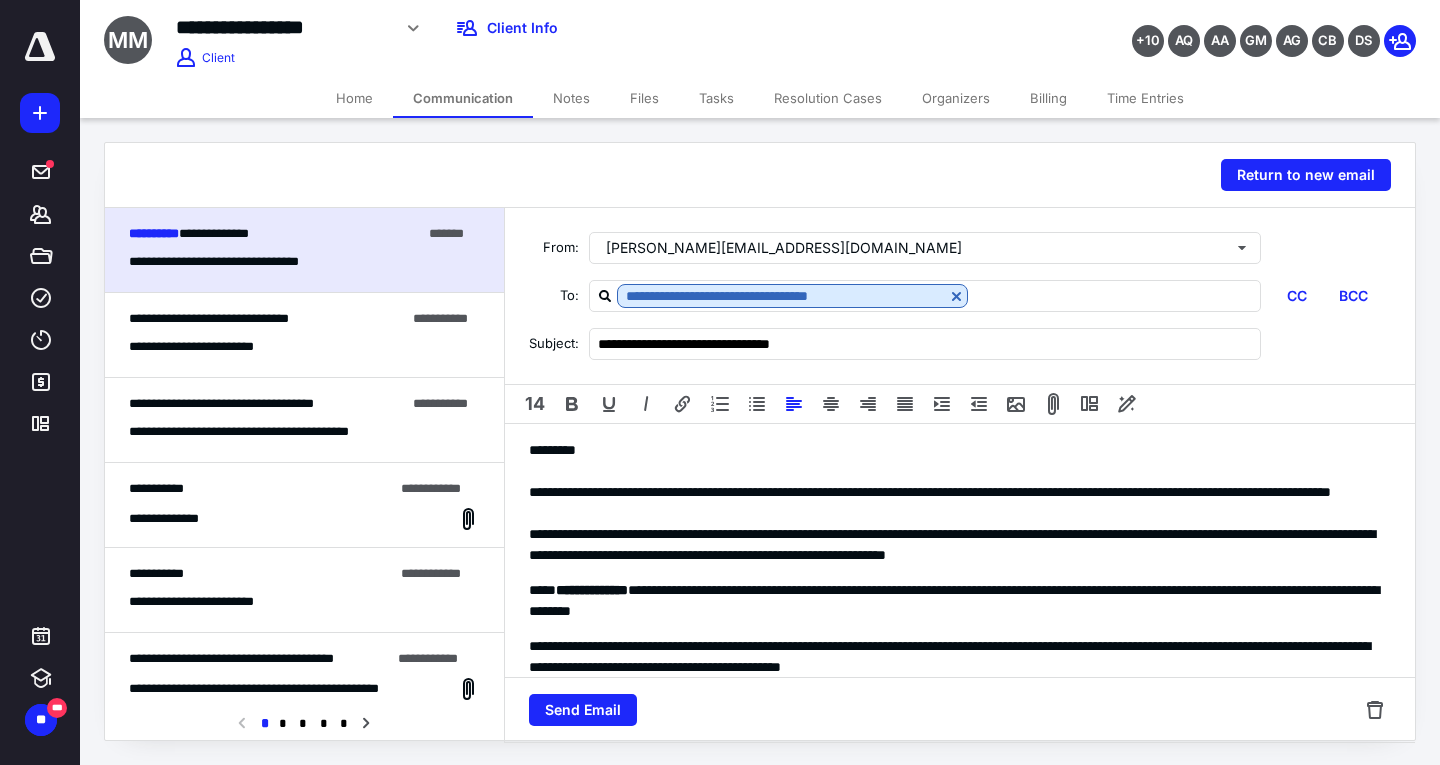click on "**********" at bounding box center [952, 544] 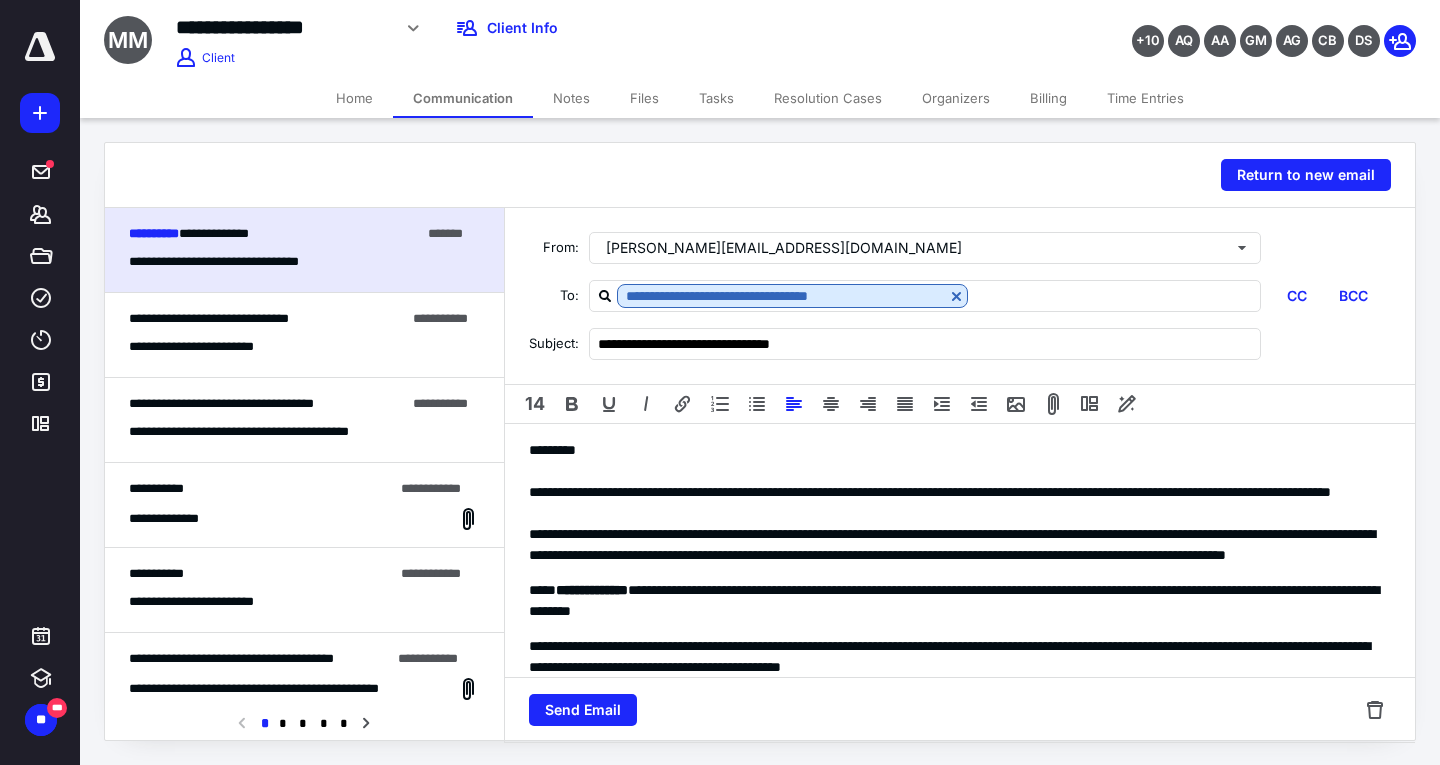 click on "**********" at bounding box center [952, 544] 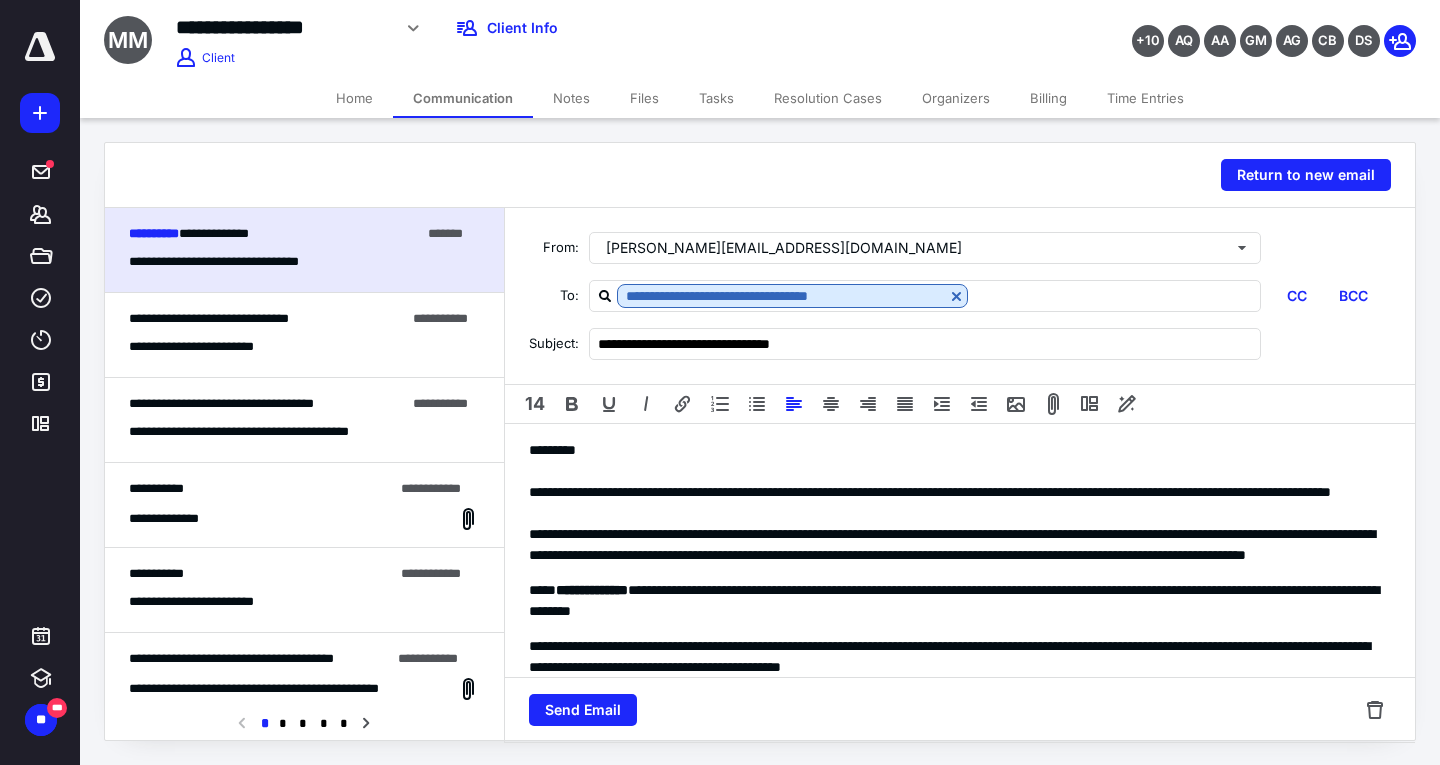 click on "**********" at bounding box center (952, 544) 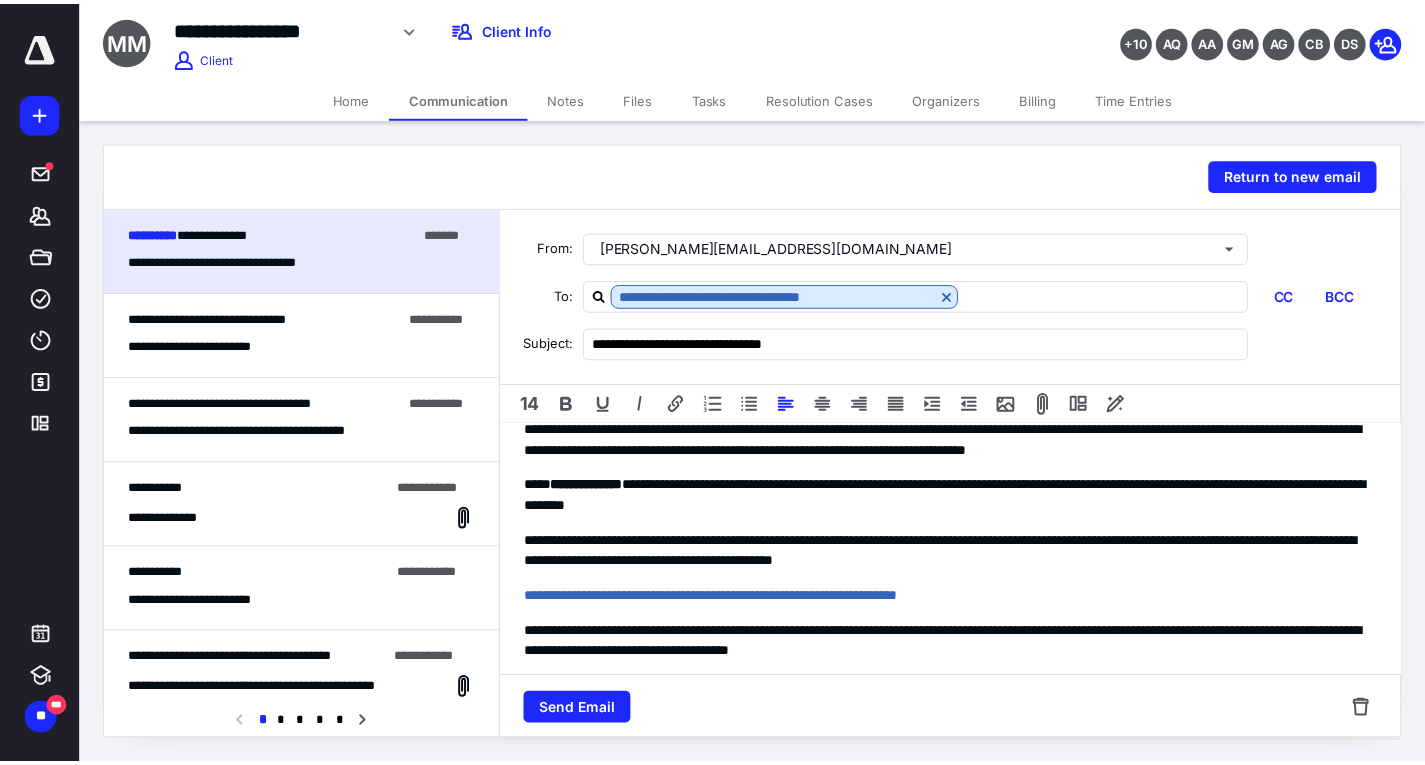 scroll, scrollTop: 100, scrollLeft: 0, axis: vertical 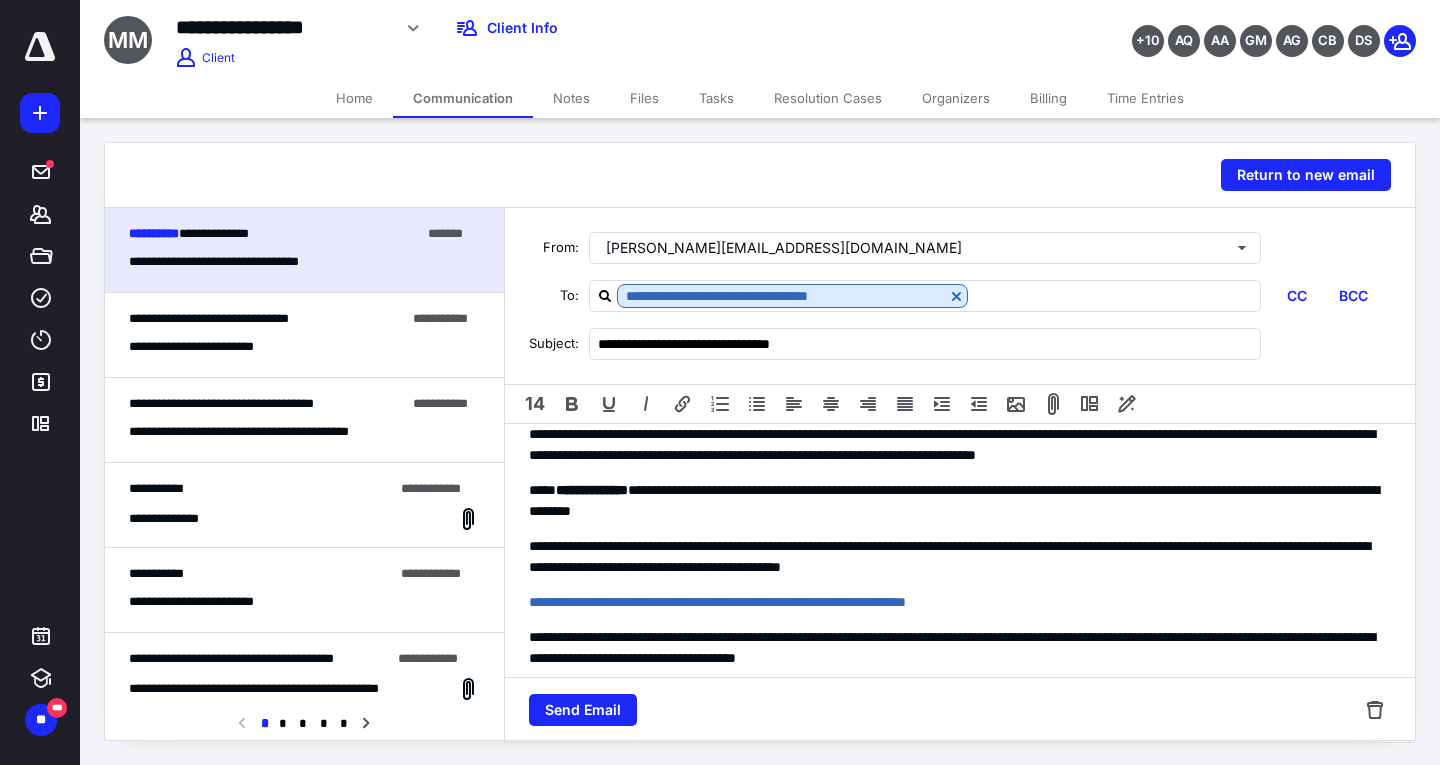 click on "Time Entries" at bounding box center (1145, 98) 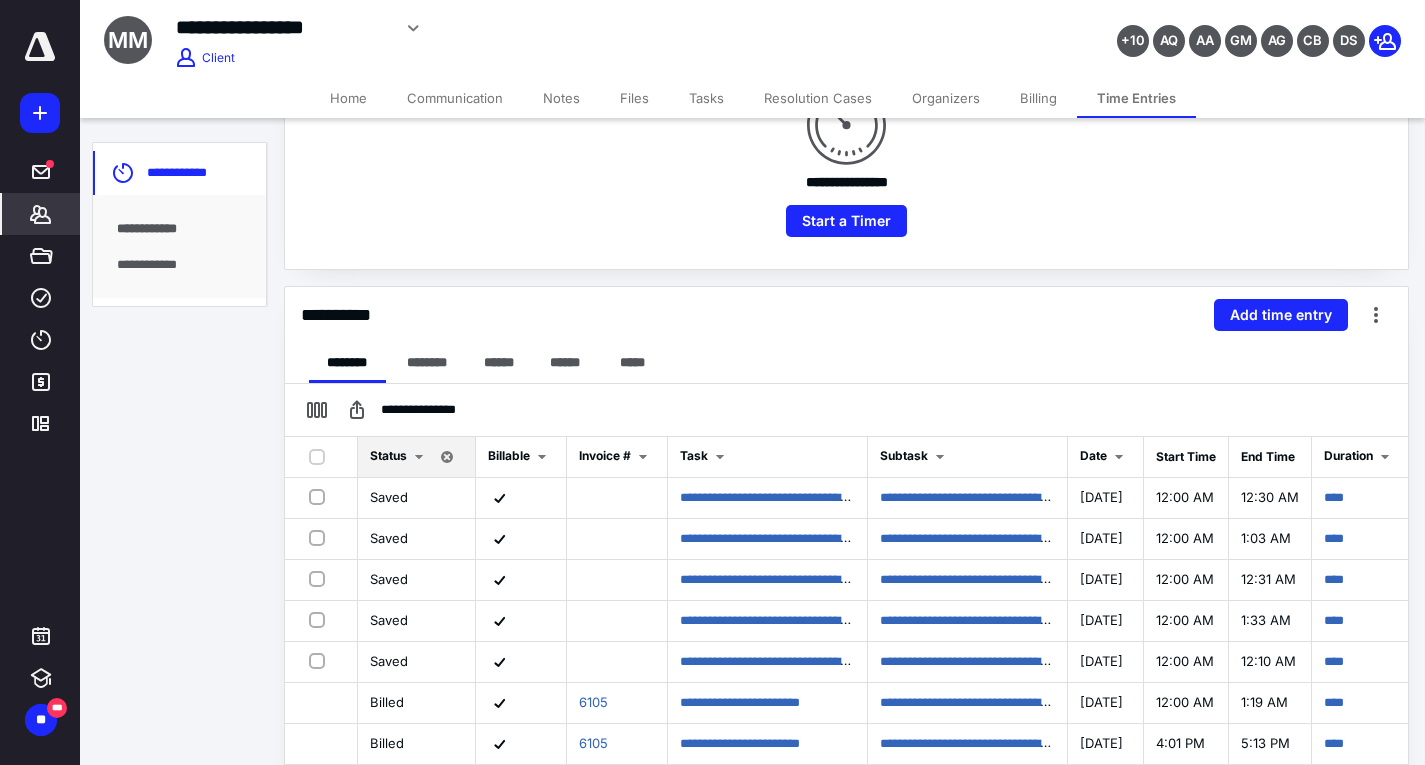 scroll, scrollTop: 300, scrollLeft: 0, axis: vertical 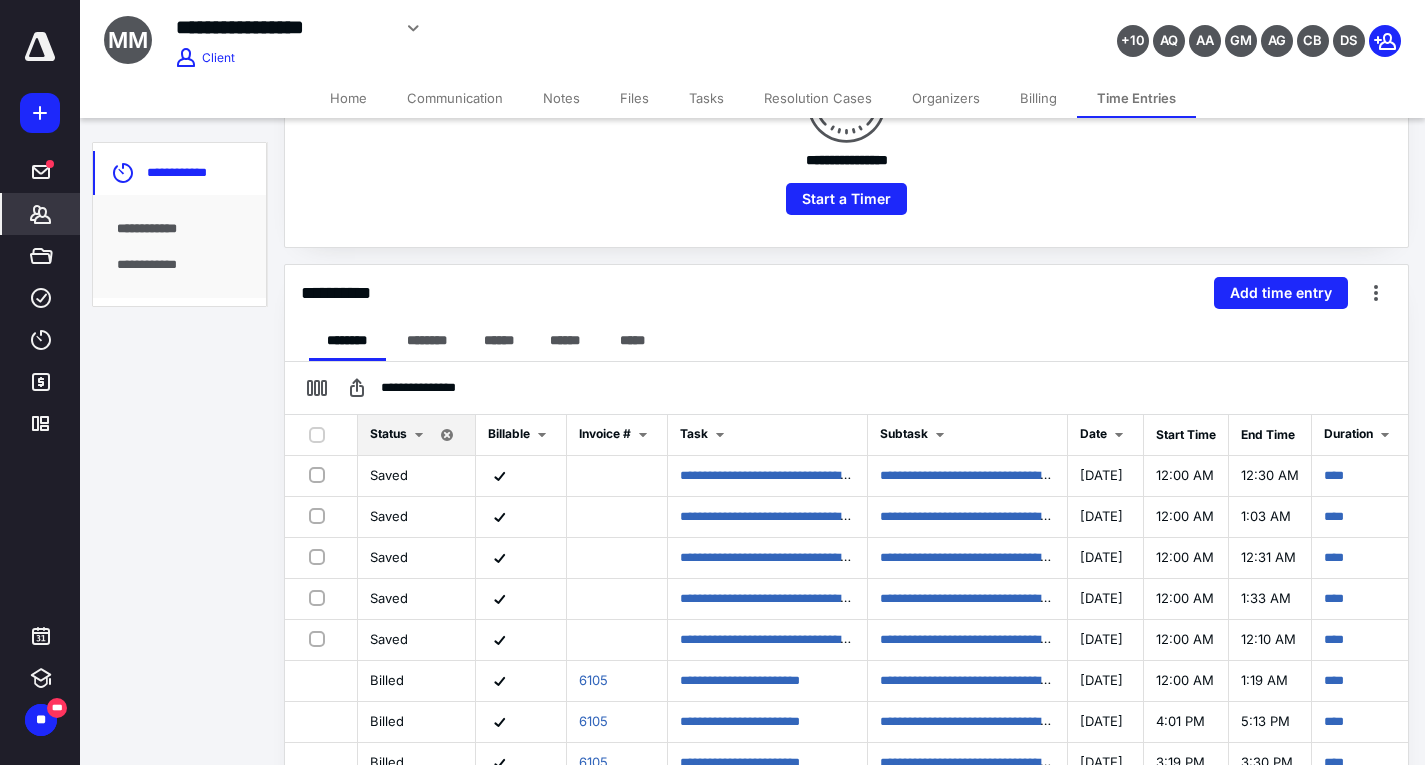 click on "Communication" at bounding box center (455, 98) 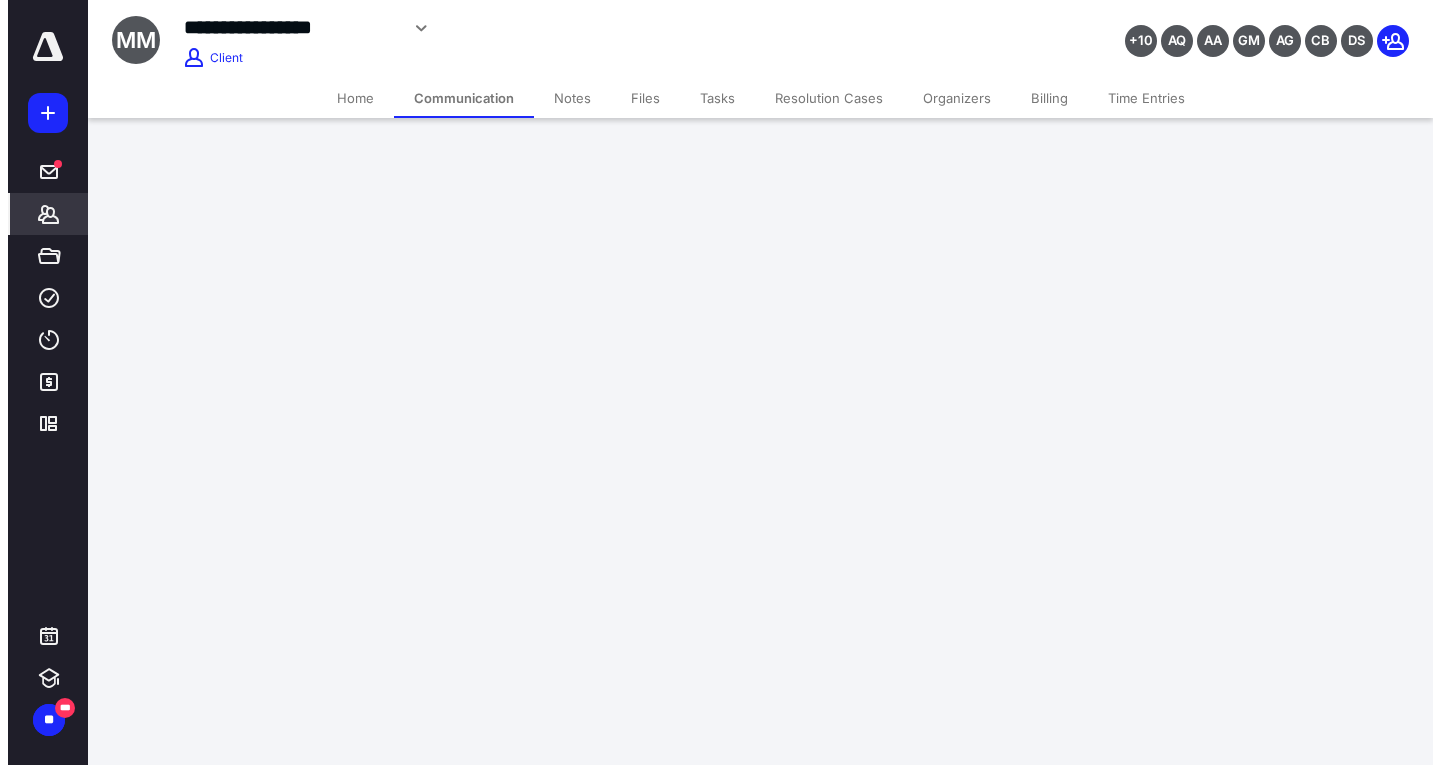 scroll, scrollTop: 0, scrollLeft: 0, axis: both 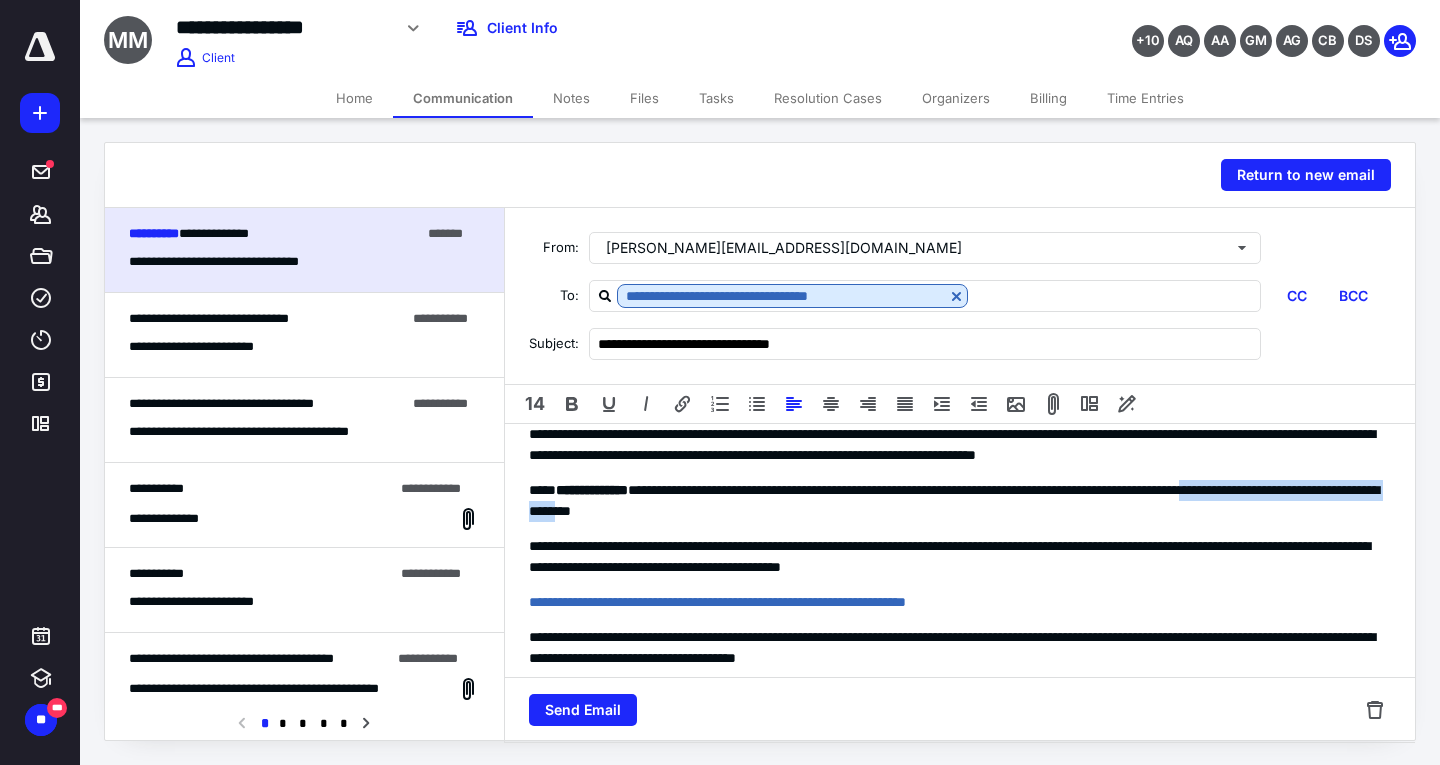 drag, startPoint x: 526, startPoint y: 544, endPoint x: 808, endPoint y: 530, distance: 282.3473 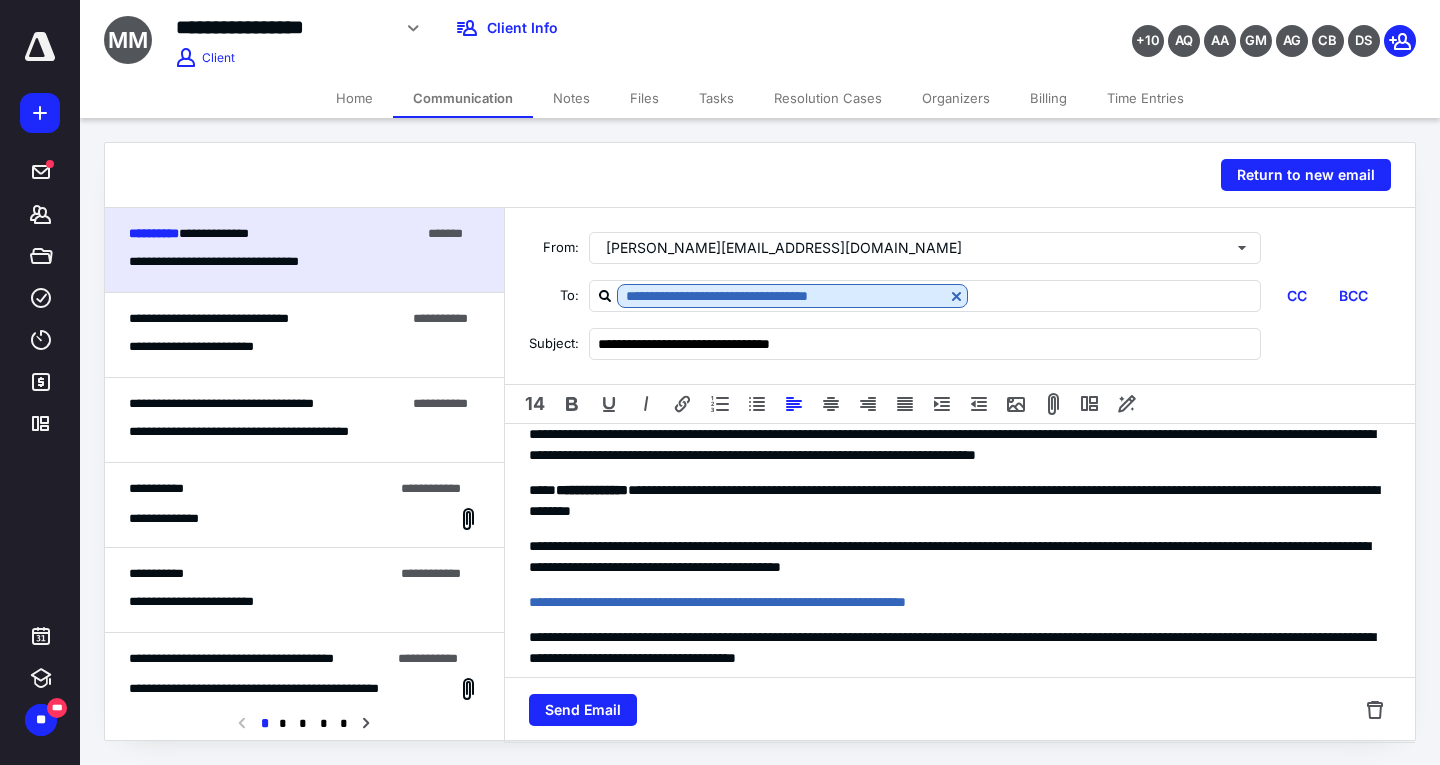 click on "**********" at bounding box center (960, 683) 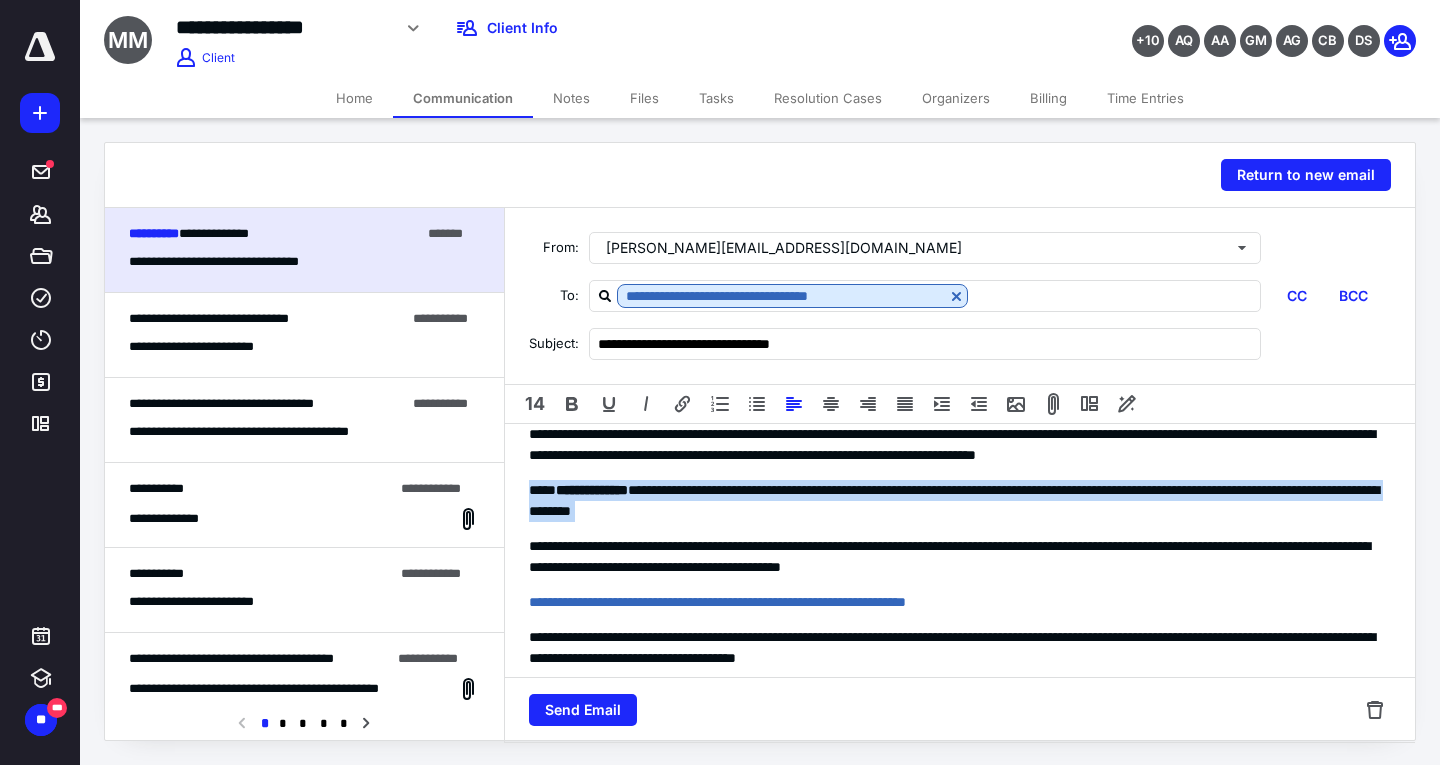 drag, startPoint x: 523, startPoint y: 528, endPoint x: 1354, endPoint y: 548, distance: 831.24066 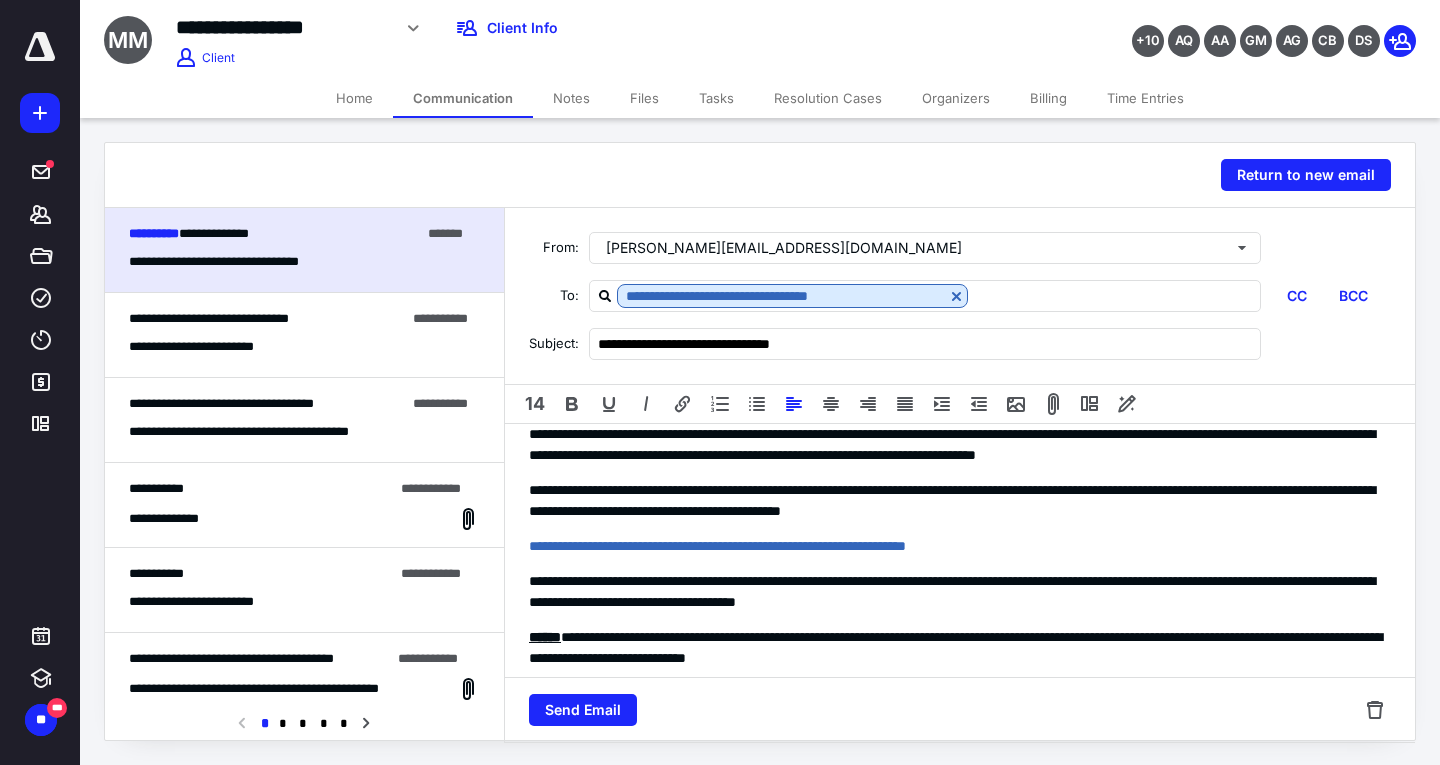 click on "Files" at bounding box center (644, 98) 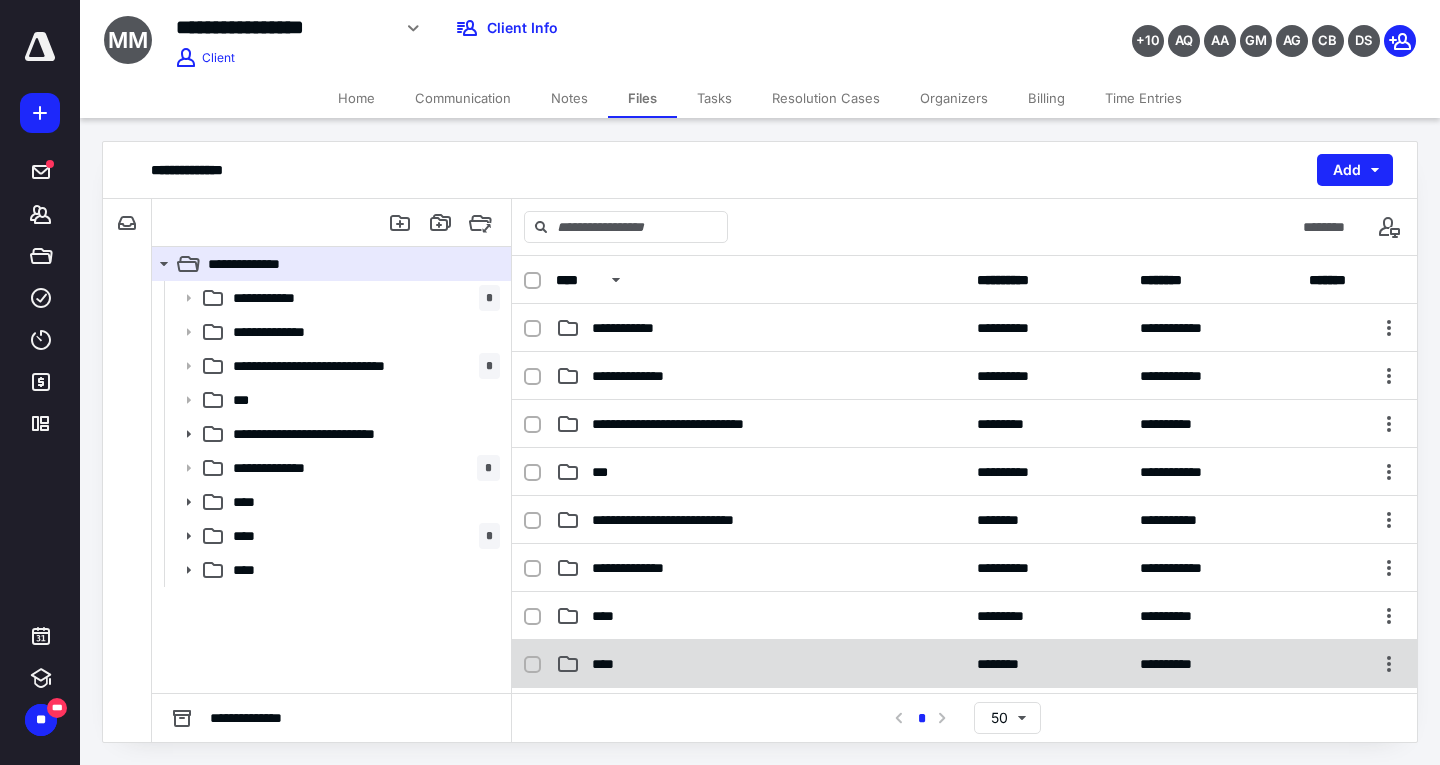 click 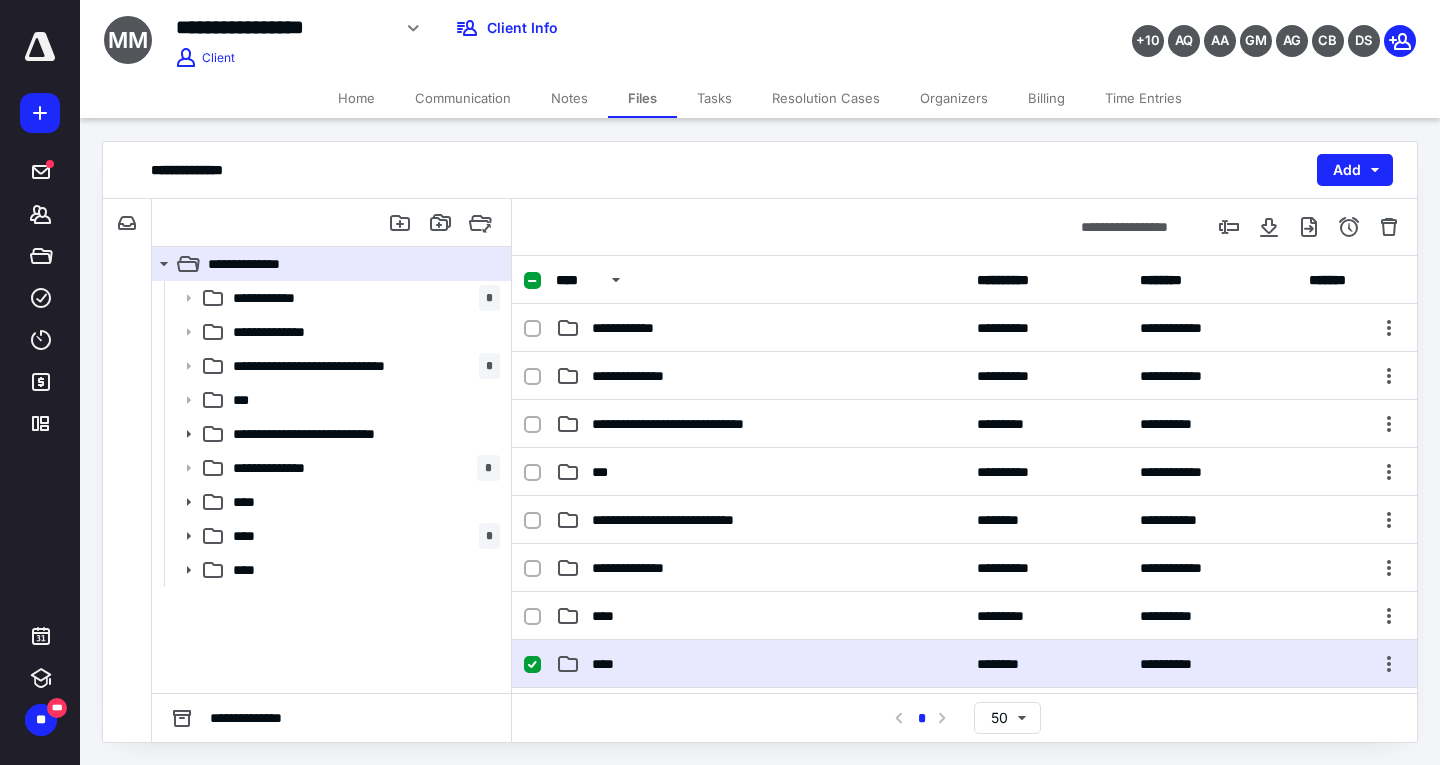 click 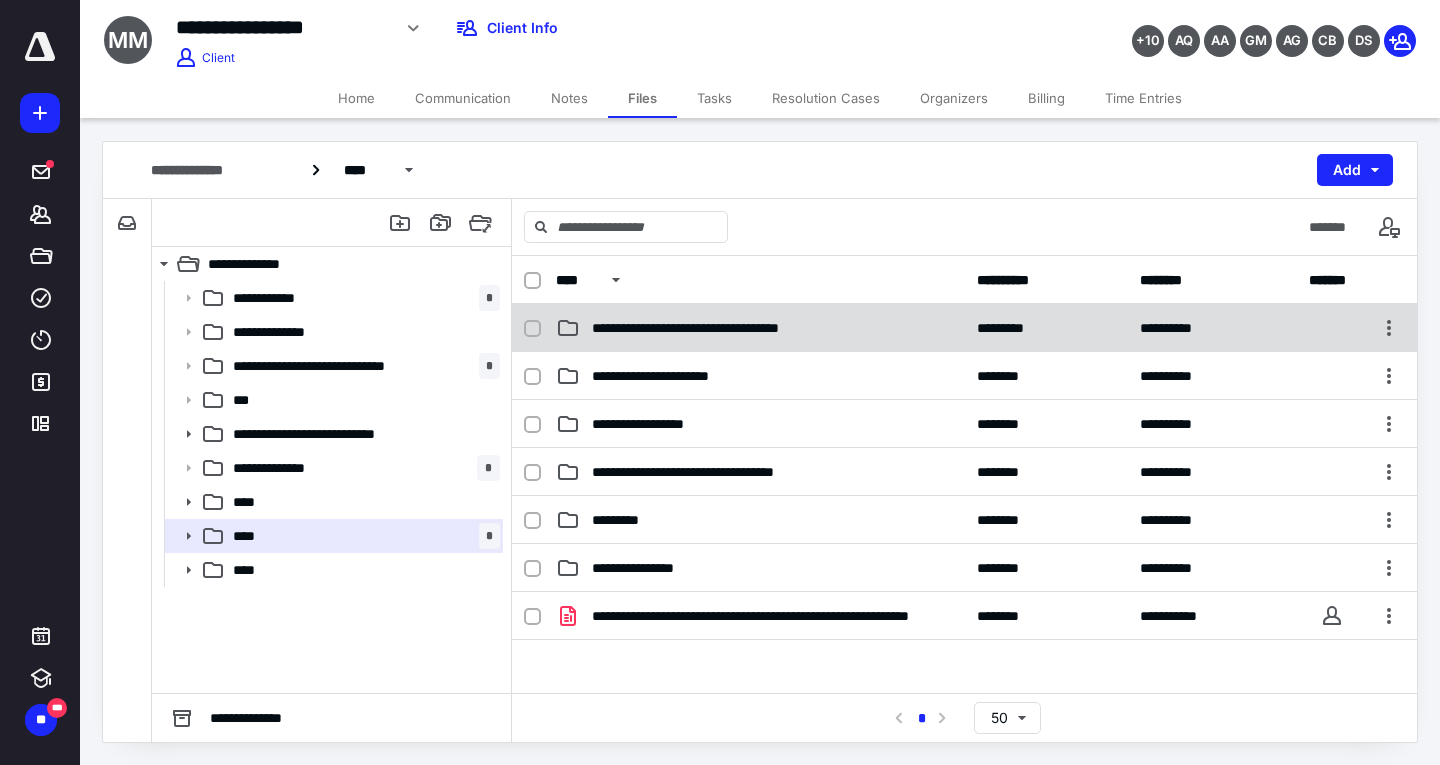 click 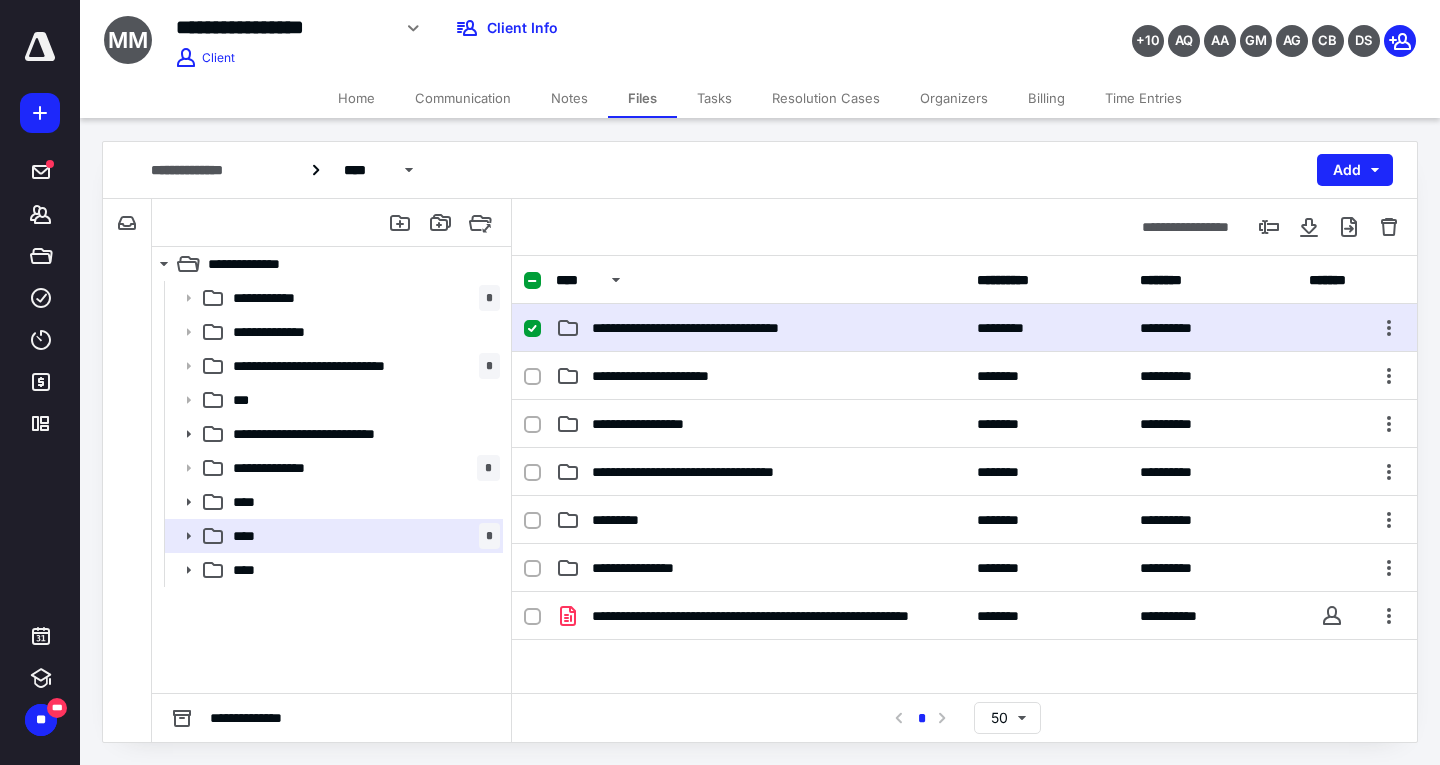 click 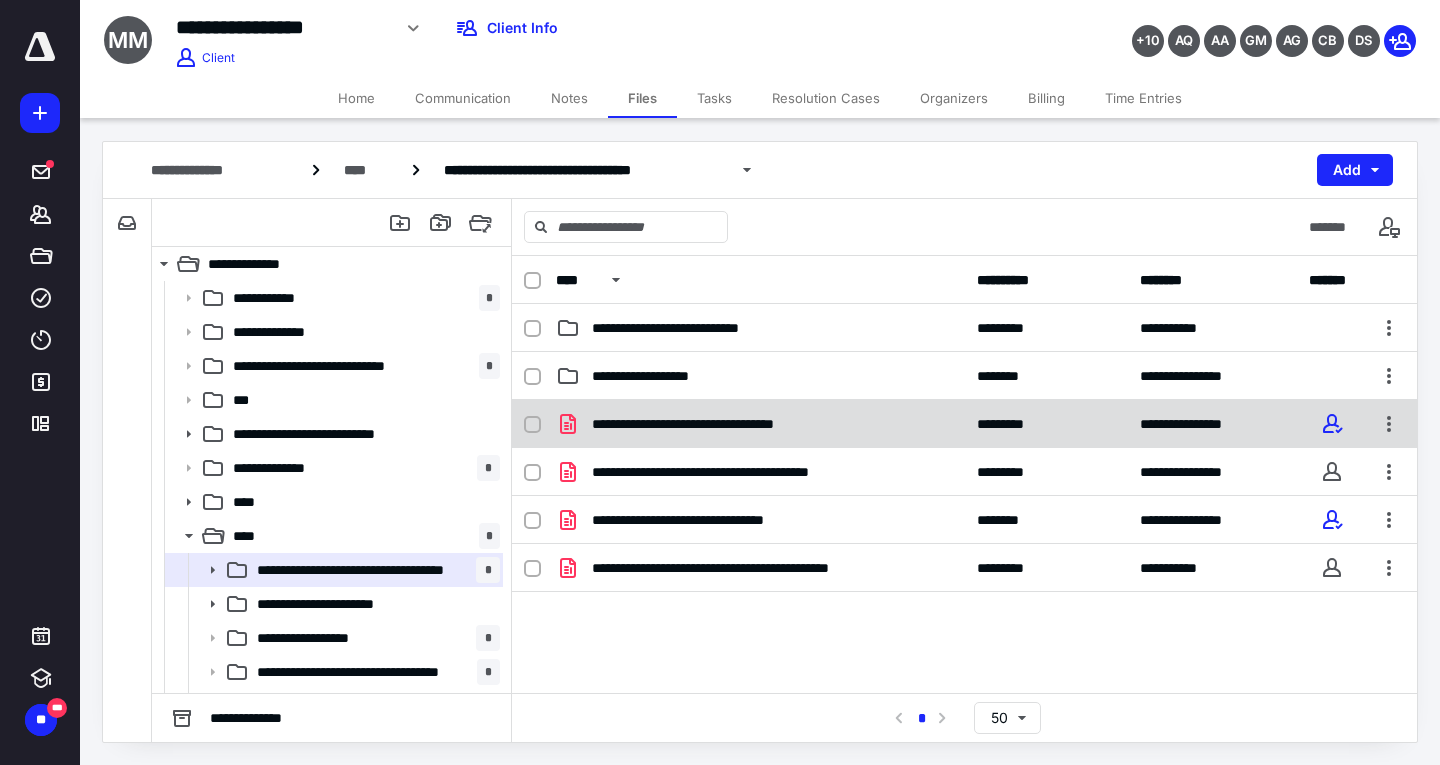 click 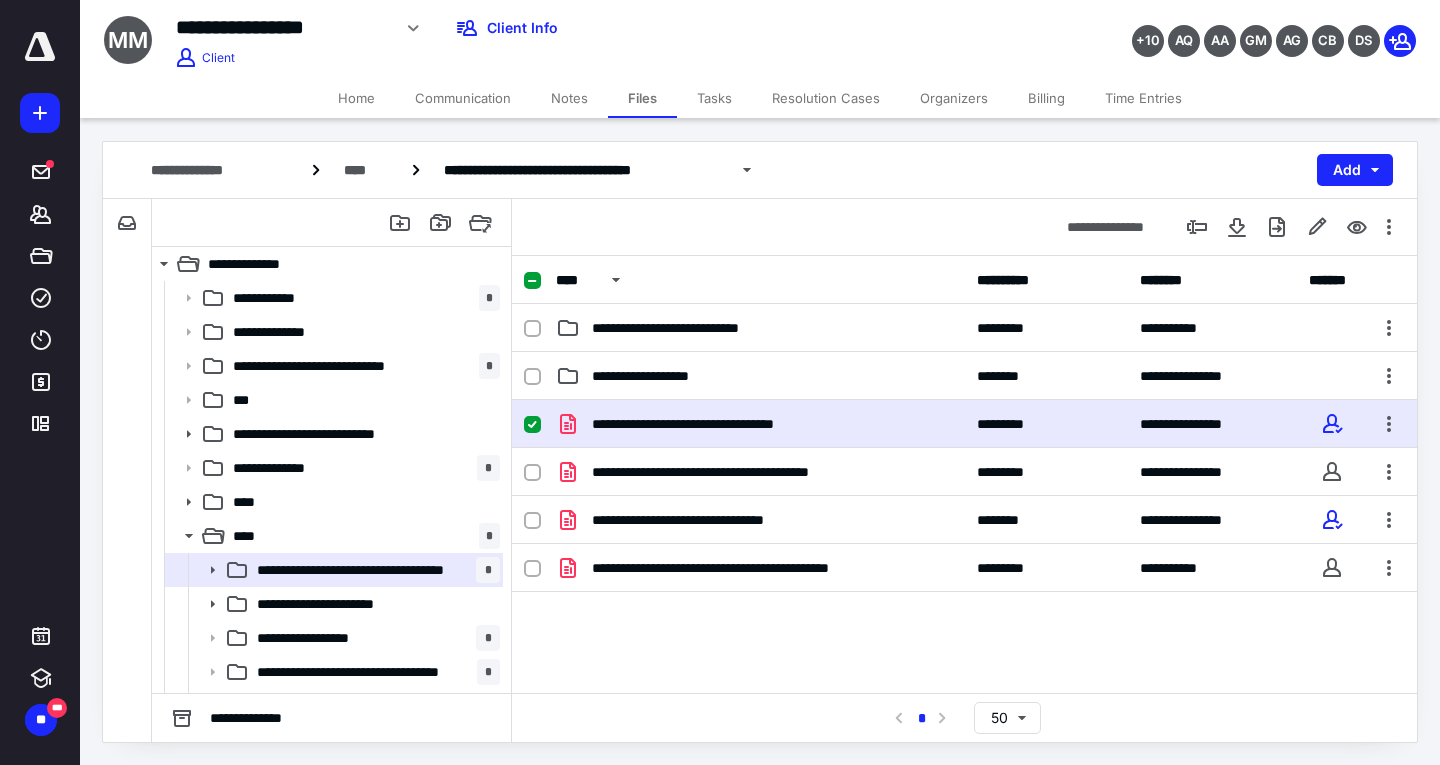 click 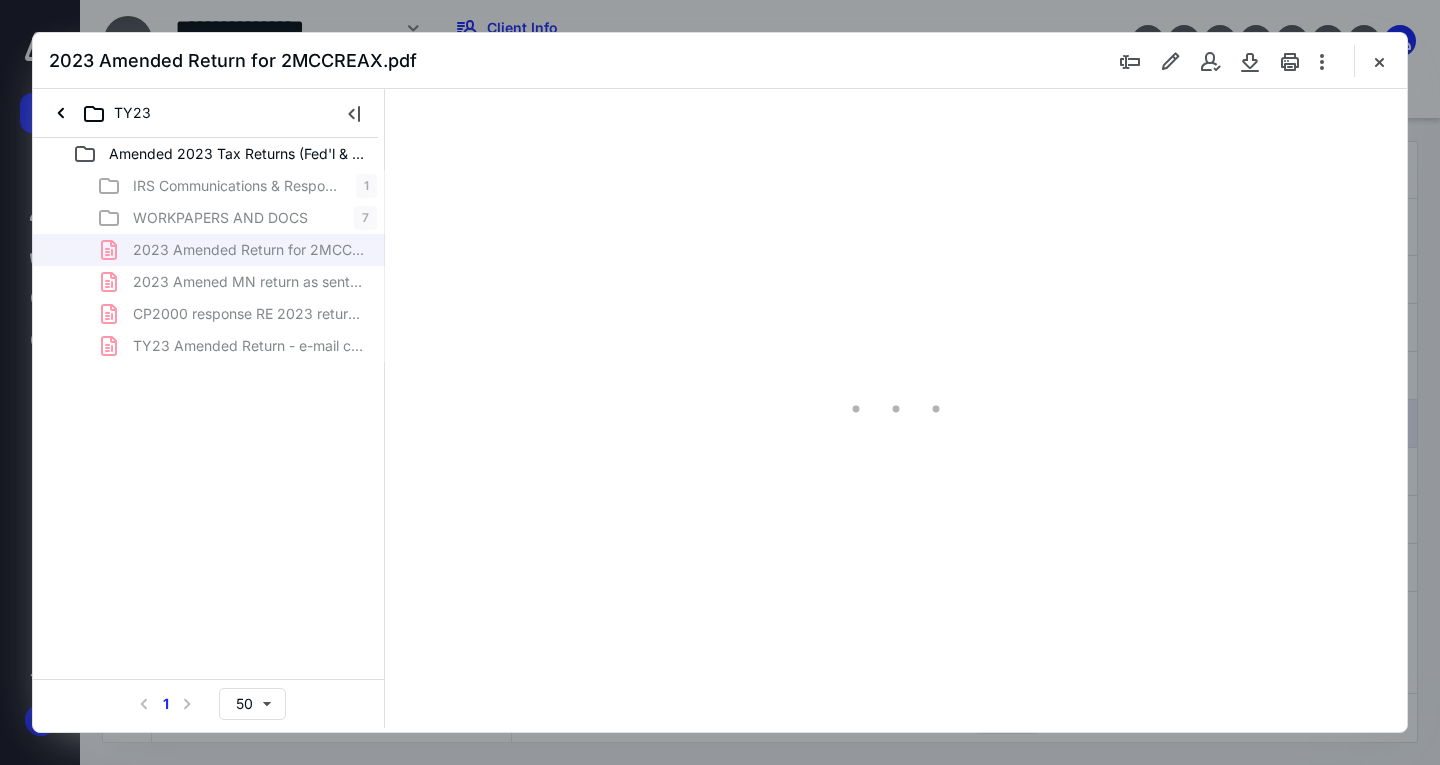 scroll, scrollTop: 0, scrollLeft: 0, axis: both 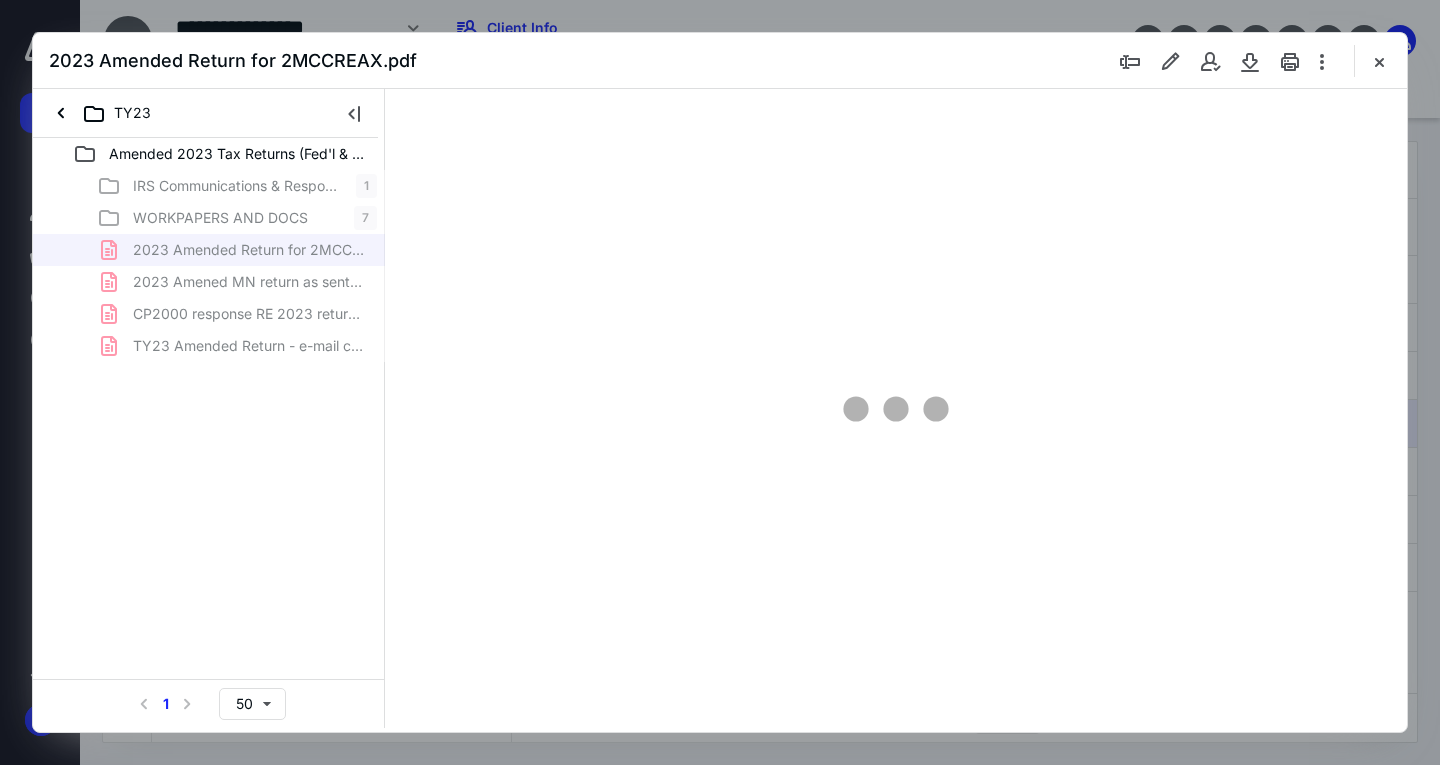 type on "71" 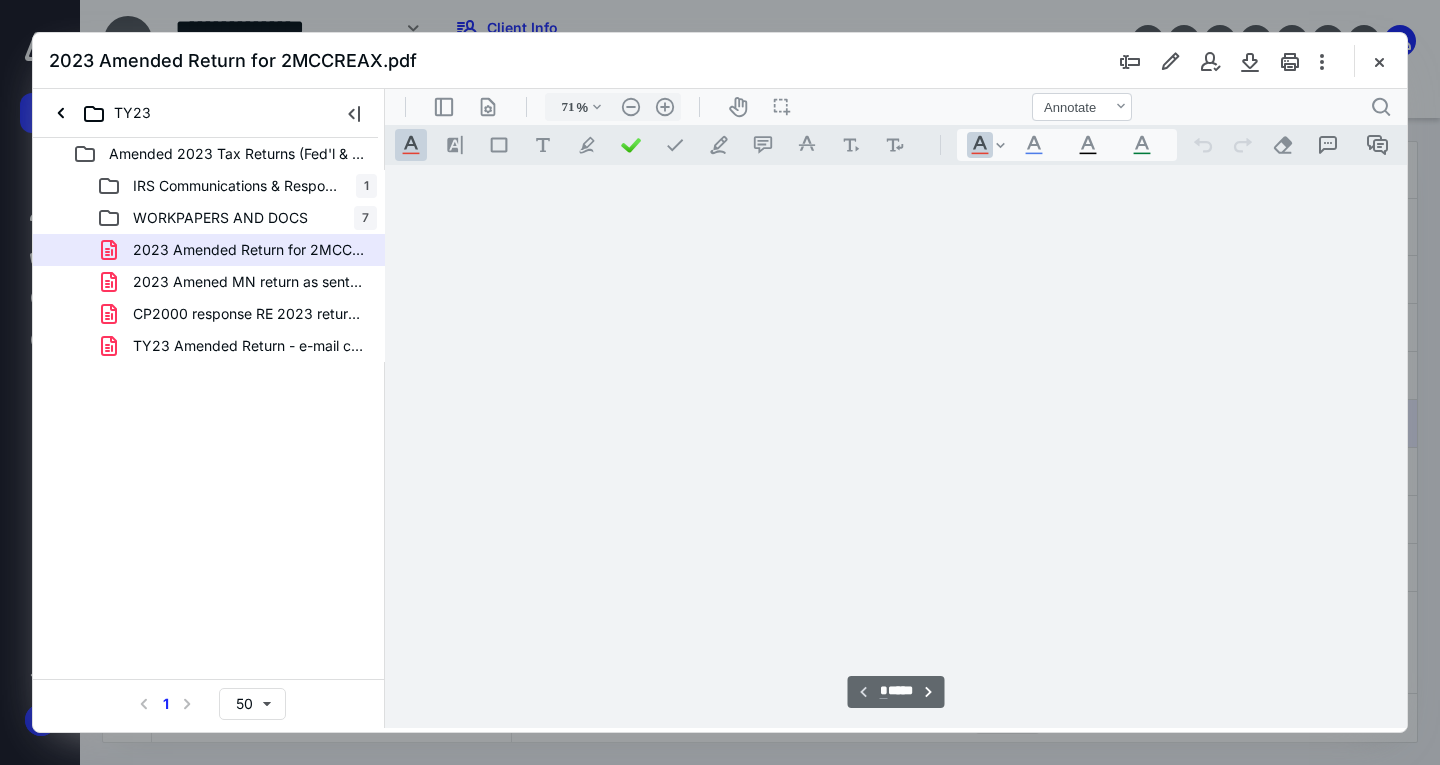scroll, scrollTop: 79, scrollLeft: 0, axis: vertical 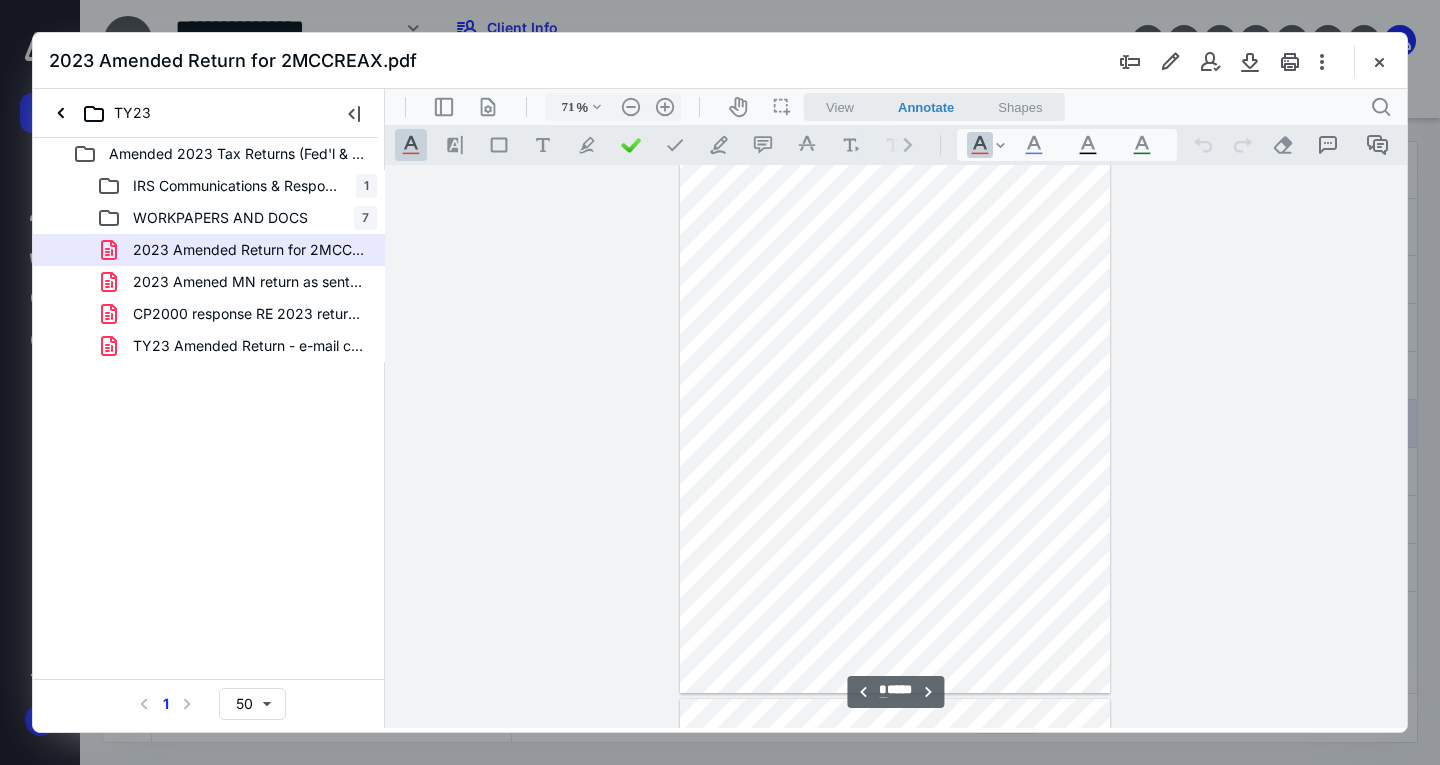type on "*" 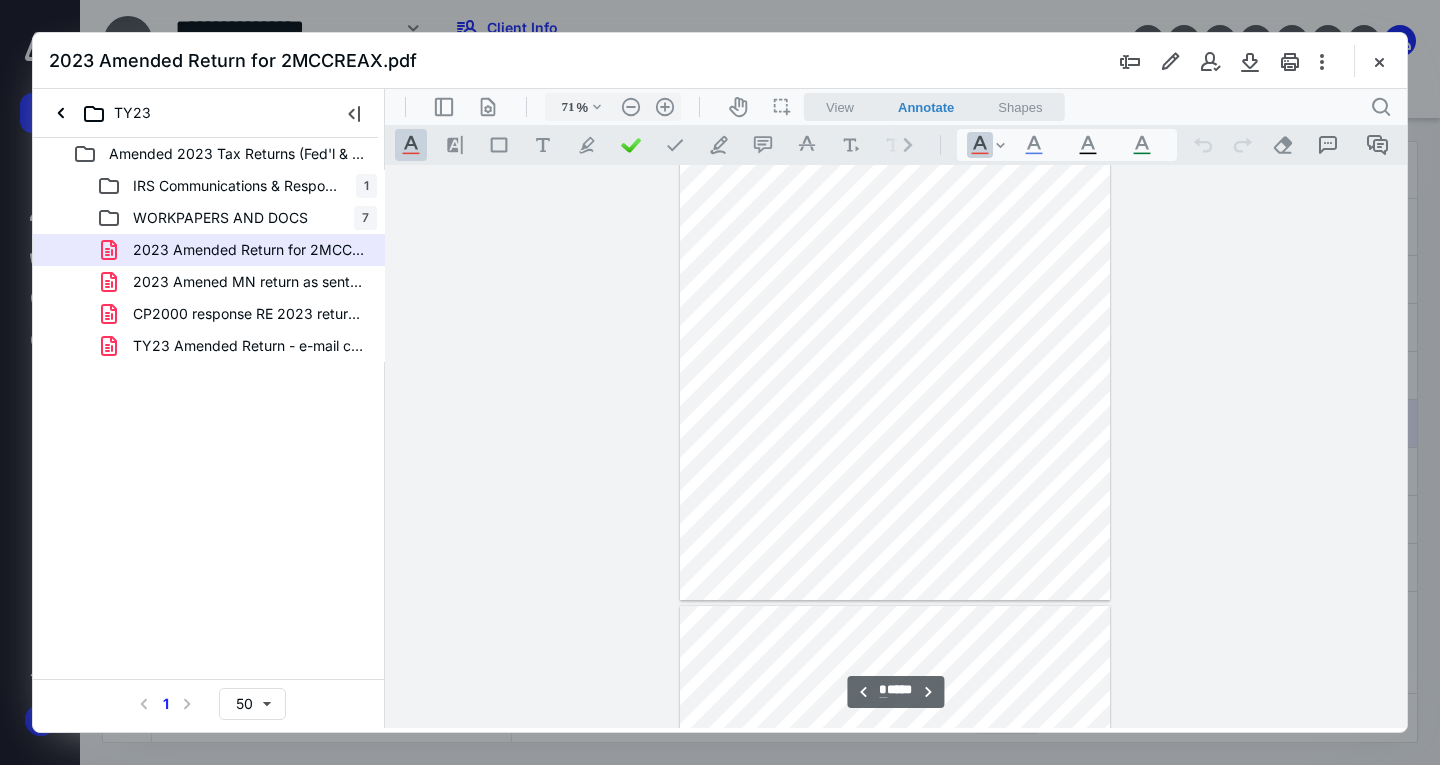 scroll, scrollTop: 1279, scrollLeft: 0, axis: vertical 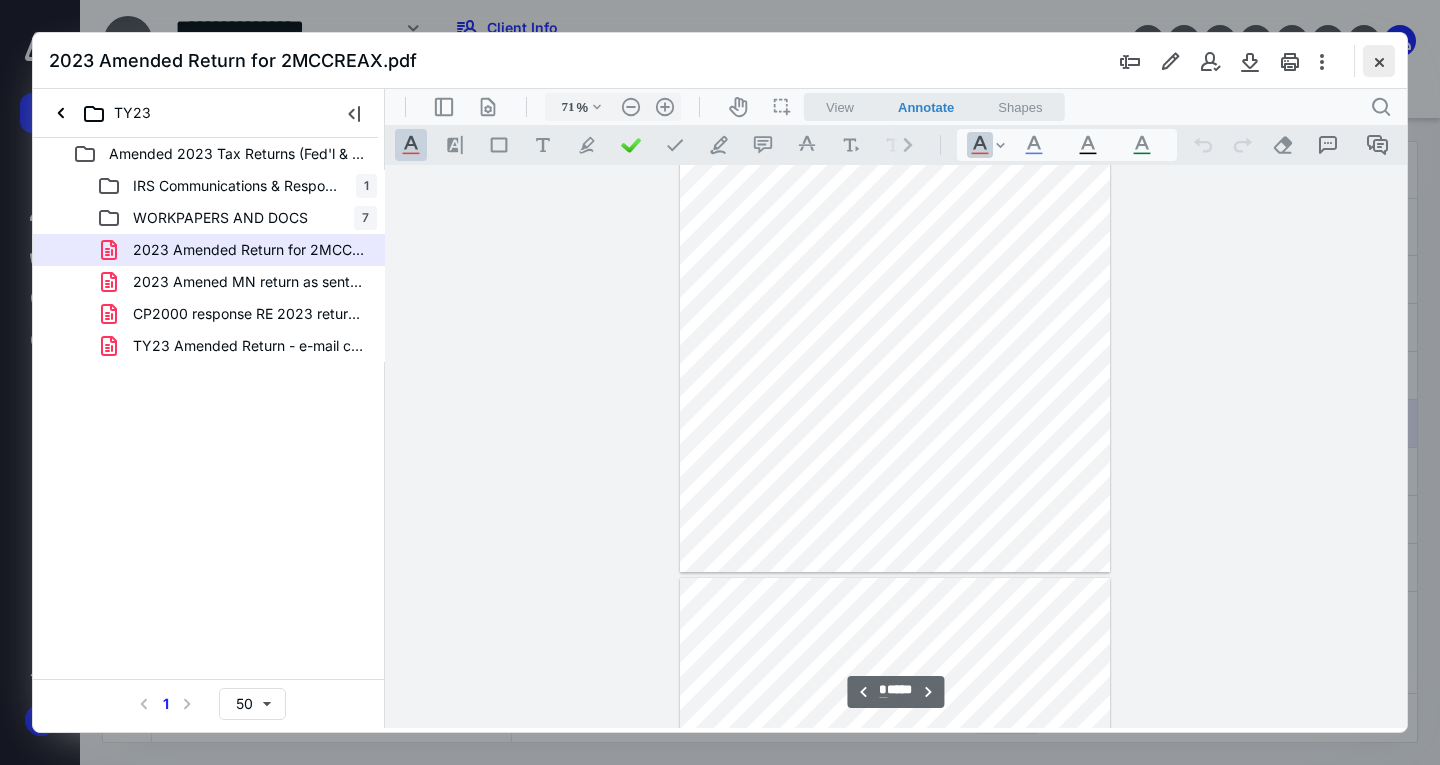 click at bounding box center [1379, 61] 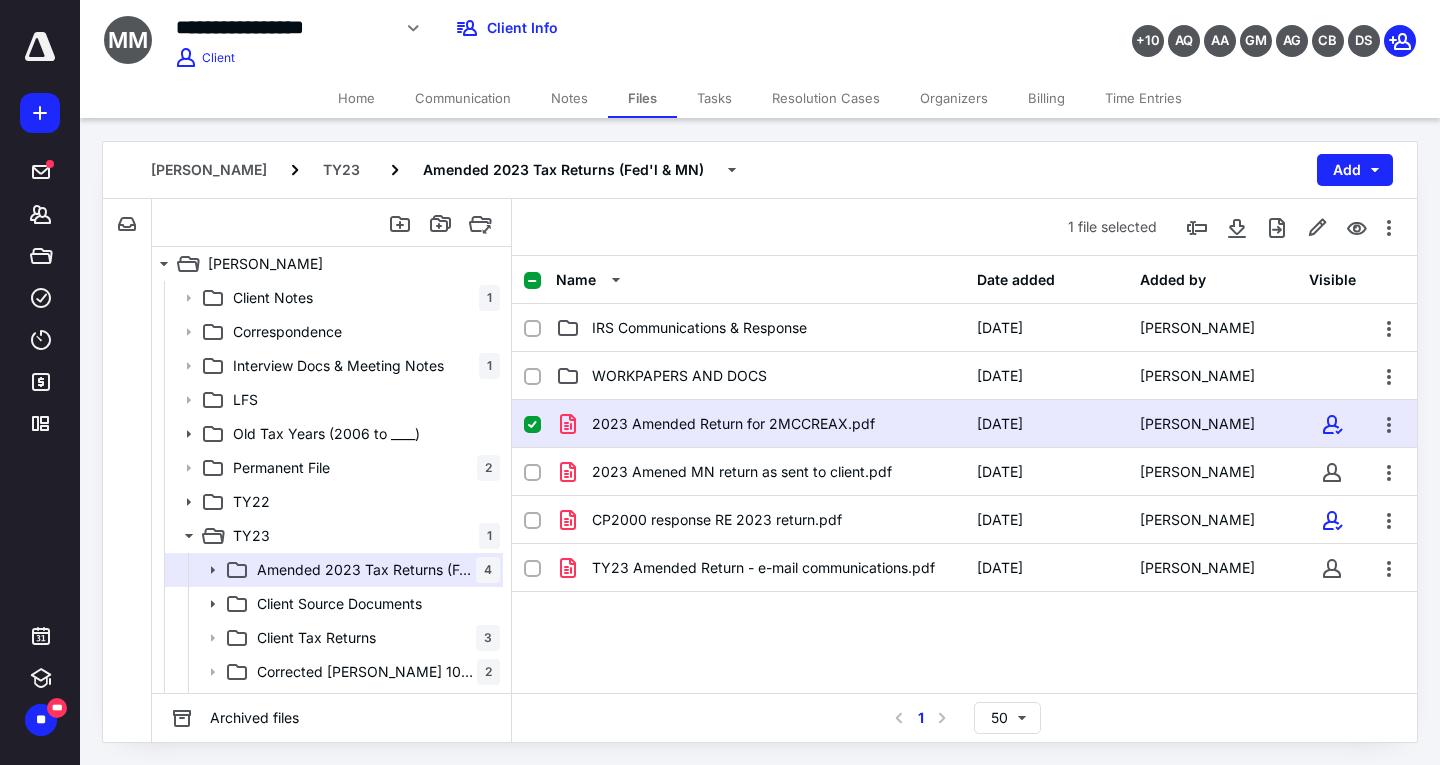 click on "Communication" at bounding box center (463, 98) 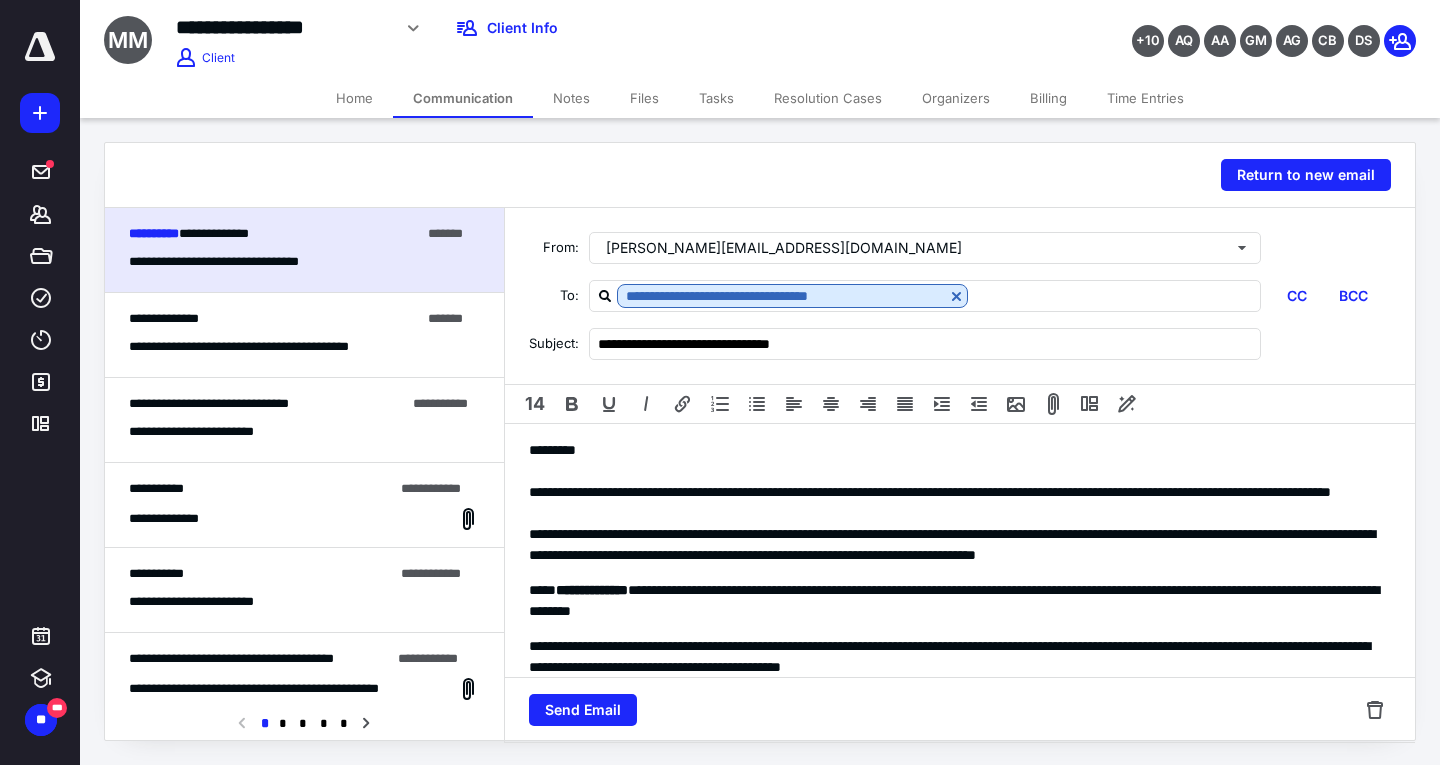 scroll, scrollTop: 100, scrollLeft: 0, axis: vertical 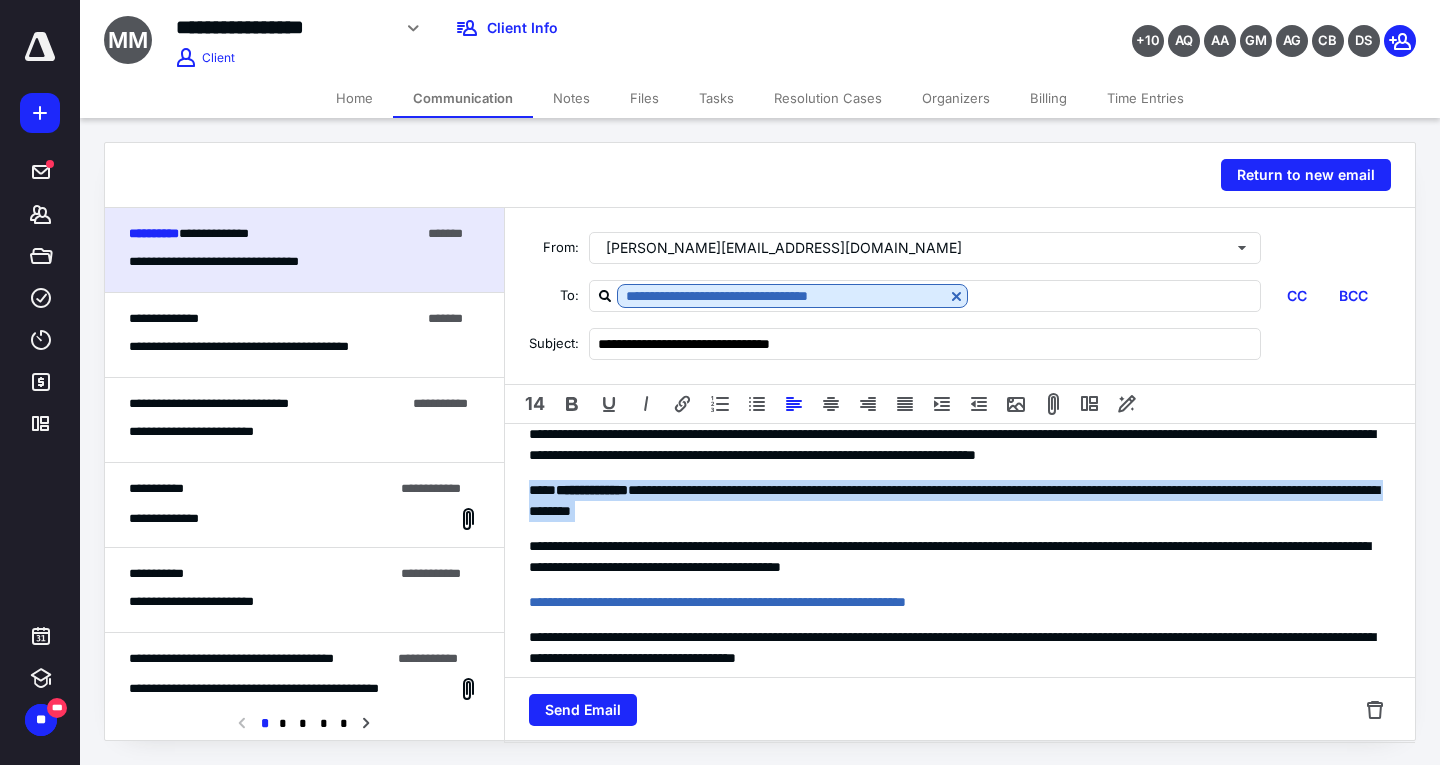 drag, startPoint x: 526, startPoint y: 530, endPoint x: 1384, endPoint y: 546, distance: 858.1492 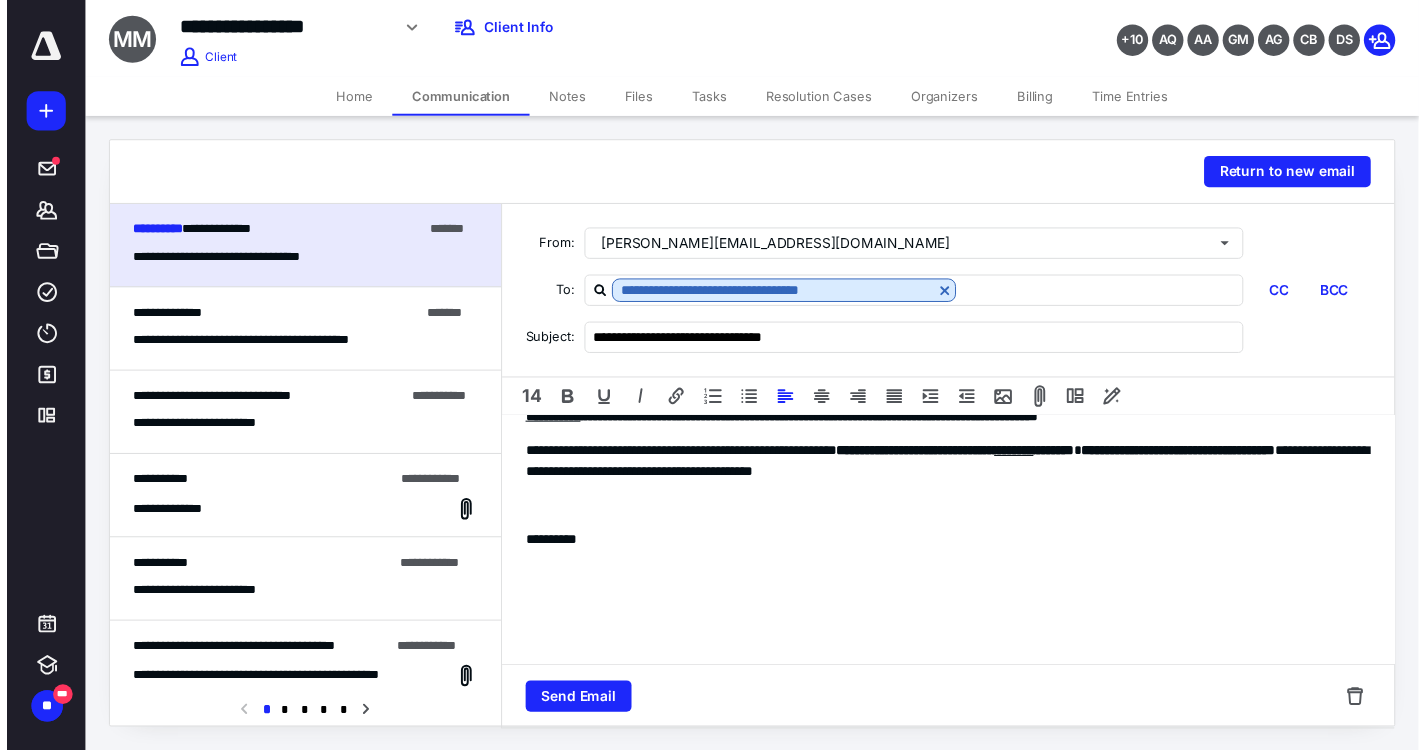 scroll, scrollTop: 400, scrollLeft: 0, axis: vertical 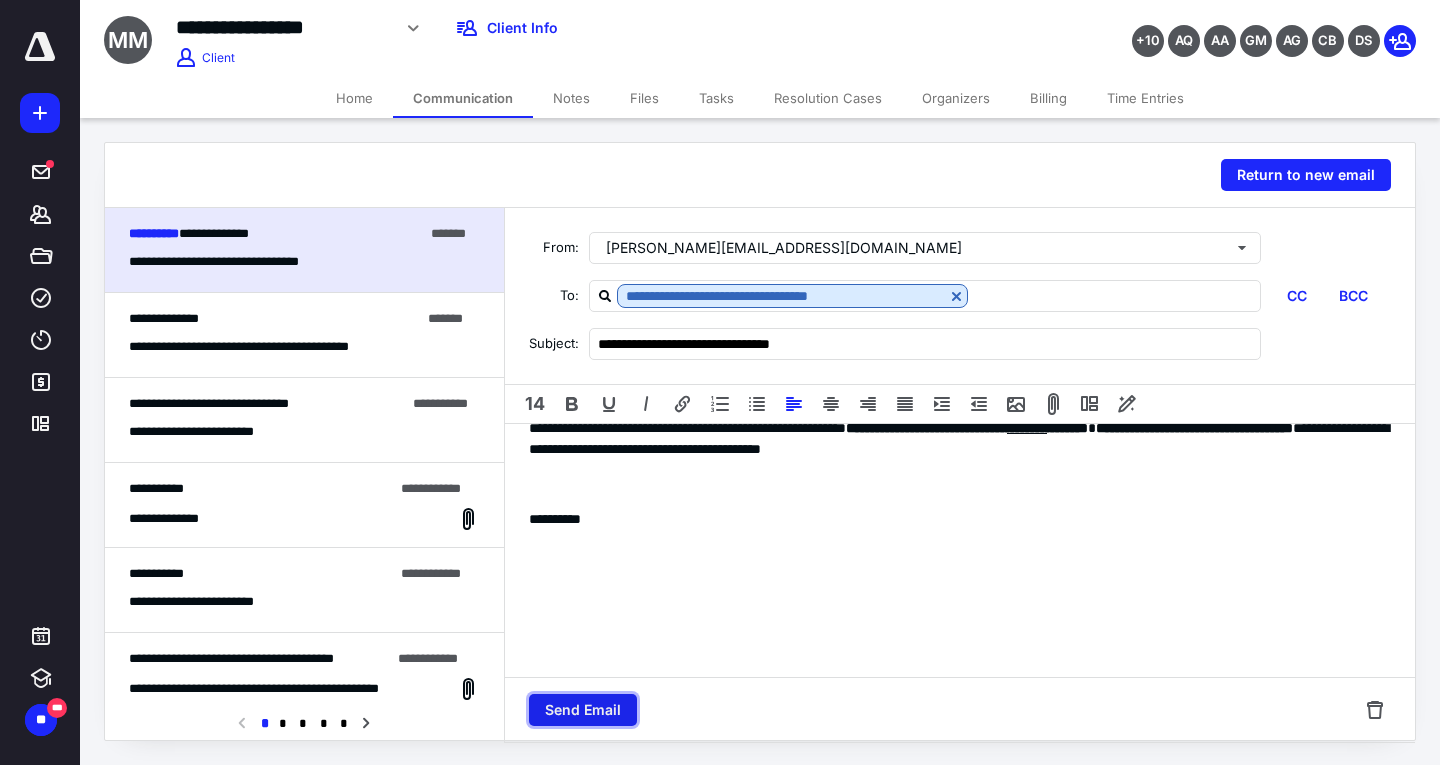 click on "Send Email" at bounding box center (583, 710) 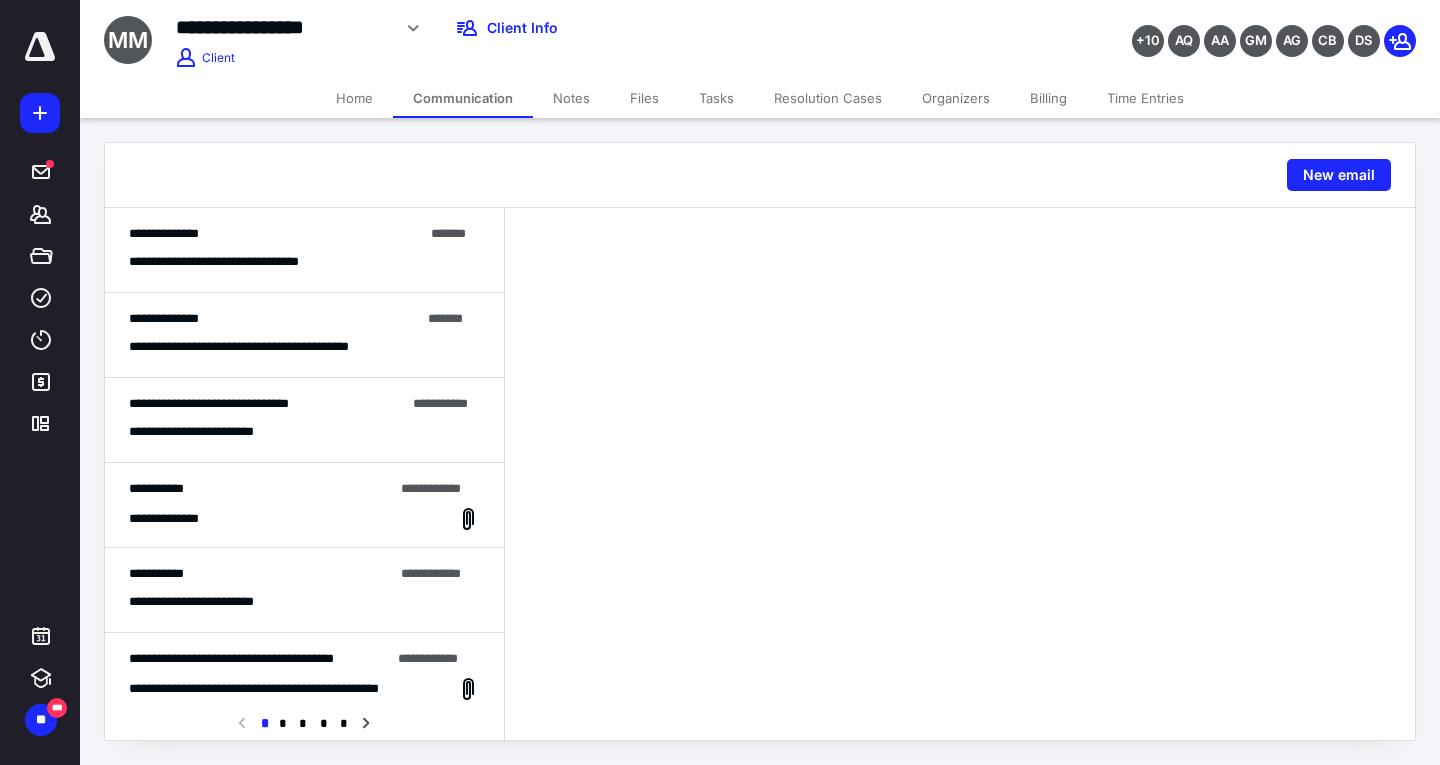 click on "Tasks" at bounding box center [716, 98] 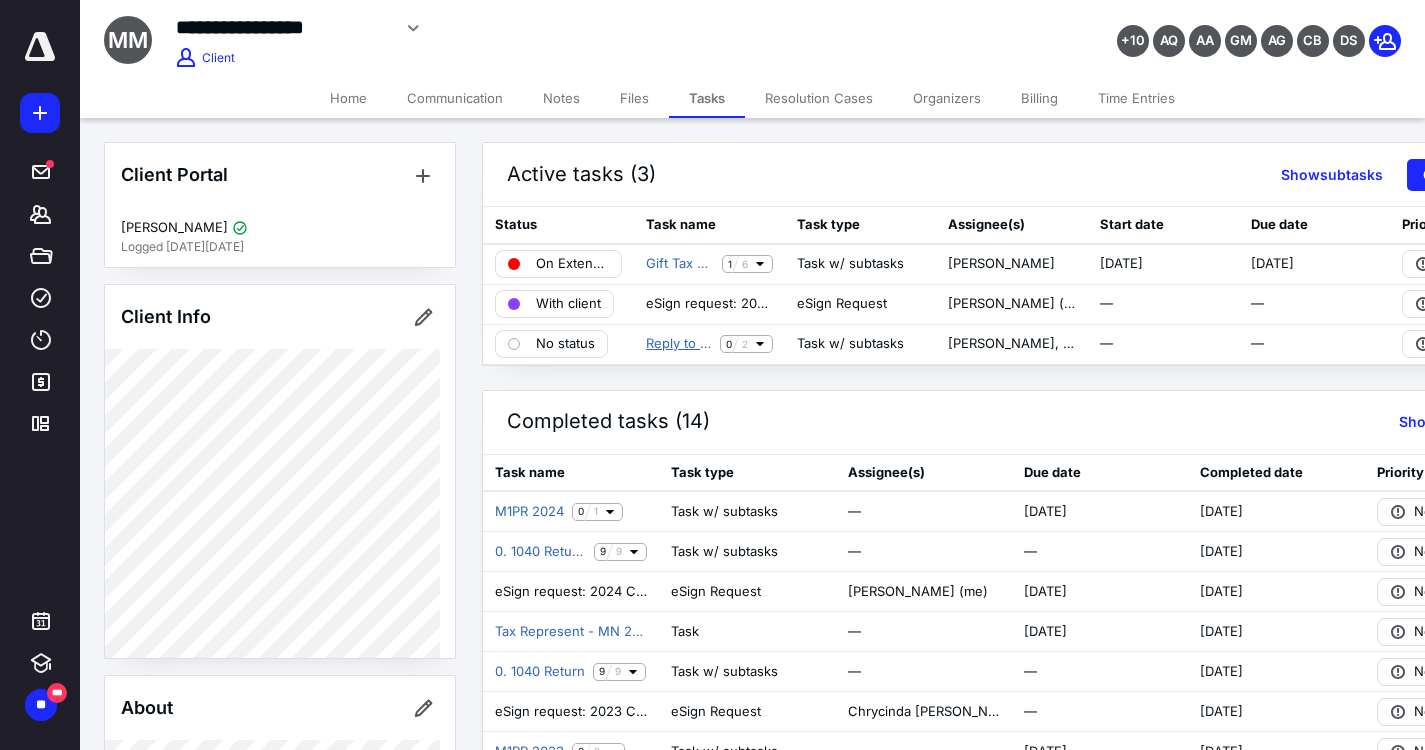 click on "Reply to CP-2000; Amend '23 Indiv Tax Return" at bounding box center (679, 344) 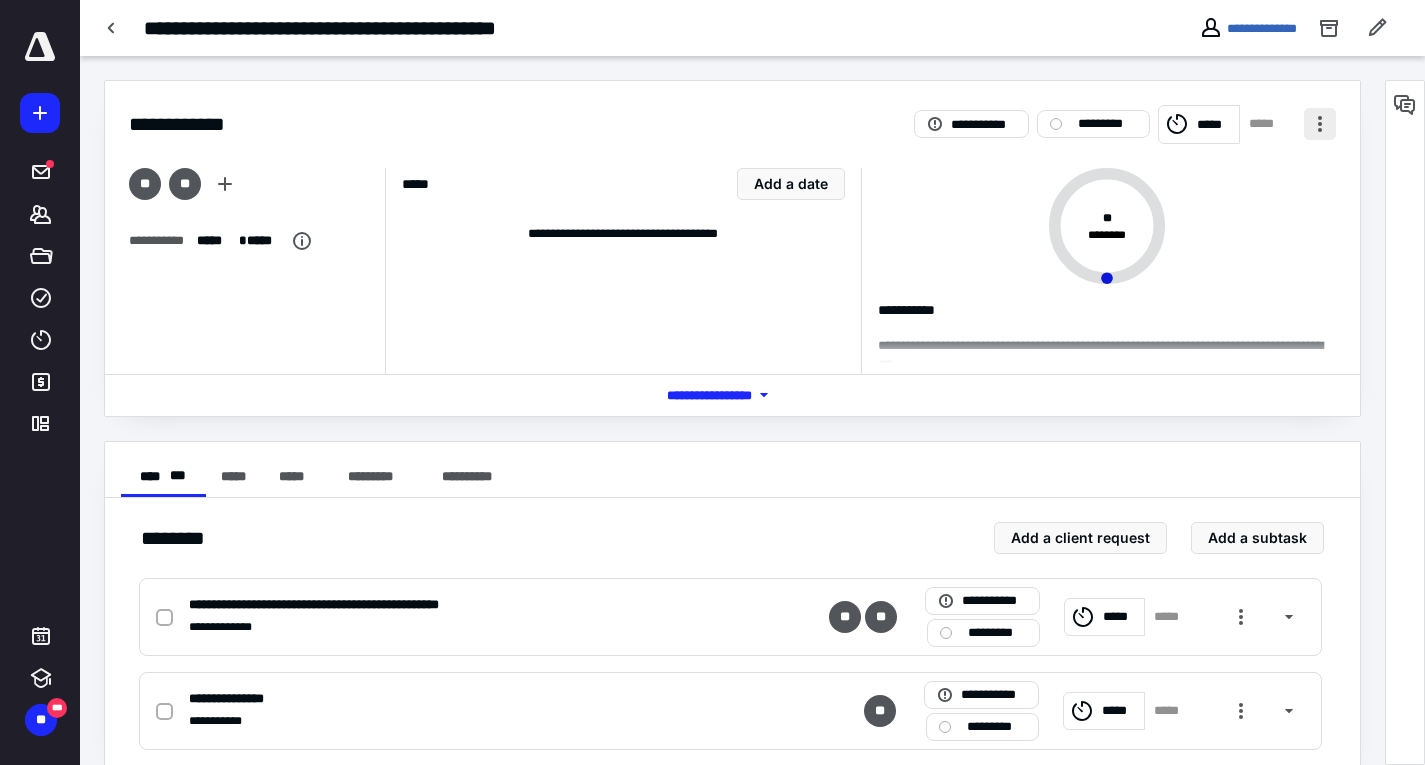 click at bounding box center [1320, 124] 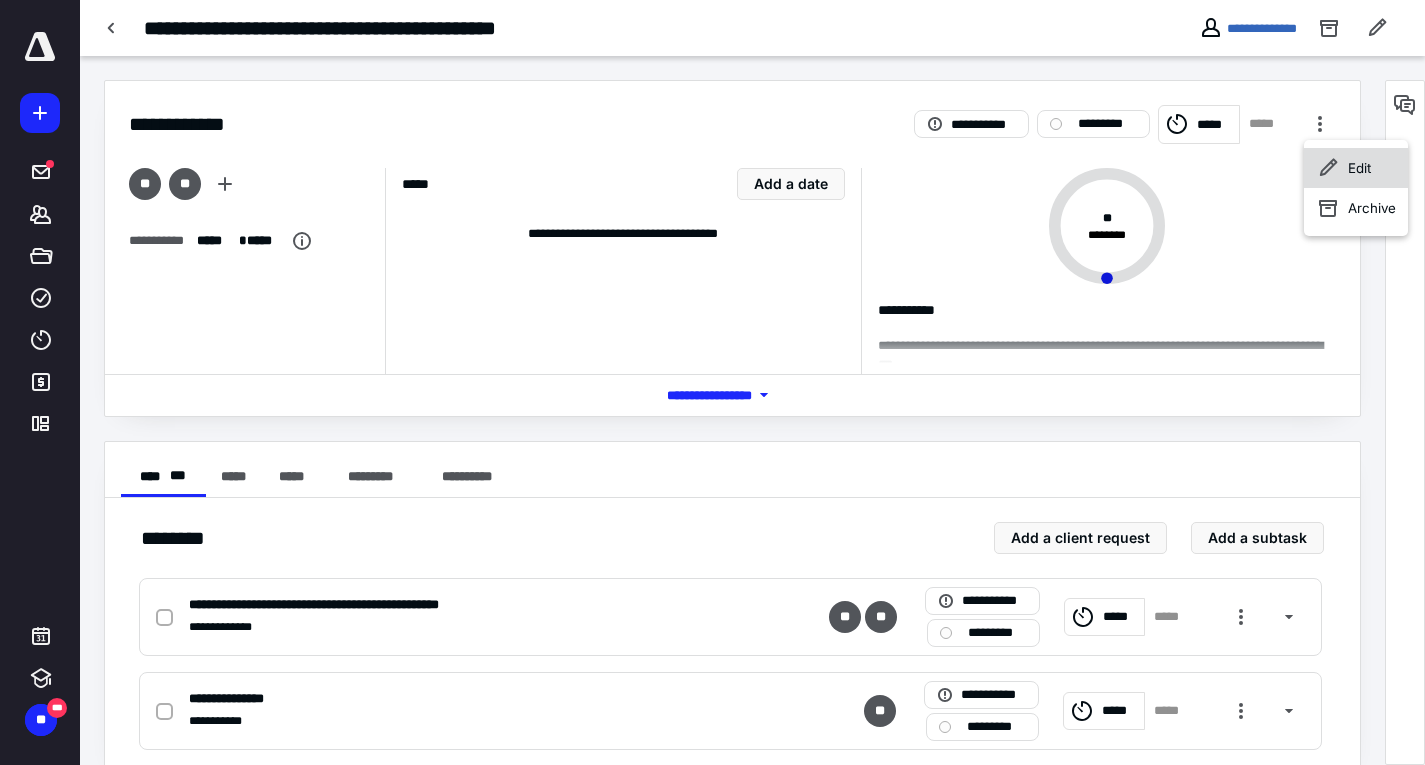 click 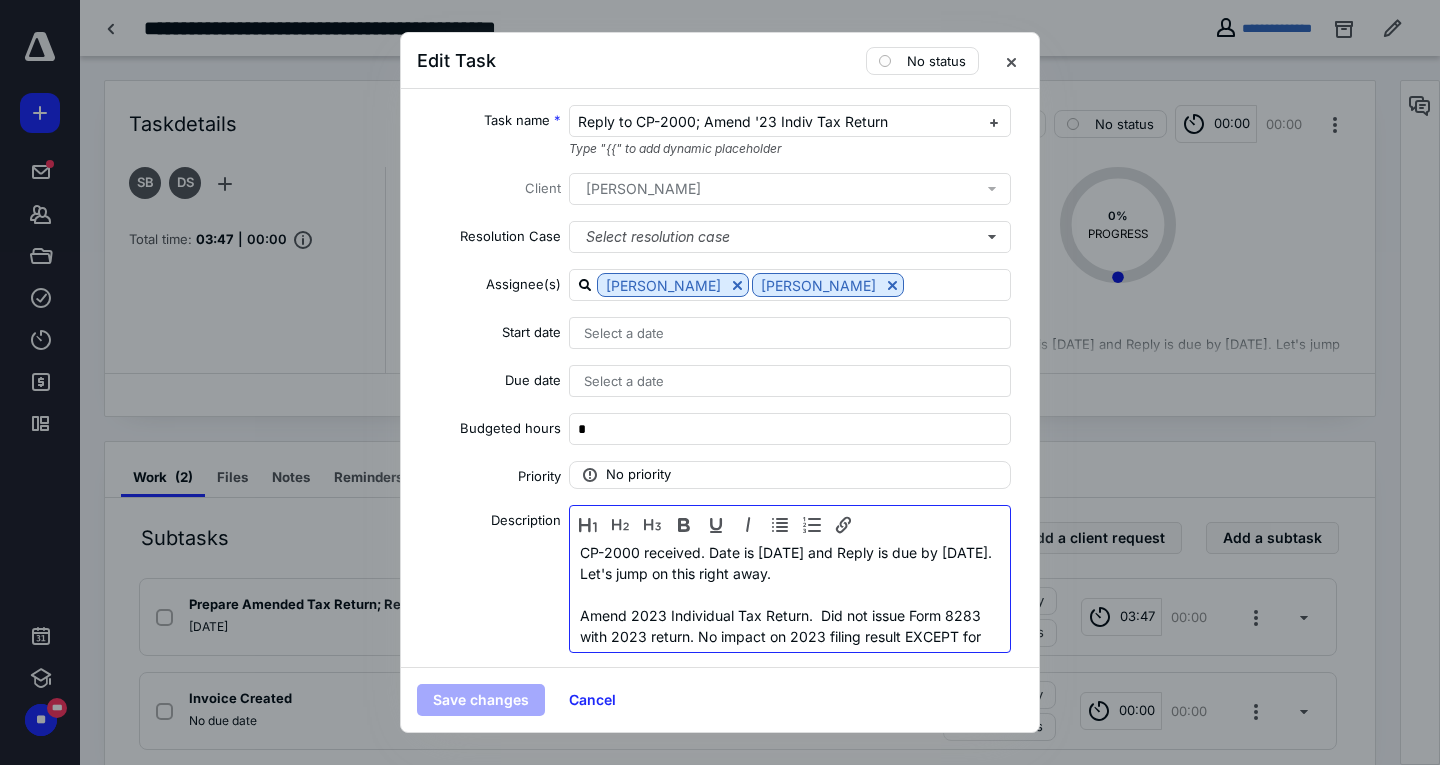 click on "CP-2000 received. Date is [DATE] and Reply is due by [DATE]. Let's jump on this right away." at bounding box center (790, 563) 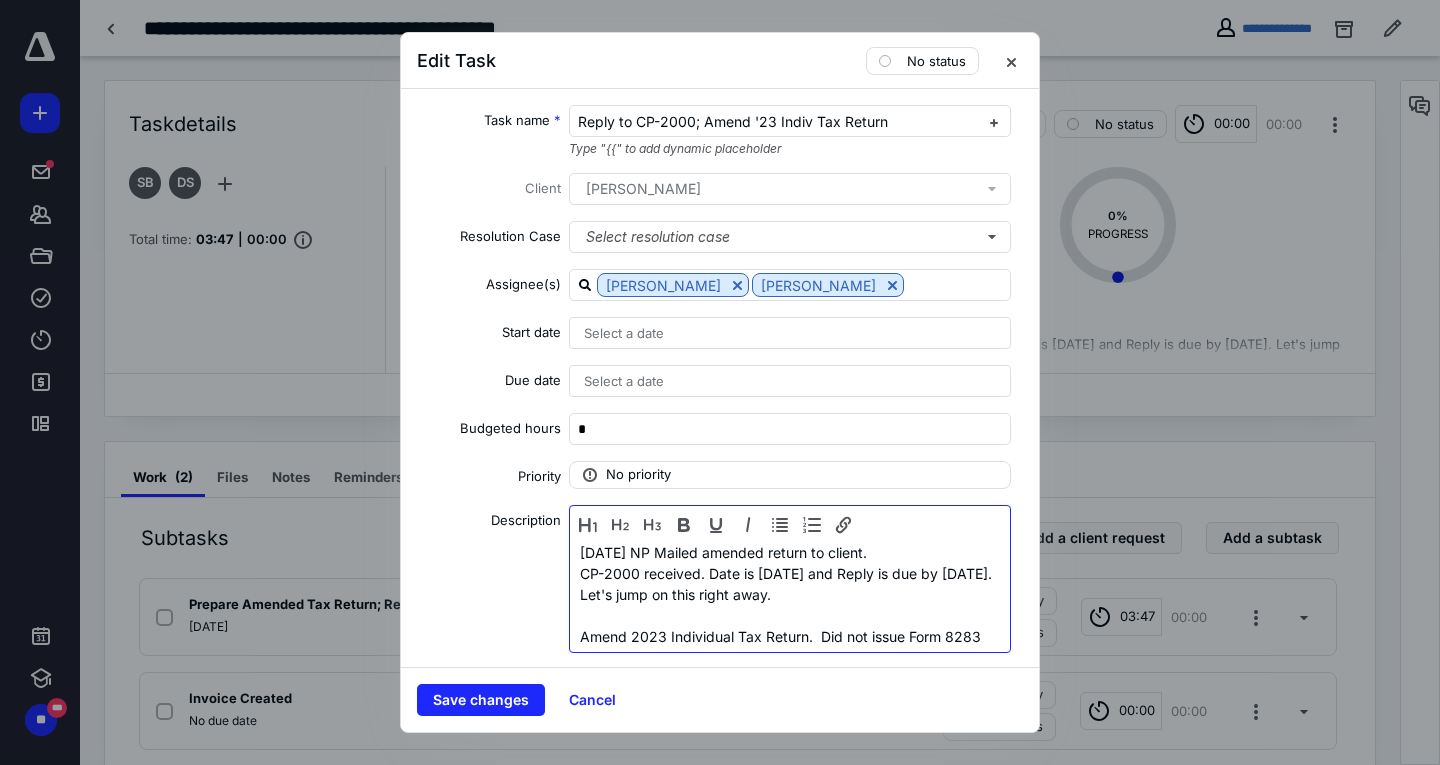 click on "[DATE] NP Mailed amended return to client." at bounding box center [790, 552] 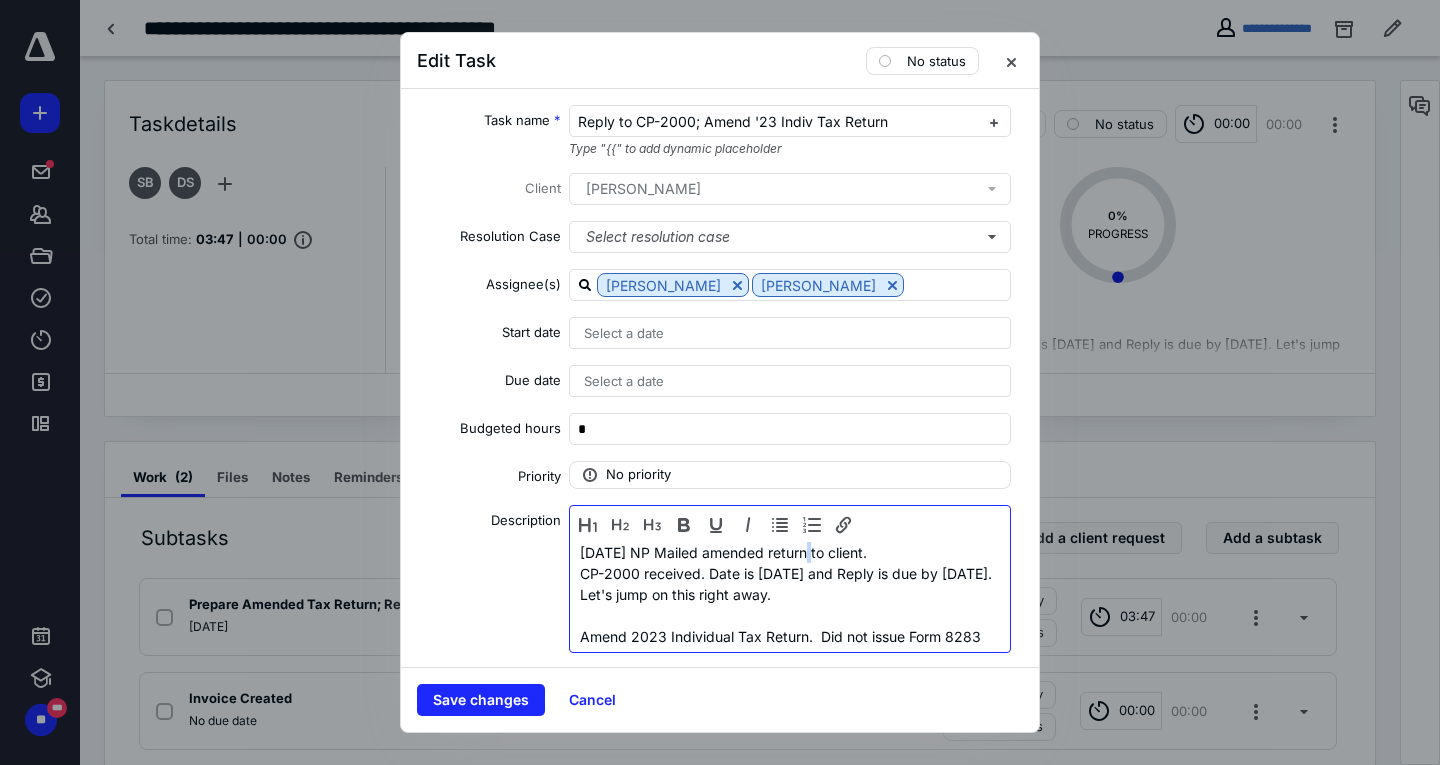 drag, startPoint x: 810, startPoint y: 556, endPoint x: 798, endPoint y: 556, distance: 12 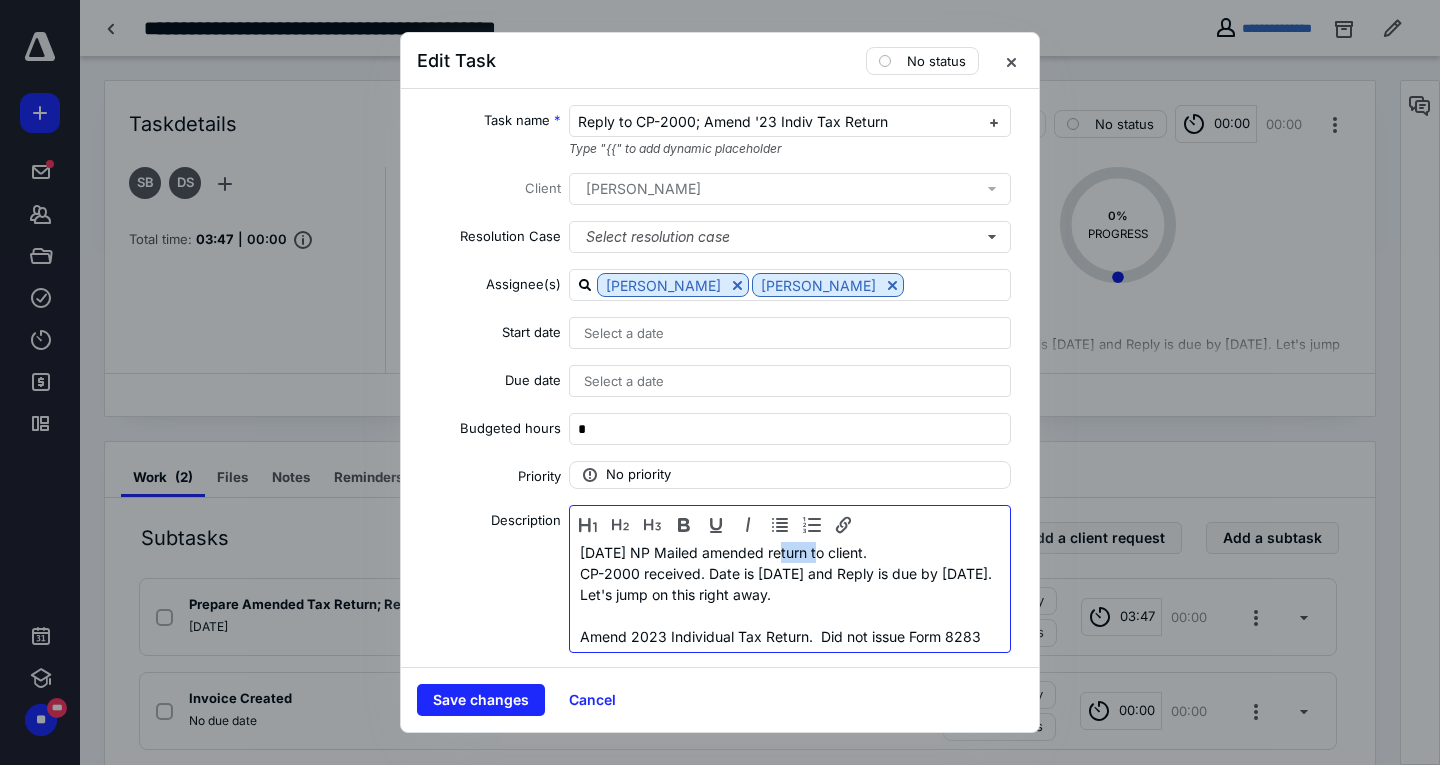 drag, startPoint x: 812, startPoint y: 552, endPoint x: 781, endPoint y: 550, distance: 31.06445 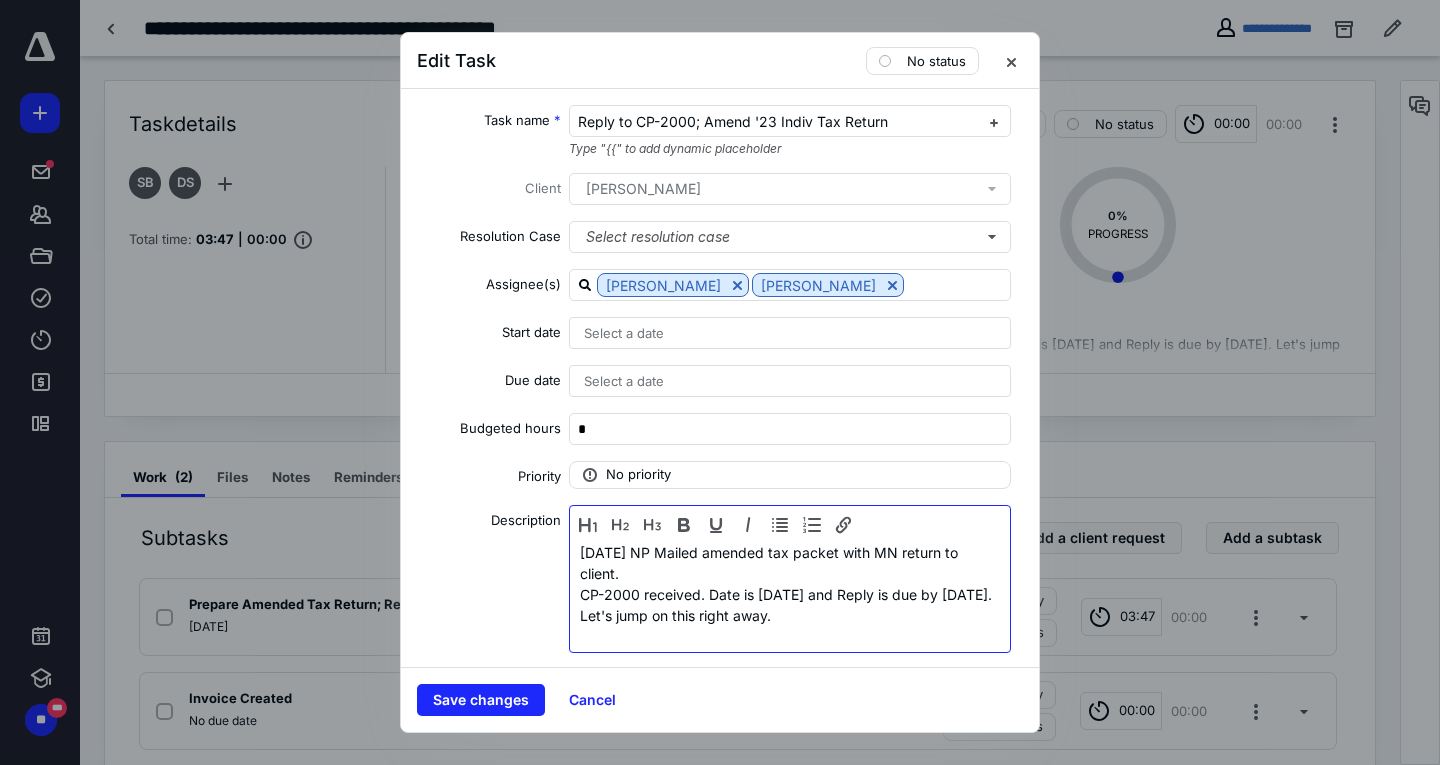 click on "[DATE] NP Mailed amended tax packet with MN return to client." at bounding box center [790, 563] 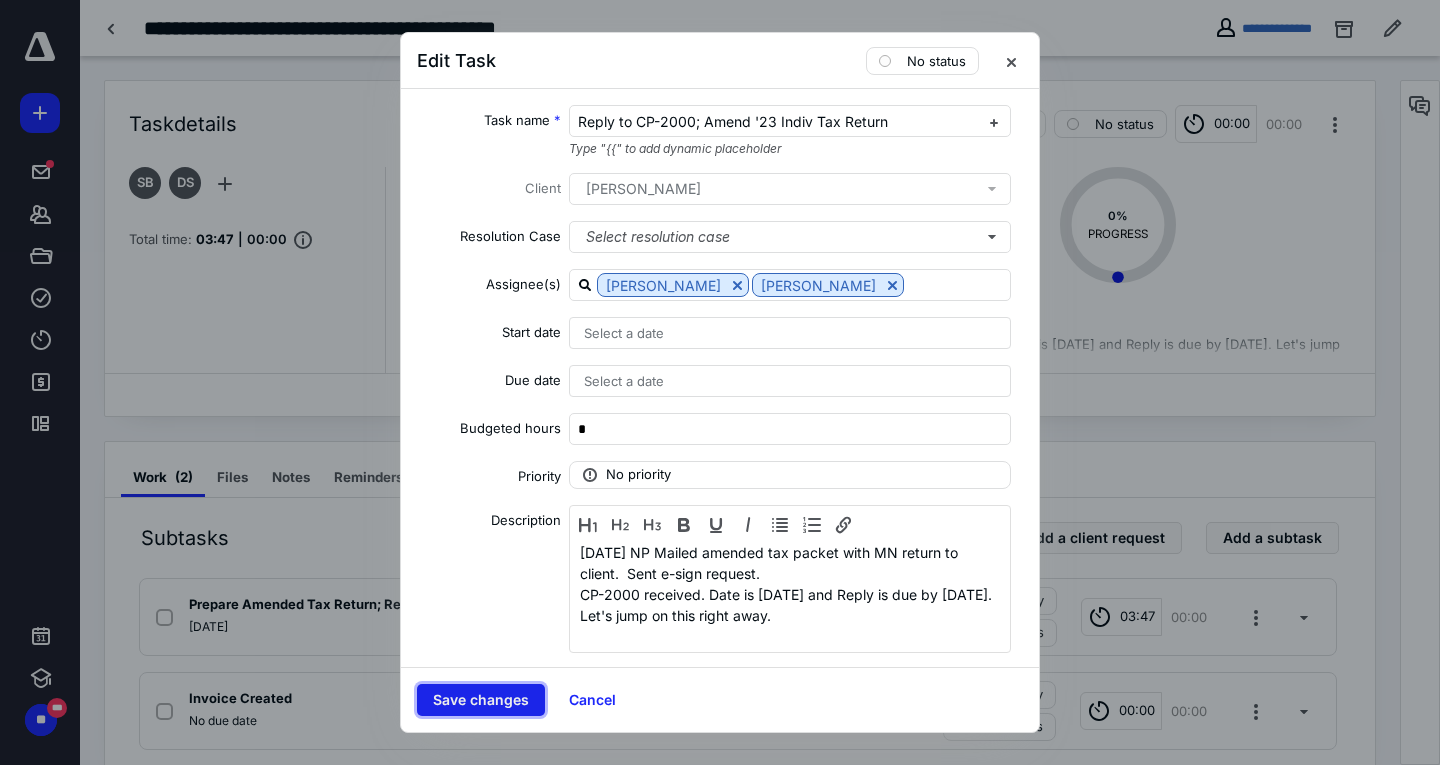 click on "Save changes" at bounding box center (481, 700) 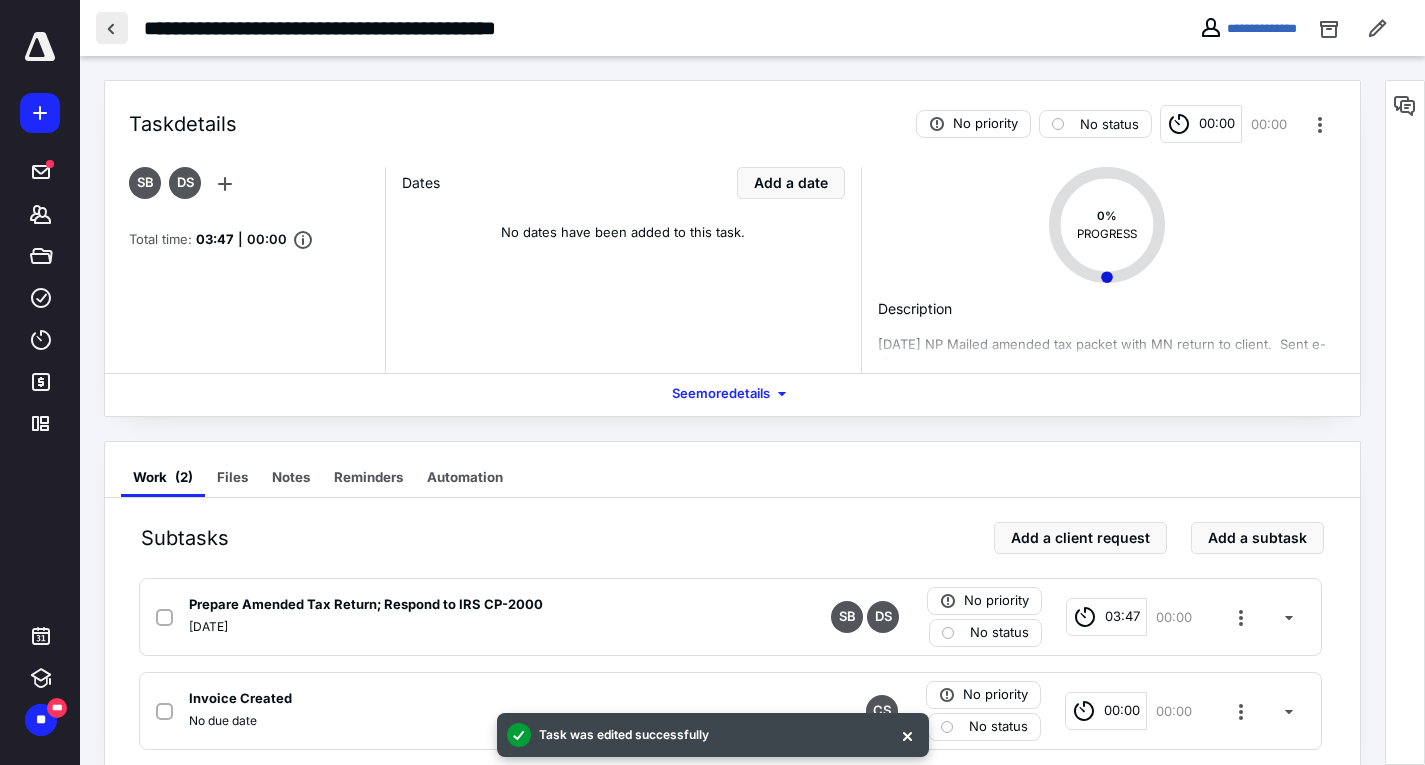 click at bounding box center (112, 28) 